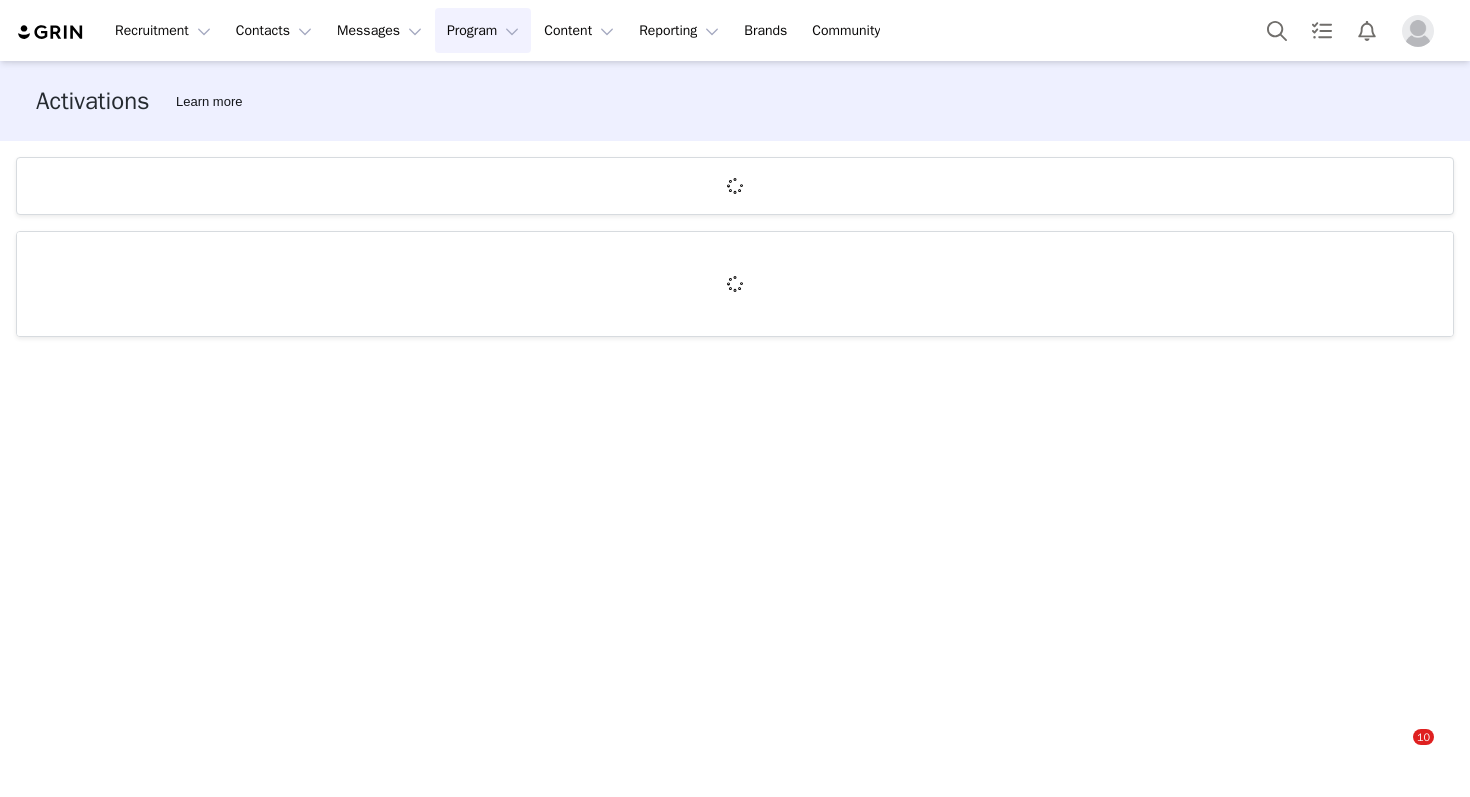 scroll, scrollTop: 0, scrollLeft: 0, axis: both 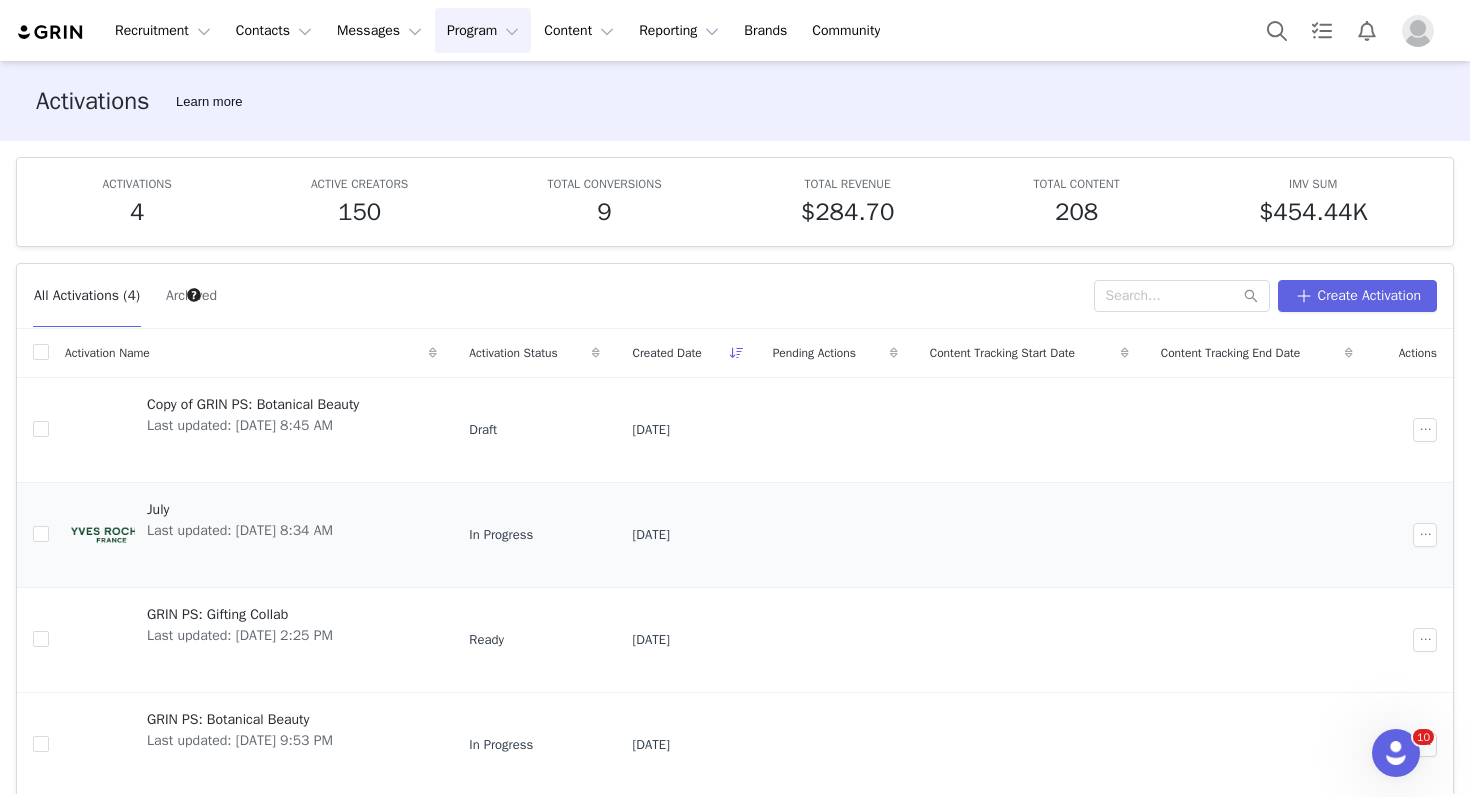 click on "Last updated: [DATE] 8:34 AM" at bounding box center (240, 530) 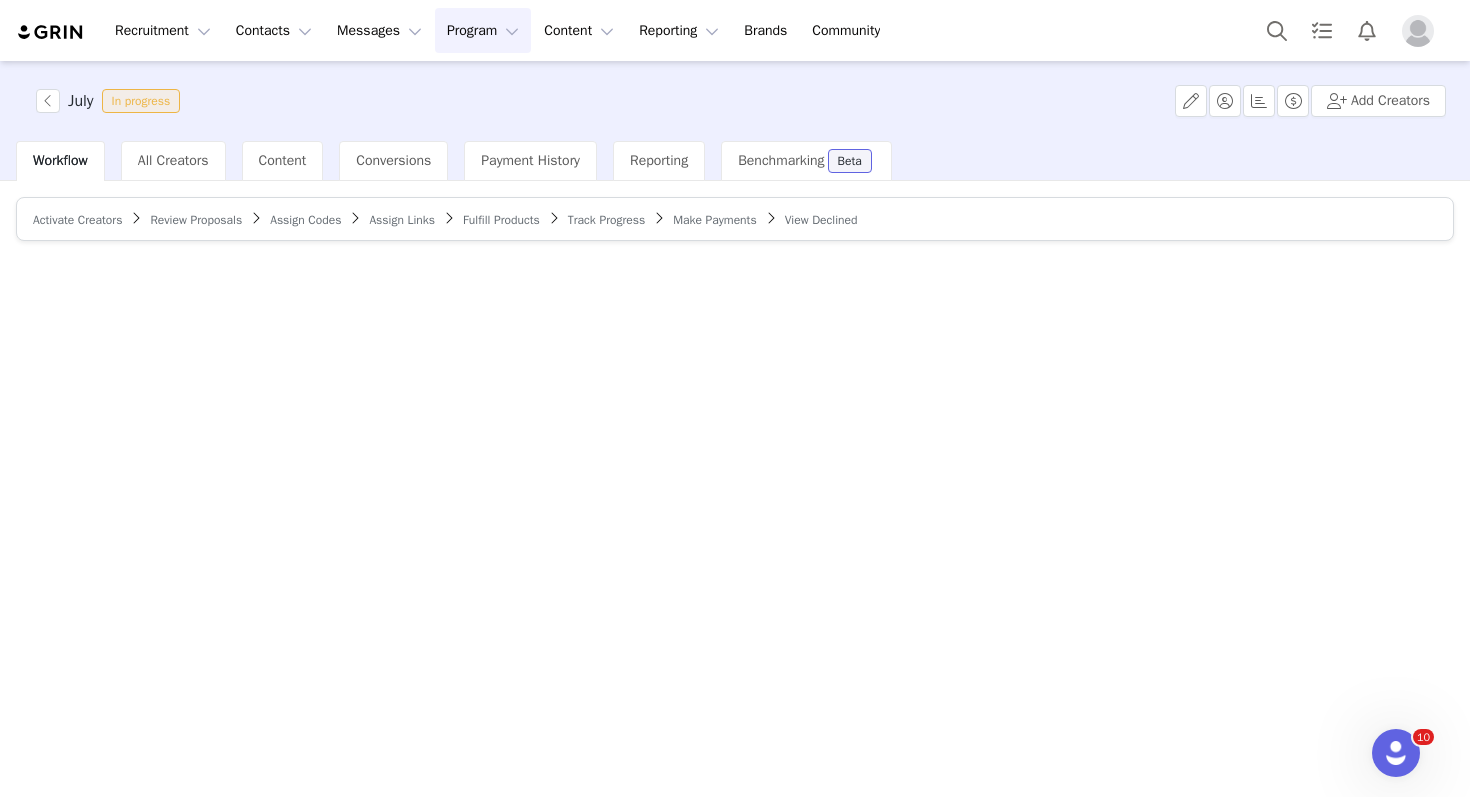 click on "Activate Creators" at bounding box center (77, 220) 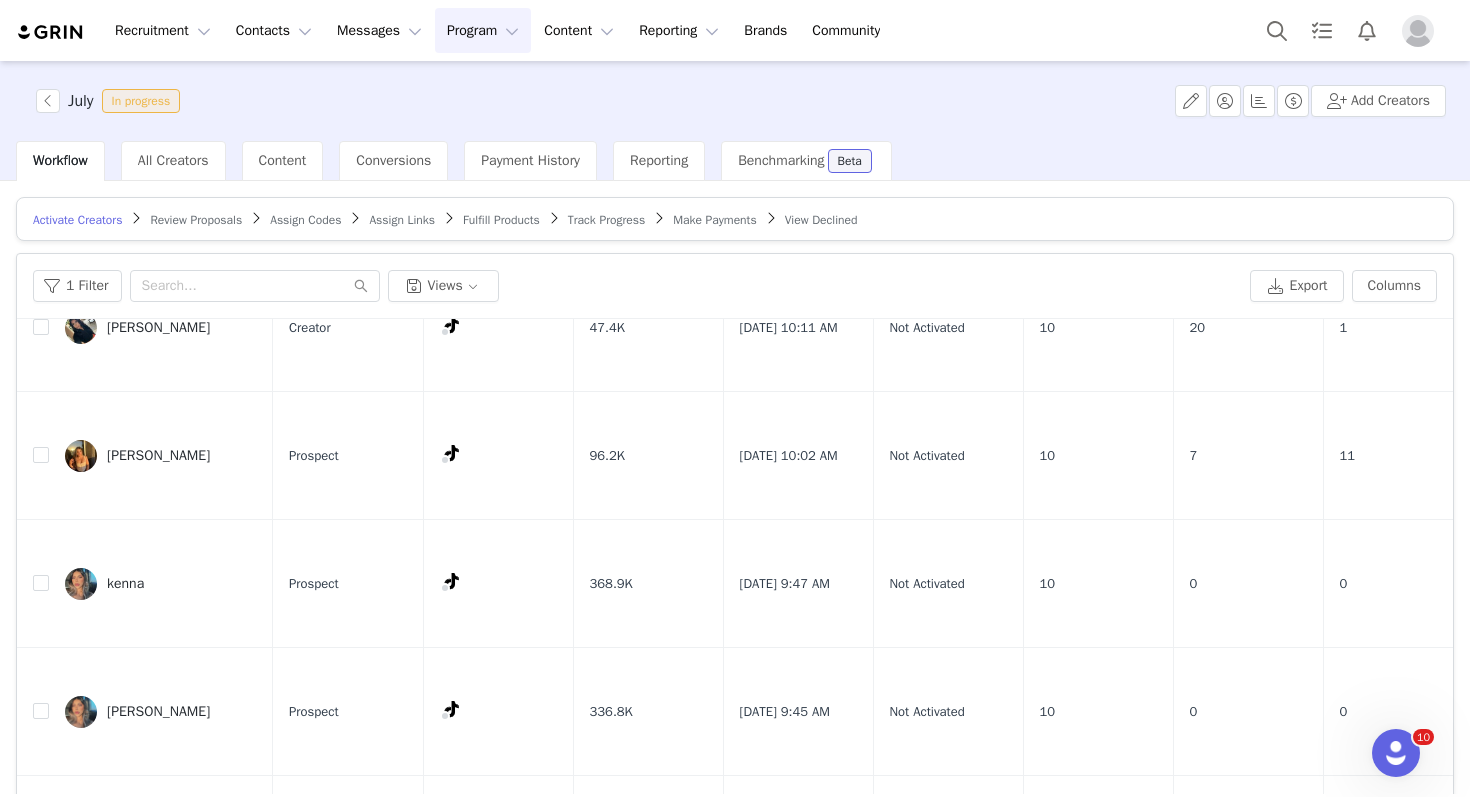 scroll, scrollTop: 7050, scrollLeft: 0, axis: vertical 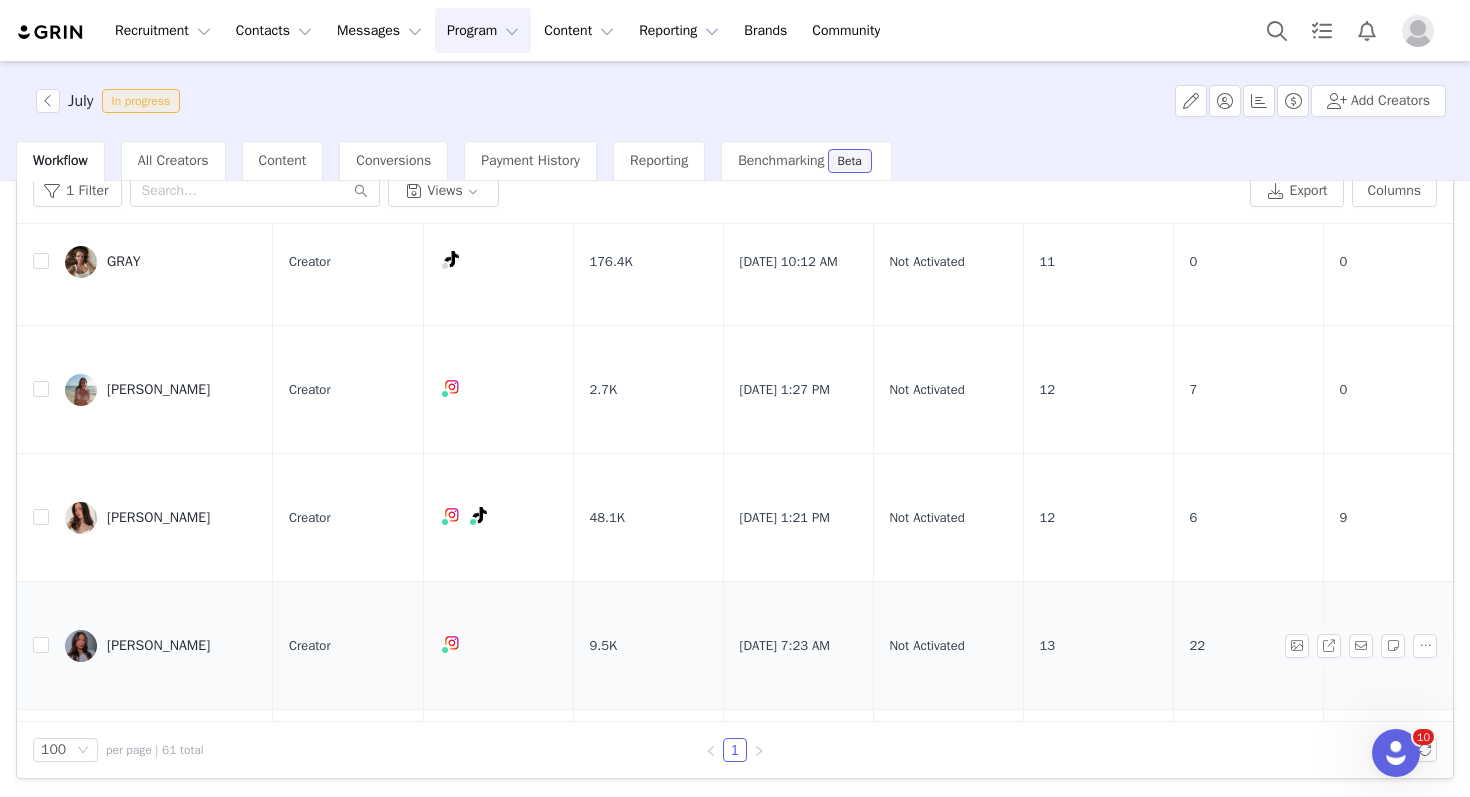 drag, startPoint x: 41, startPoint y: 653, endPoint x: 59, endPoint y: 618, distance: 39.357338 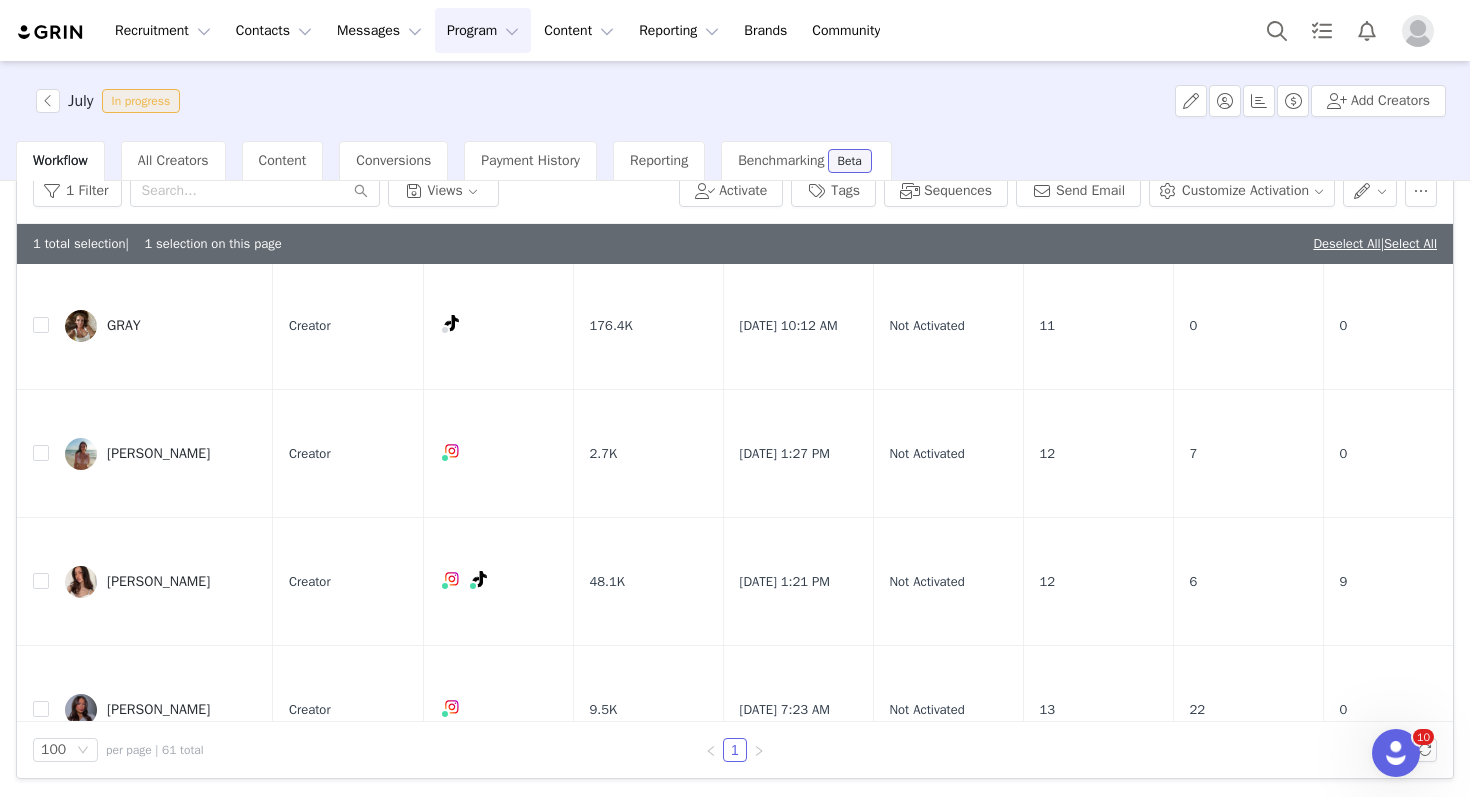 scroll, scrollTop: 7090, scrollLeft: 0, axis: vertical 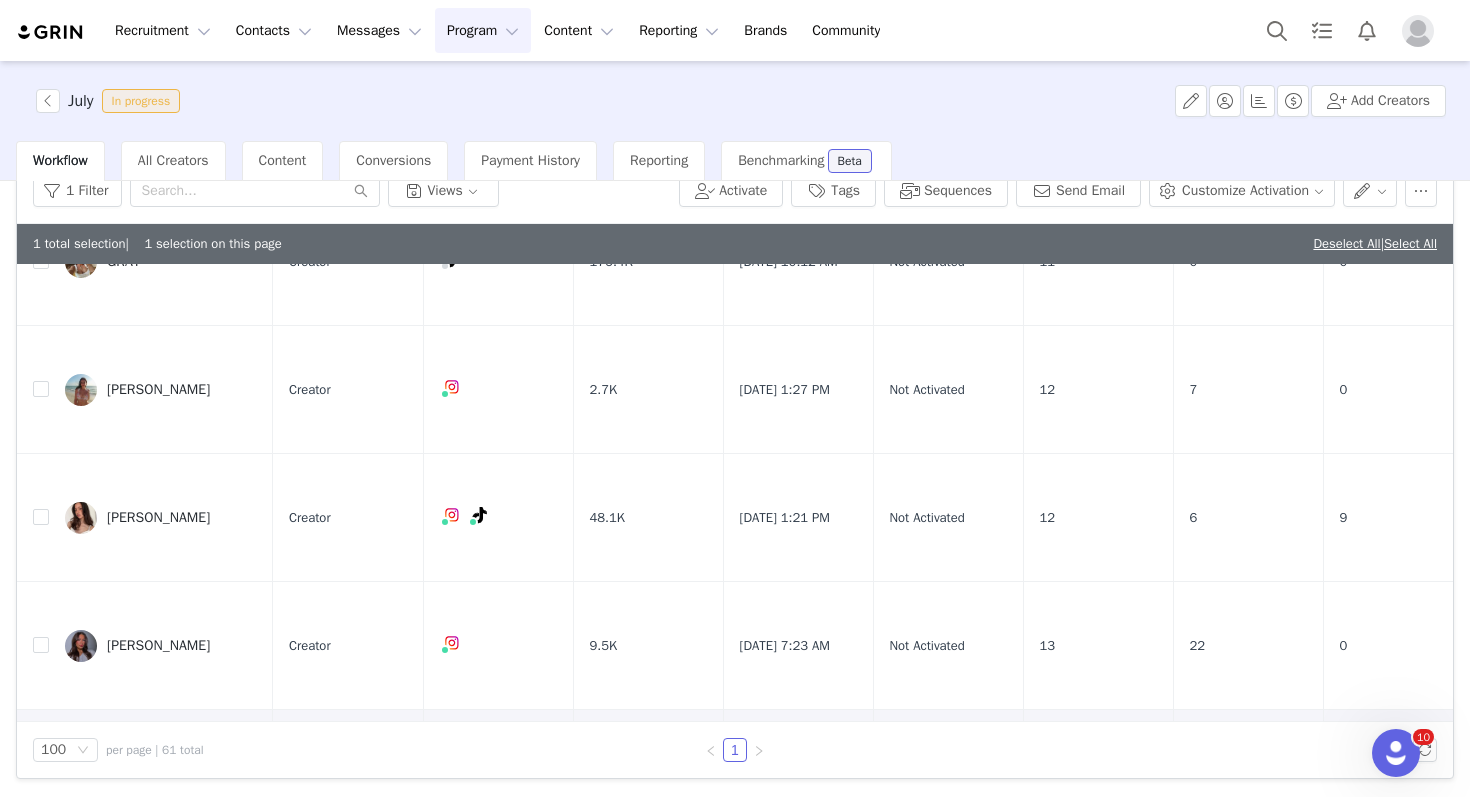 click on "AVA SIMONE" at bounding box center [161, 774] 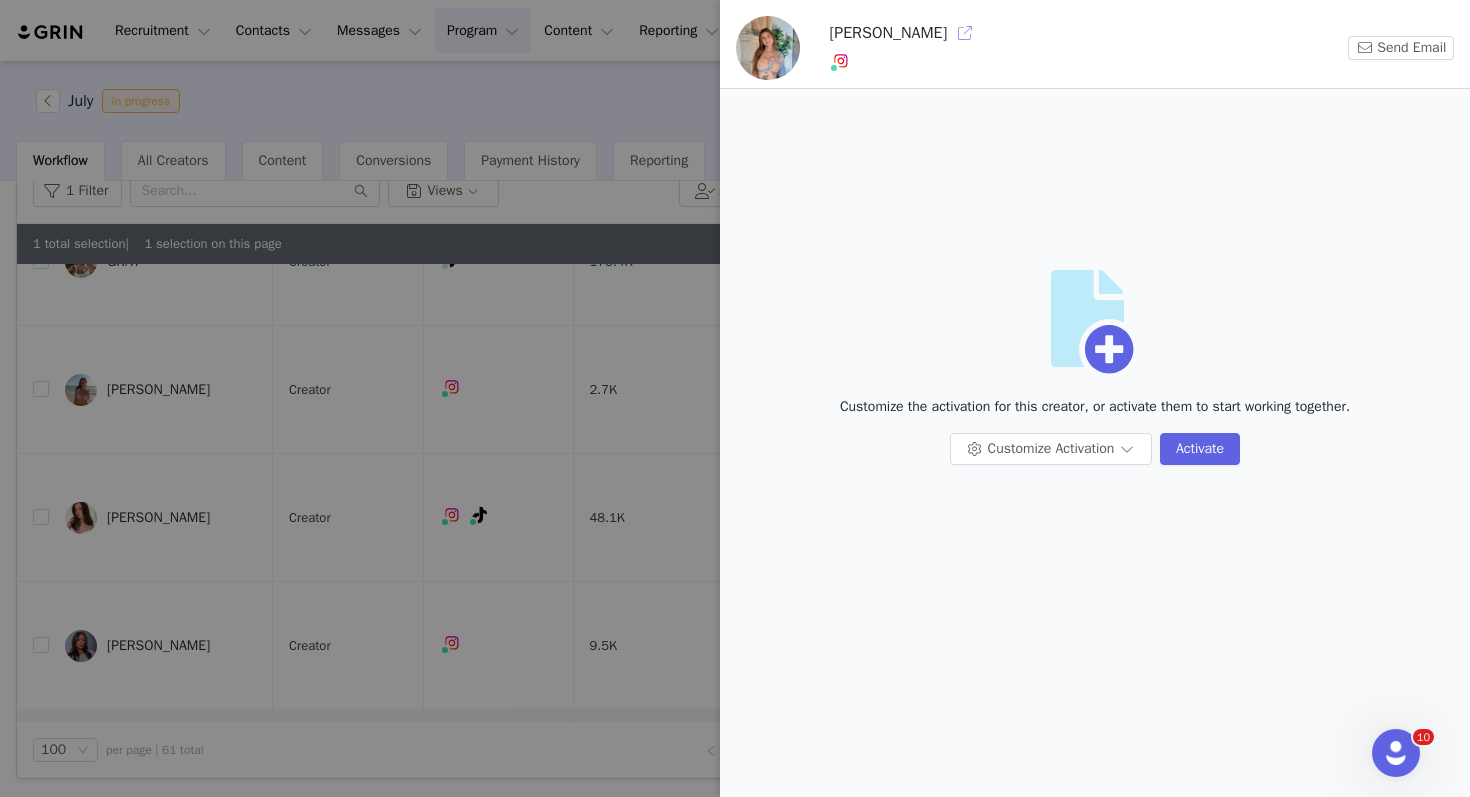click at bounding box center (965, 33) 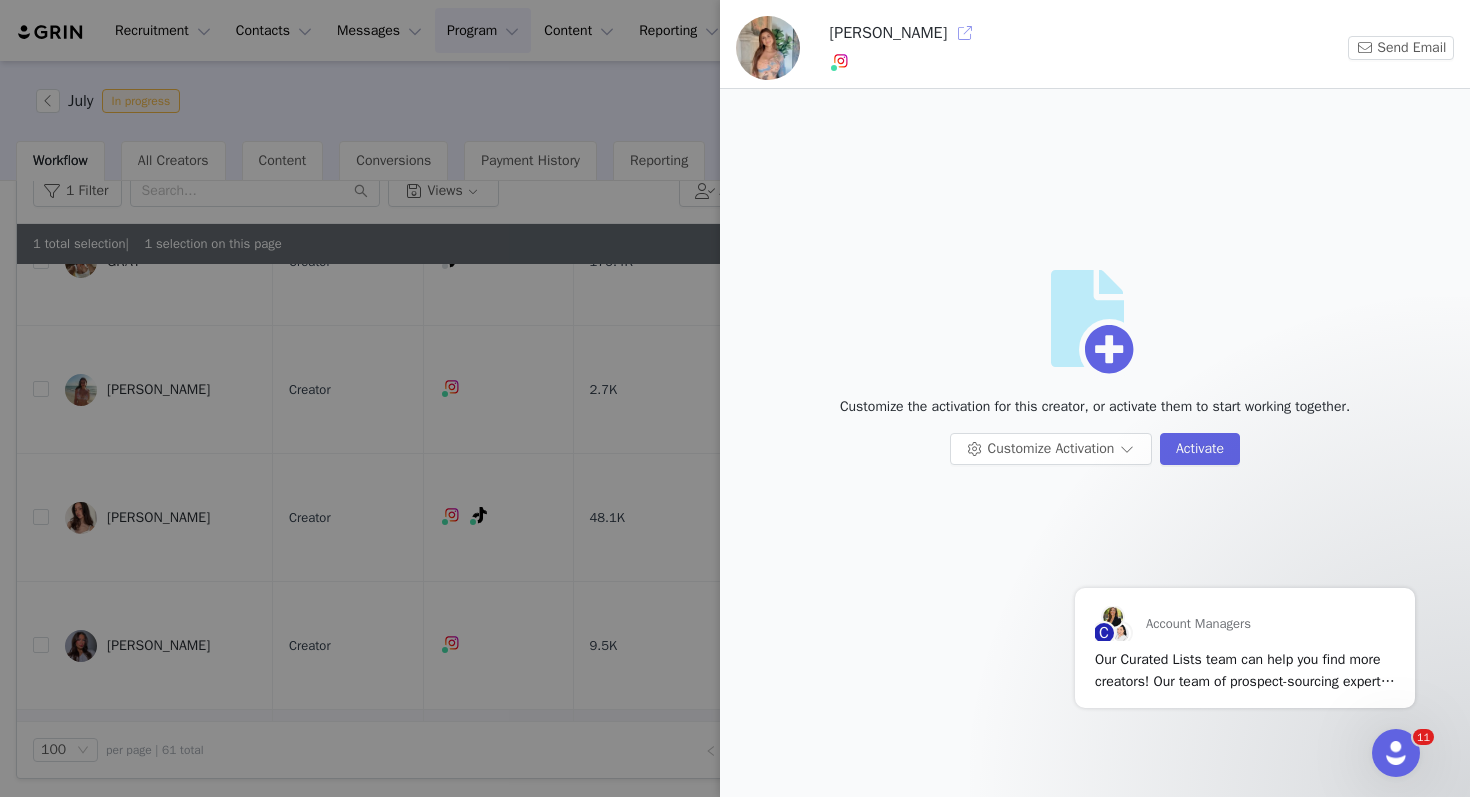 scroll, scrollTop: 0, scrollLeft: 0, axis: both 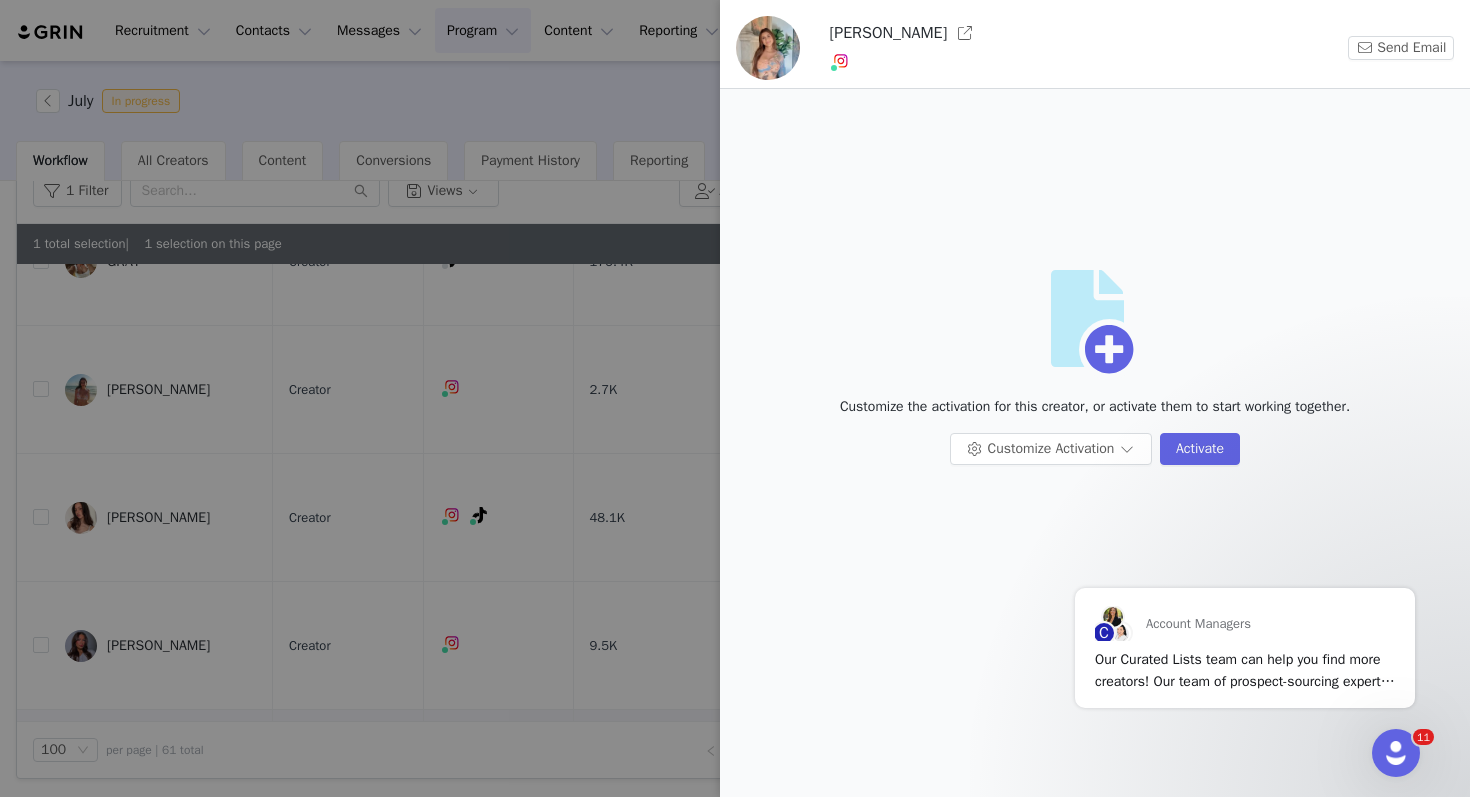click at bounding box center [735, 398] 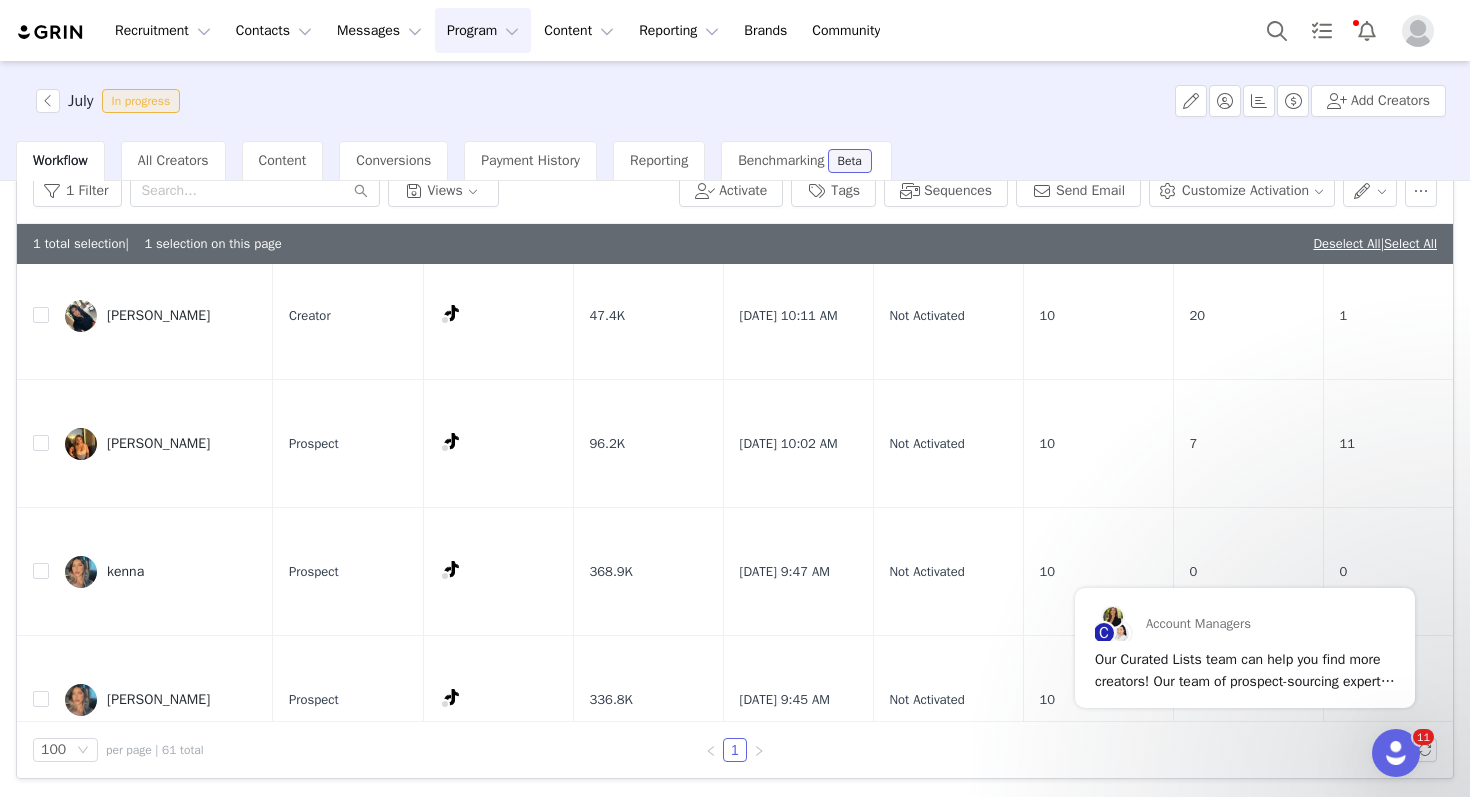 scroll, scrollTop: 7090, scrollLeft: 0, axis: vertical 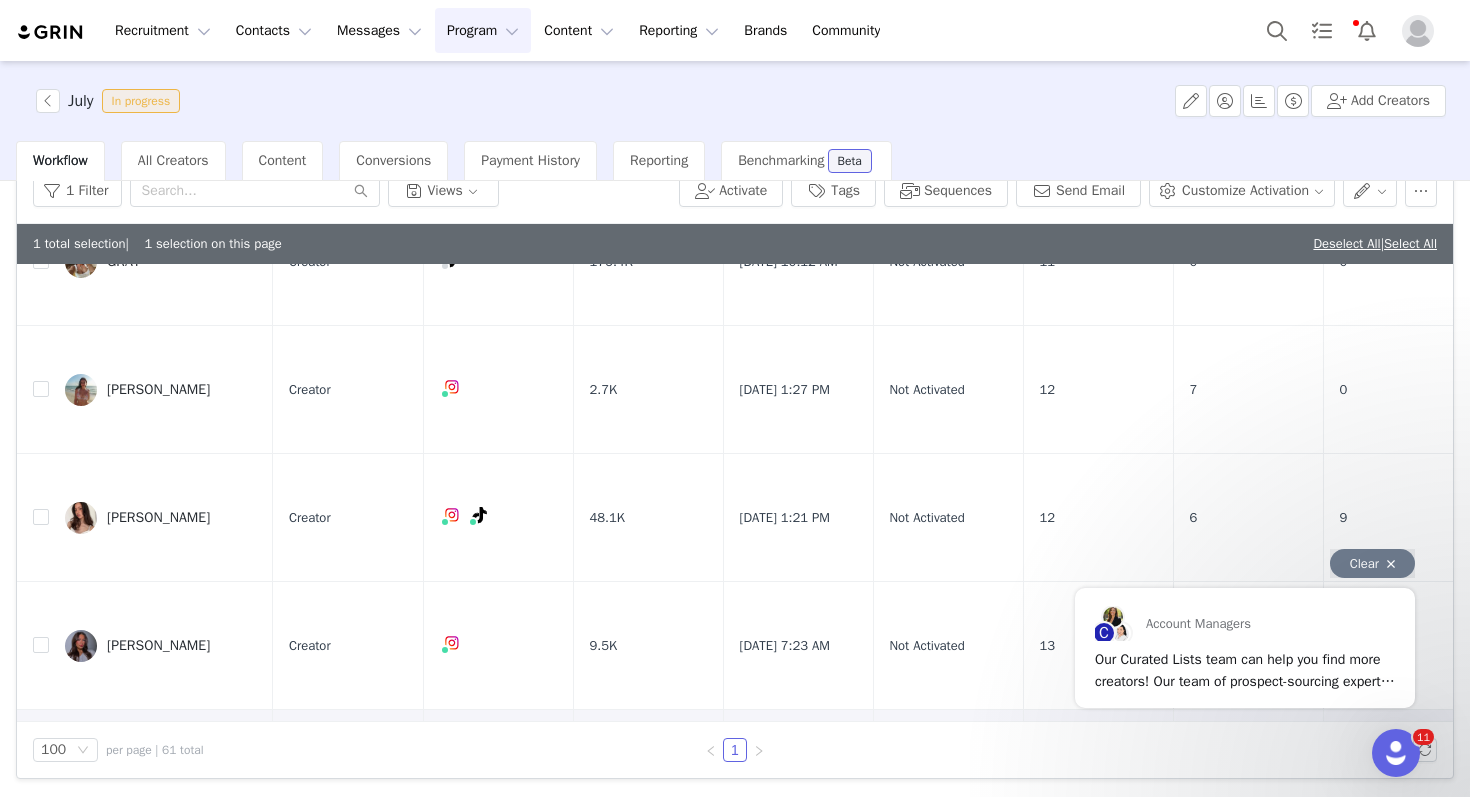 click on "Clear" at bounding box center (1372, 563) 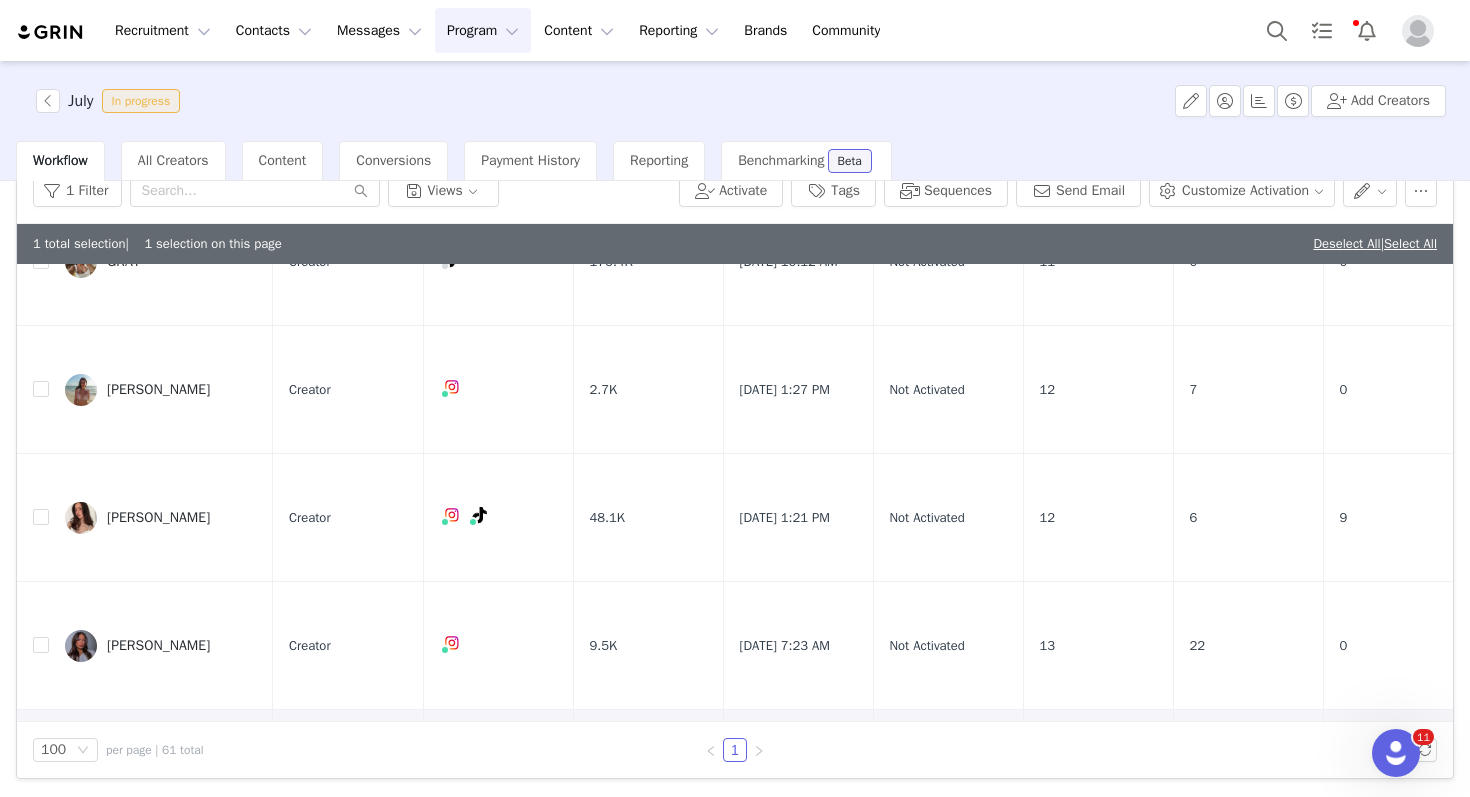 click at bounding box center [1425, 774] 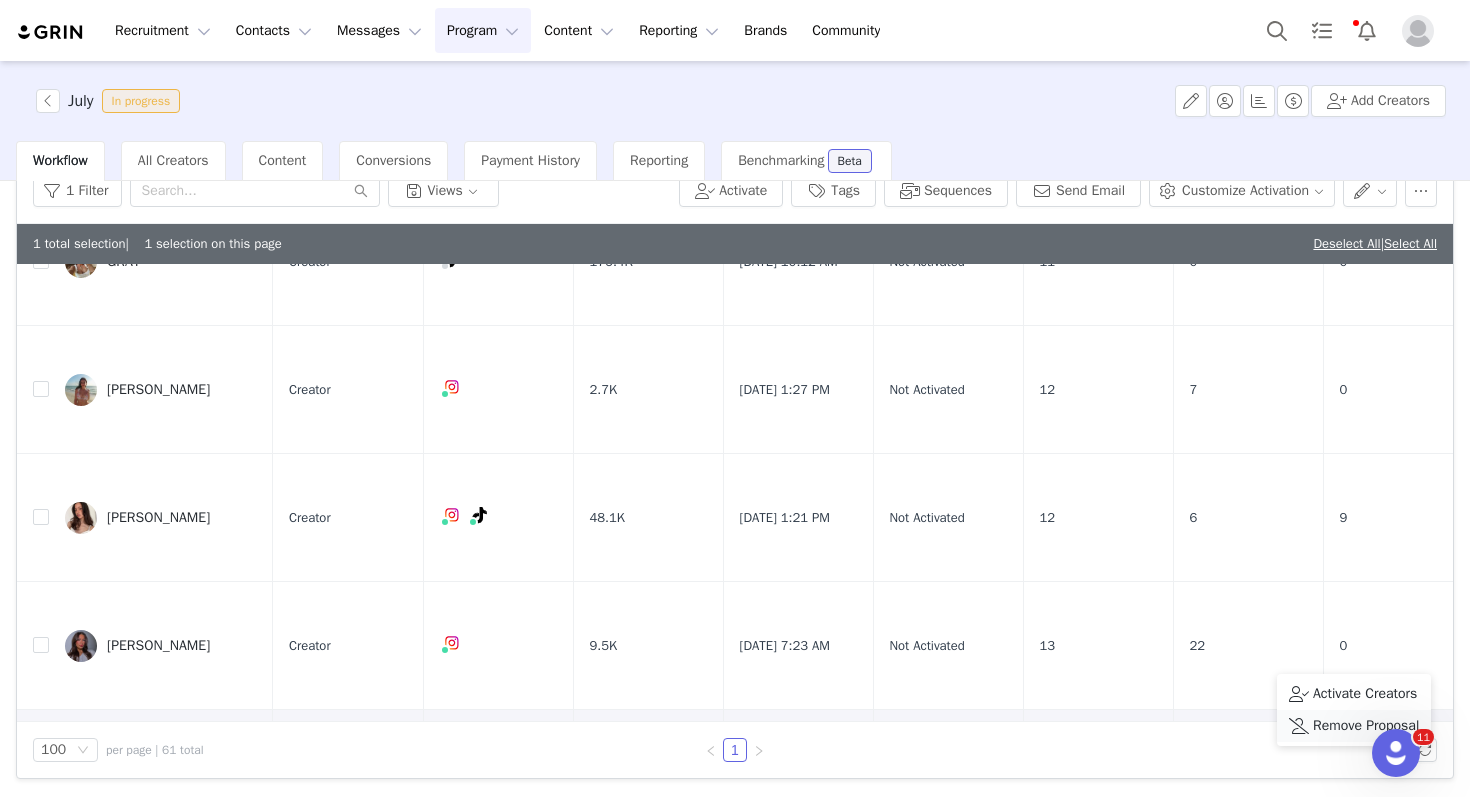 click on "Remove Proposal" at bounding box center [1366, 726] 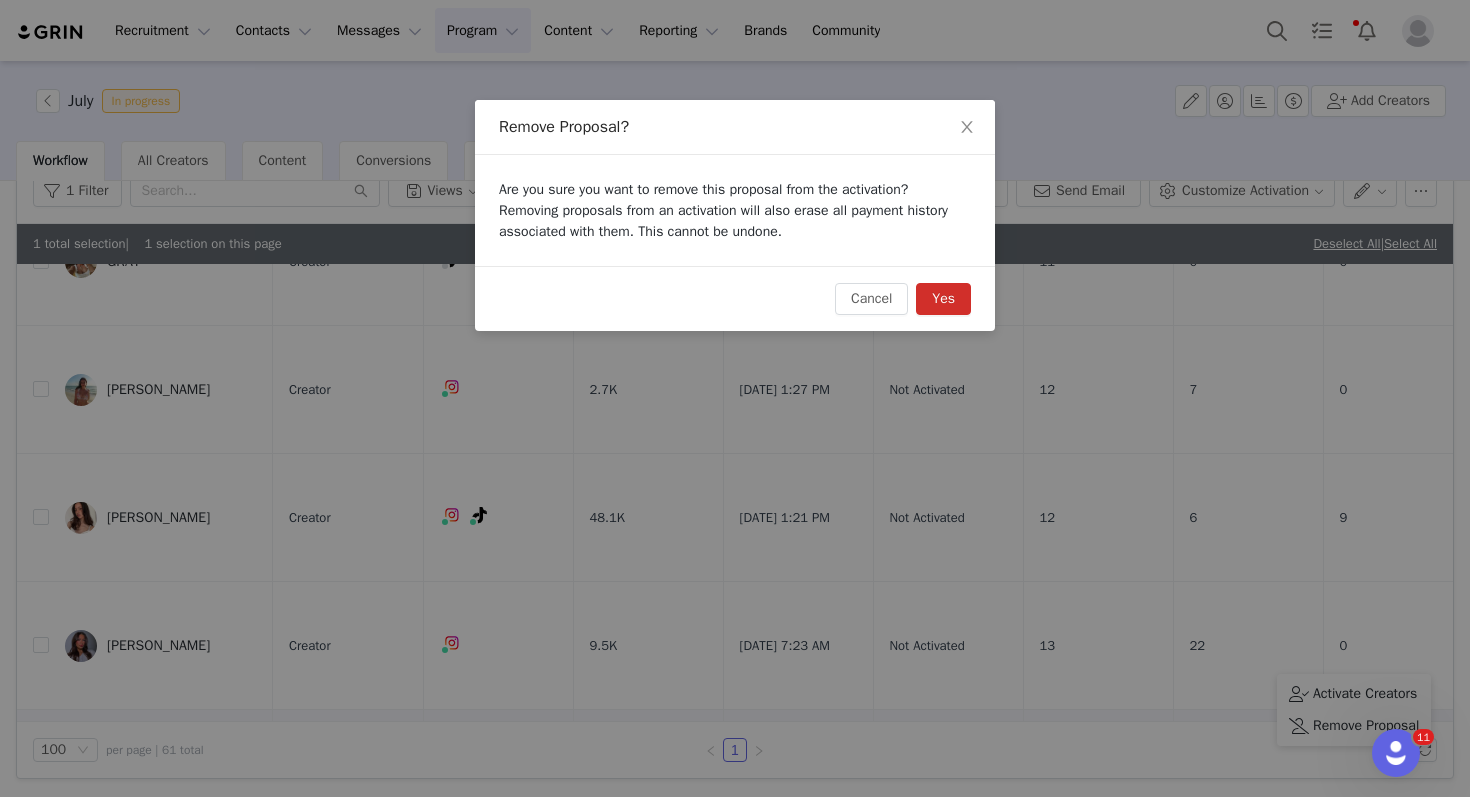 click on "Yes" at bounding box center (943, 299) 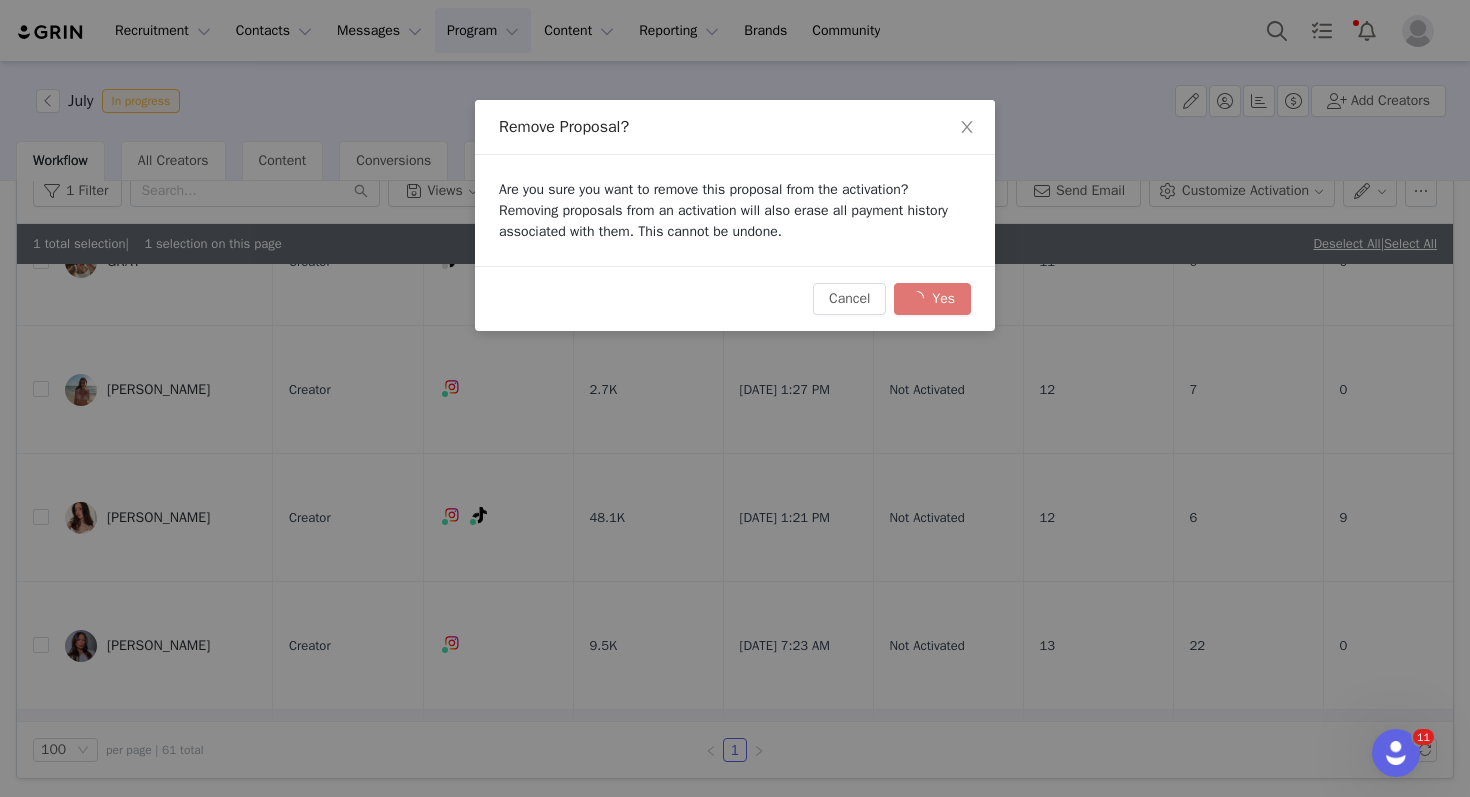 checkbox on "false" 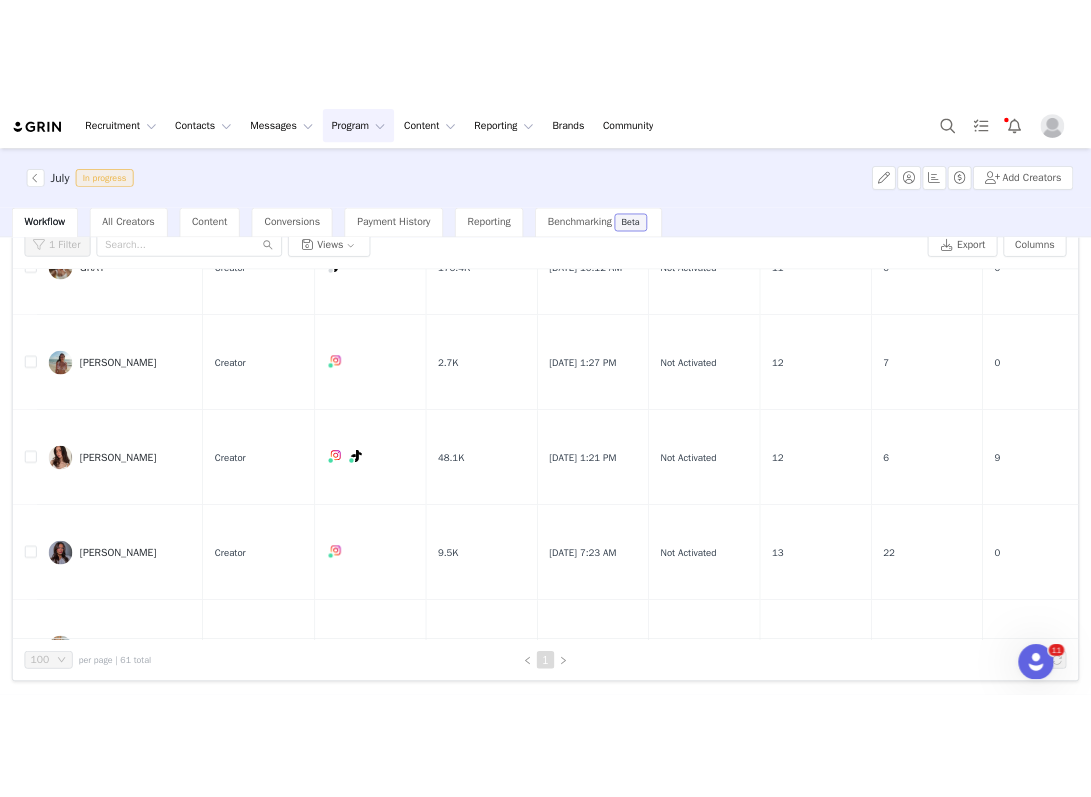scroll, scrollTop: 0, scrollLeft: 0, axis: both 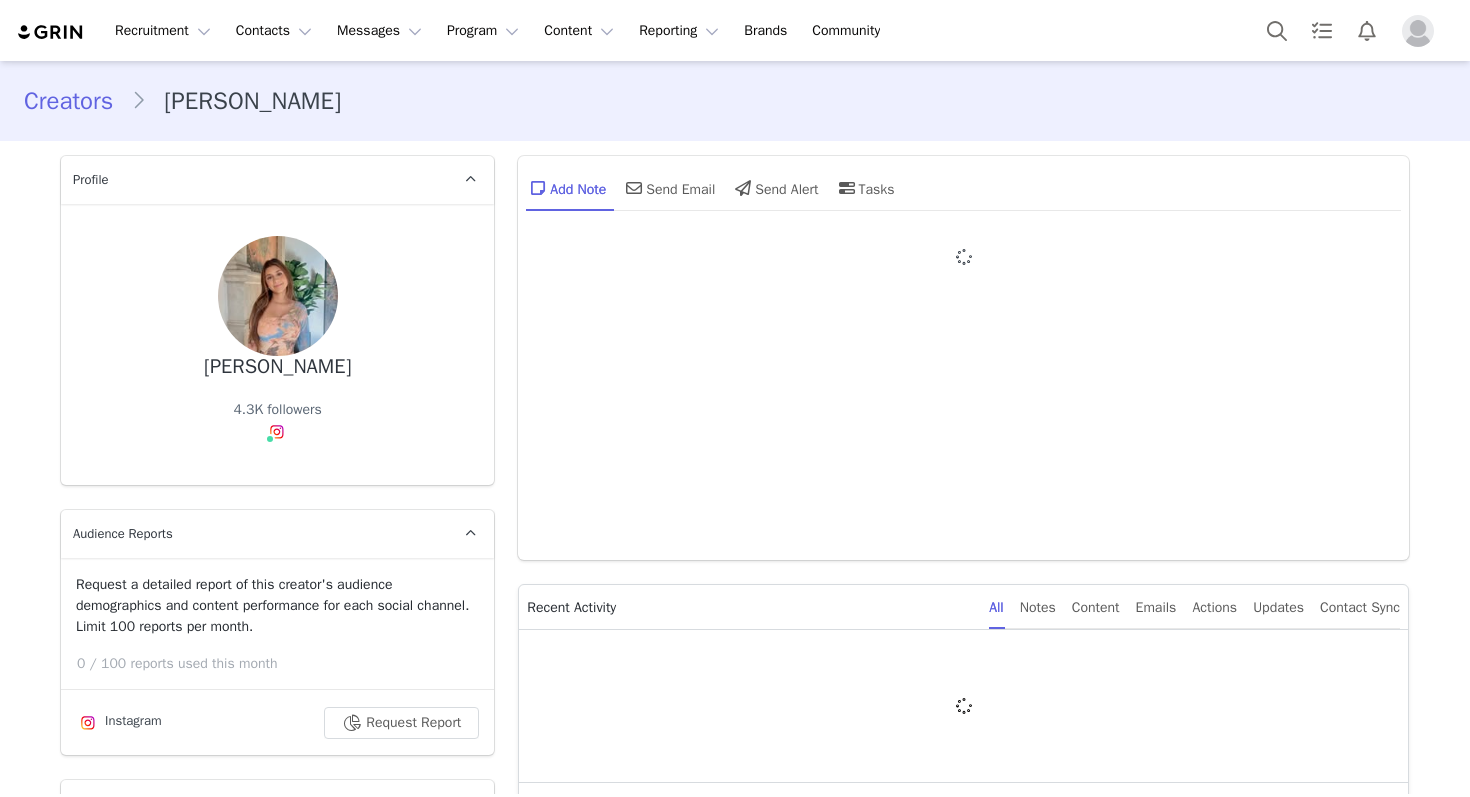 type on "+1 ([GEOGRAPHIC_DATA])" 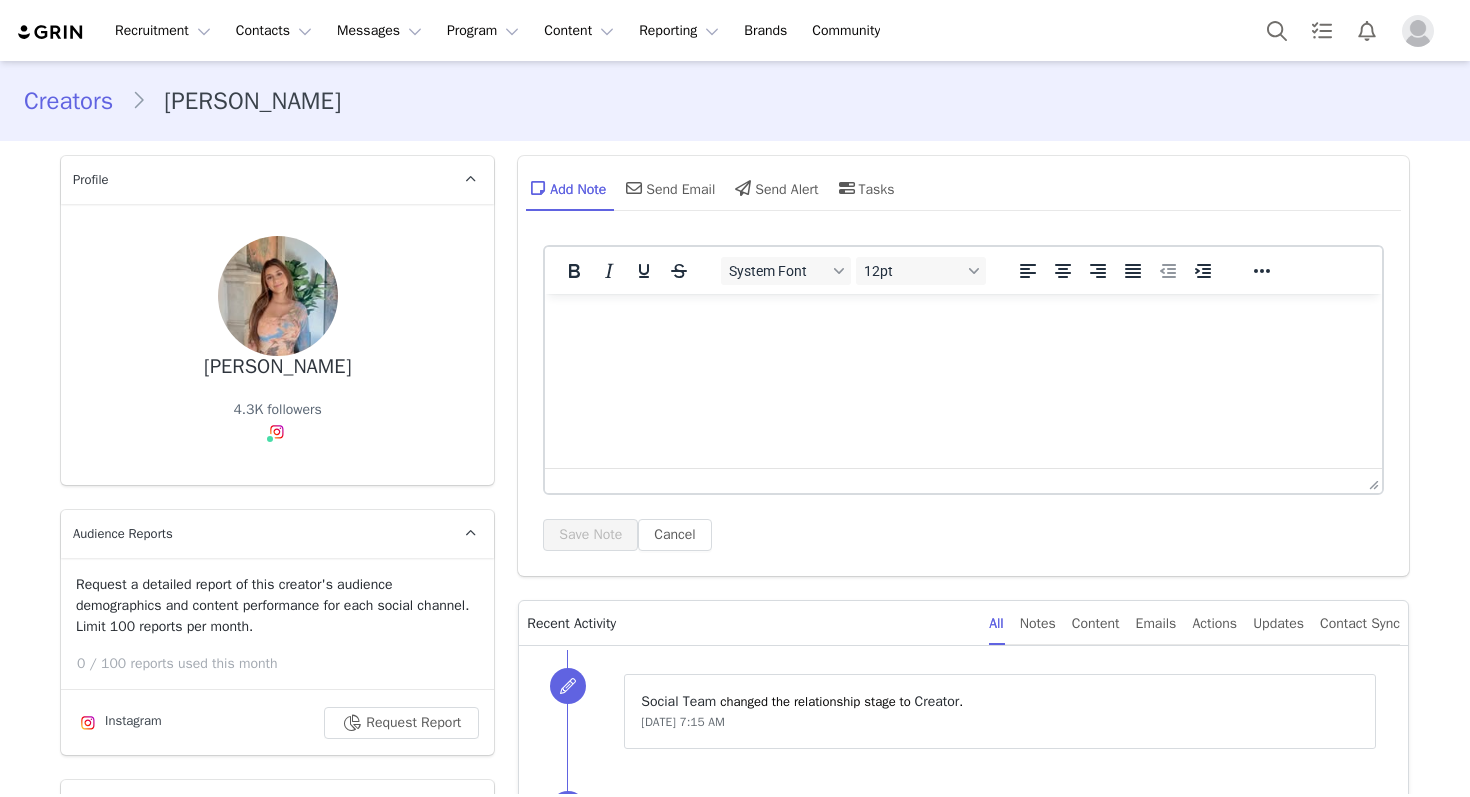 scroll, scrollTop: 0, scrollLeft: 0, axis: both 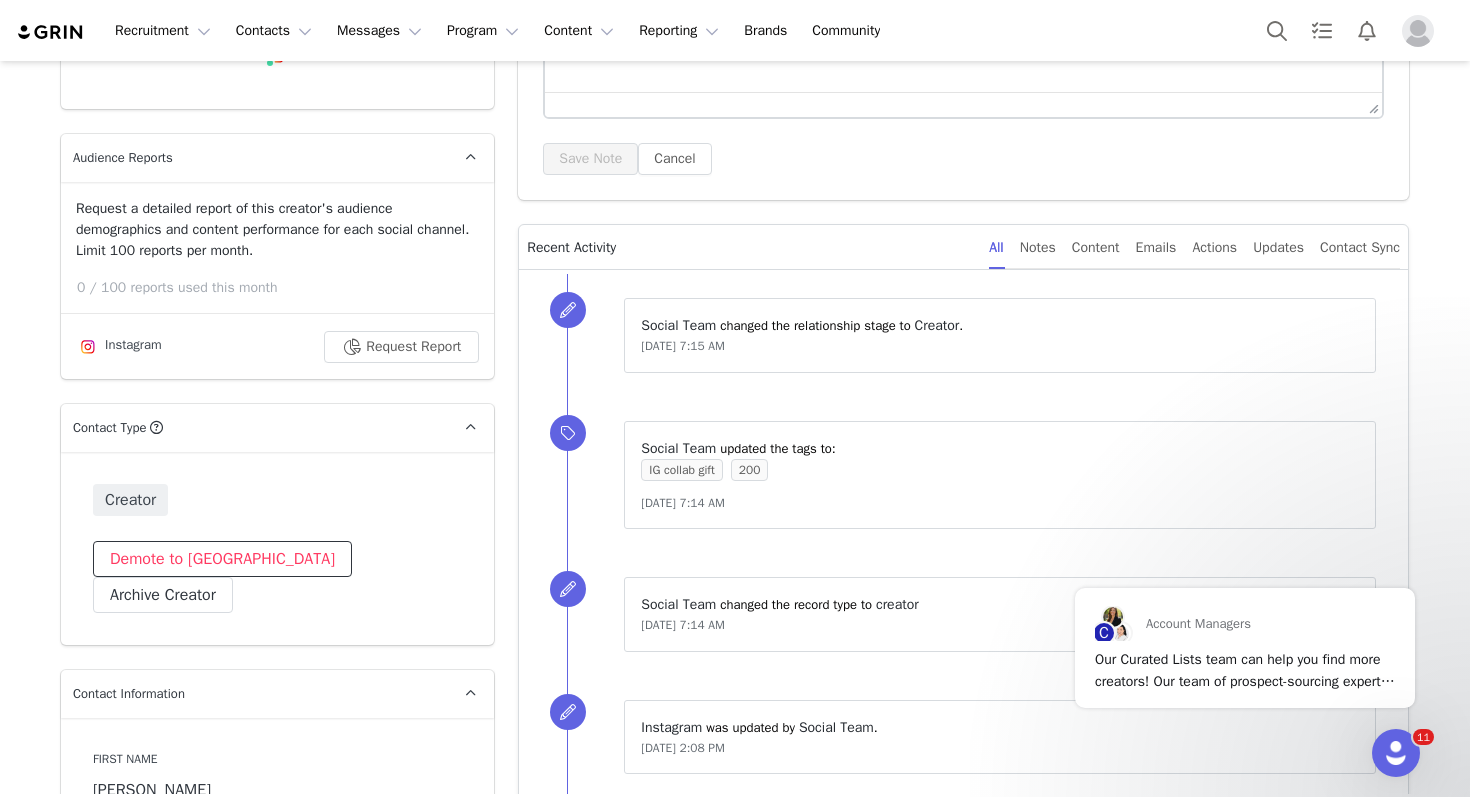 click on "Demote to [GEOGRAPHIC_DATA]" at bounding box center [222, 559] 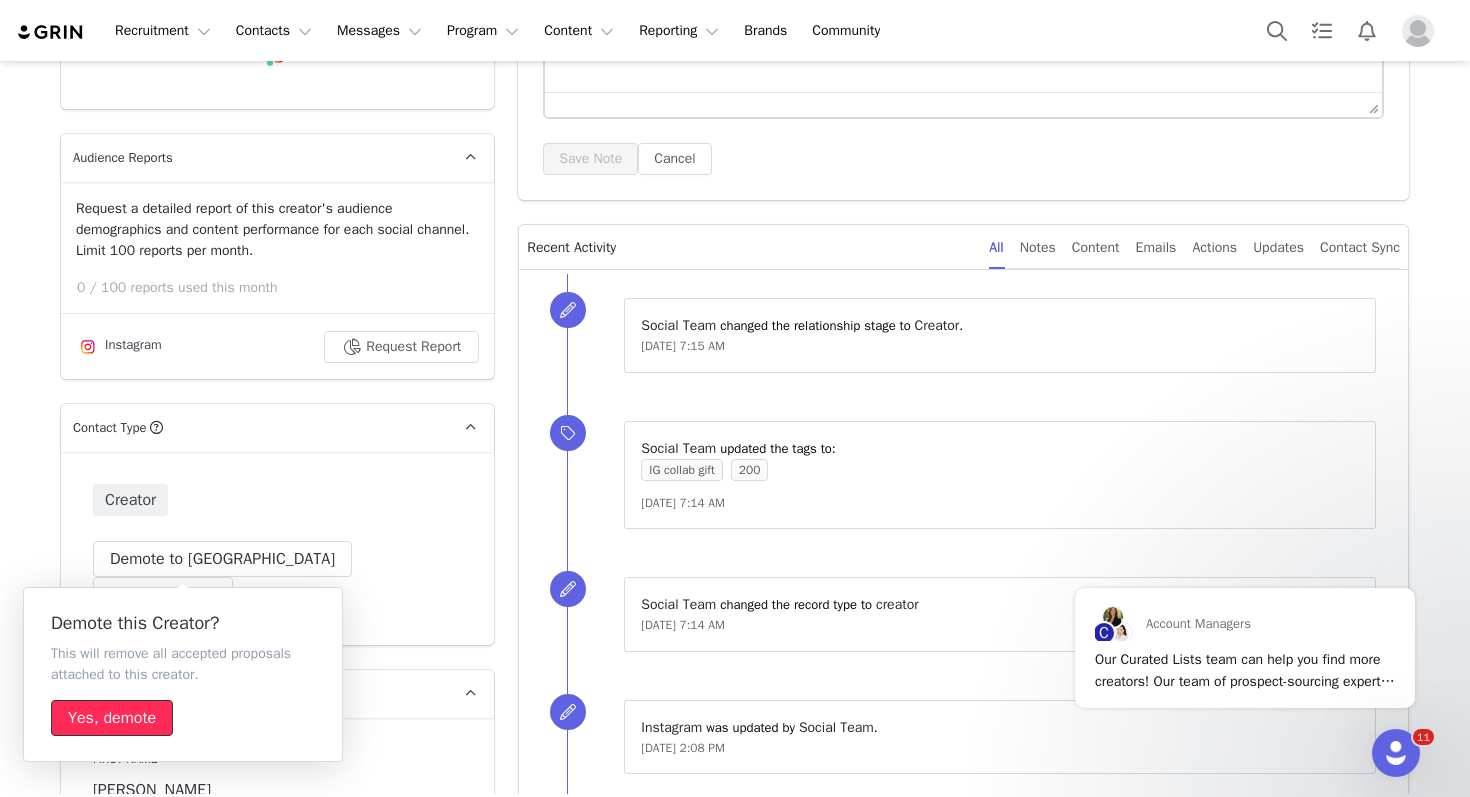click on "Yes, demote" at bounding box center [112, 718] 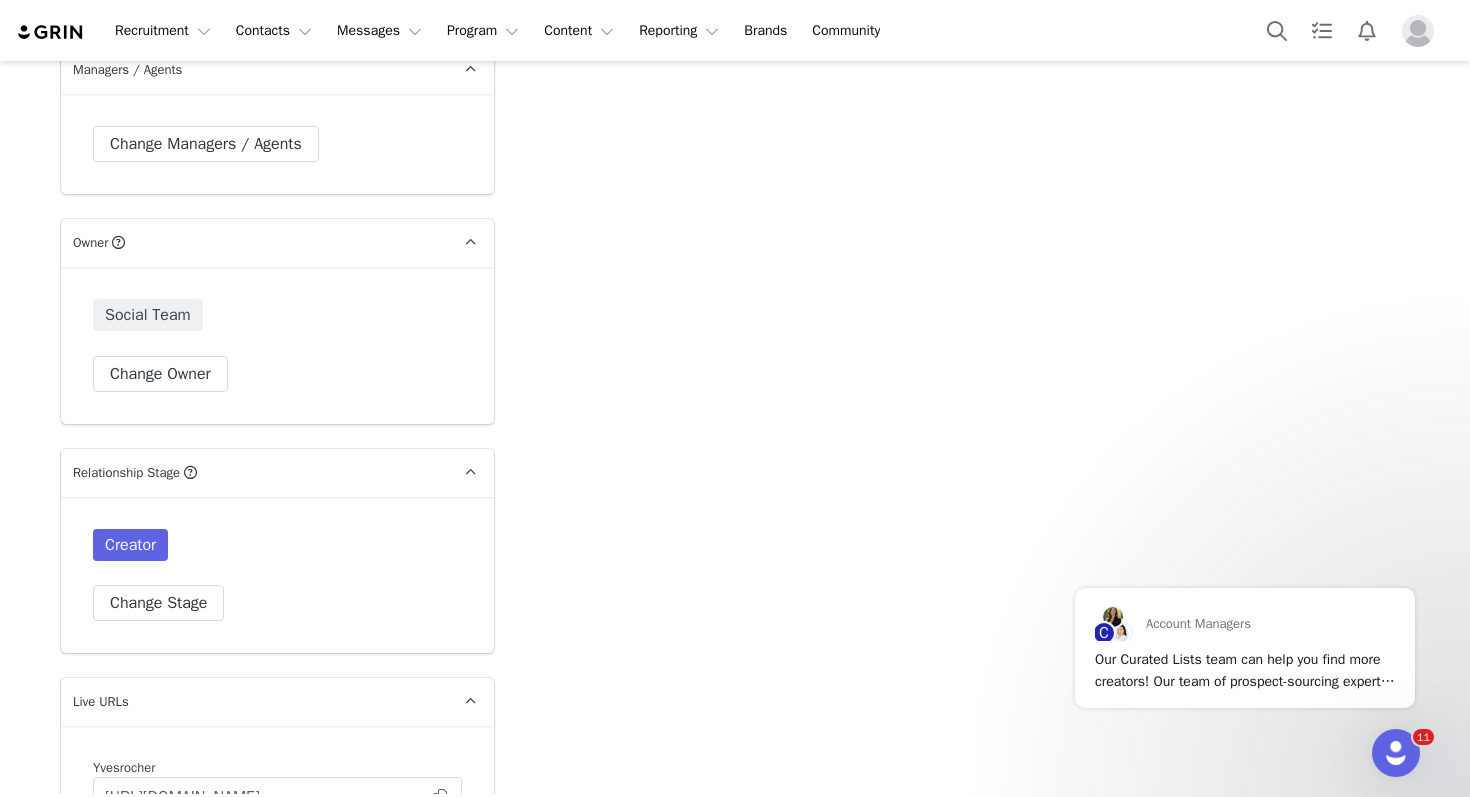 scroll, scrollTop: 3399, scrollLeft: 0, axis: vertical 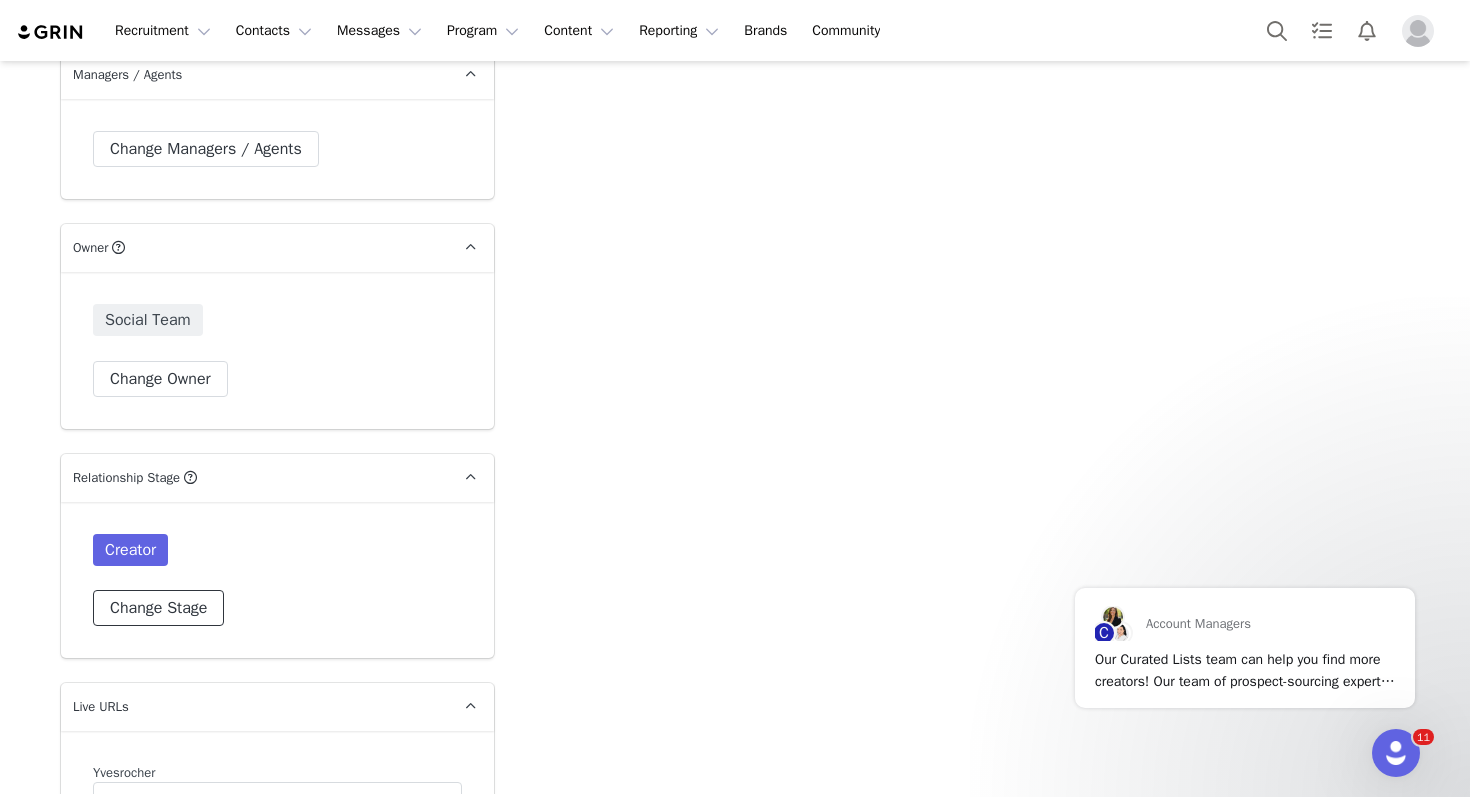 click on "Change Stage" at bounding box center [158, 608] 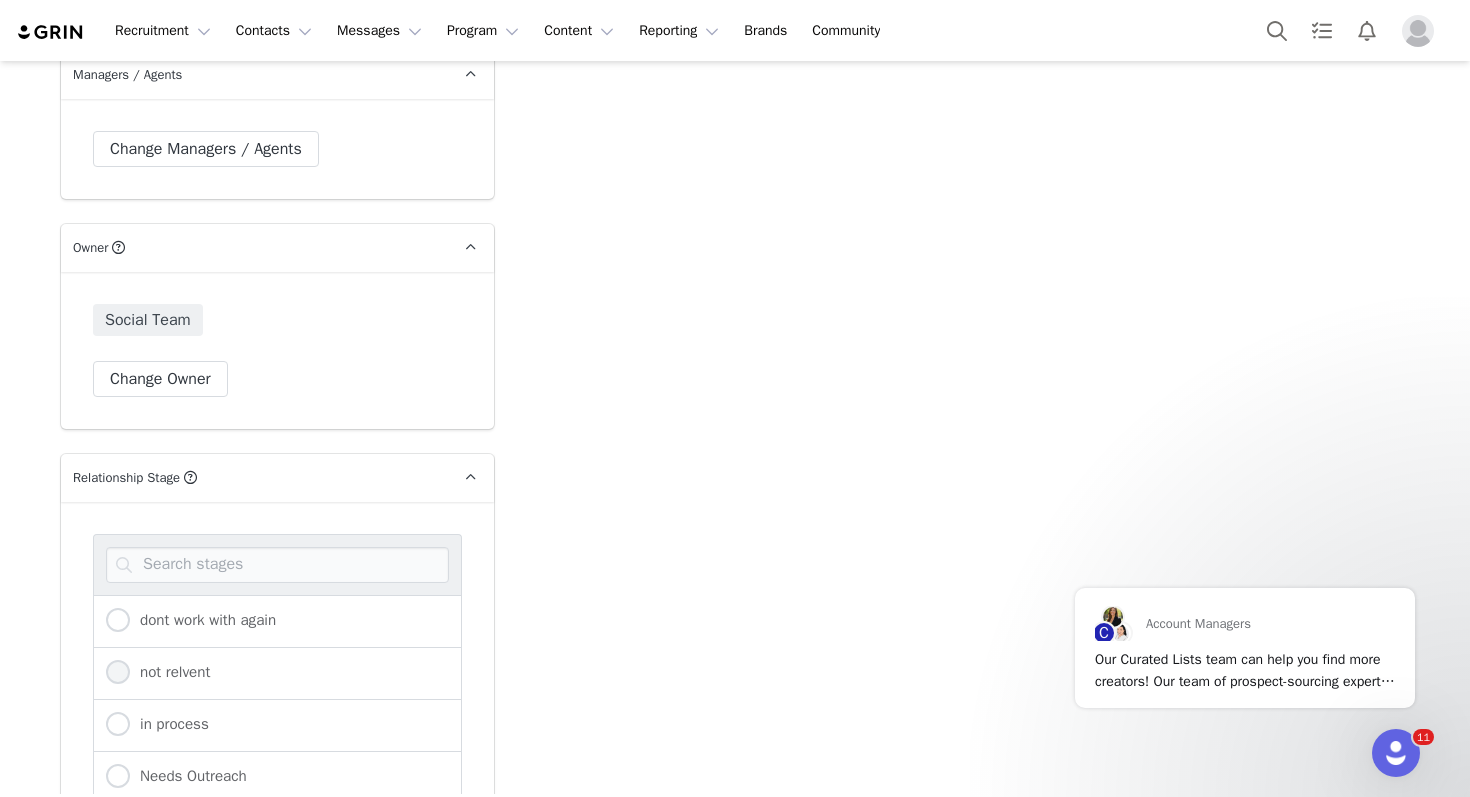 scroll, scrollTop: 6, scrollLeft: 0, axis: vertical 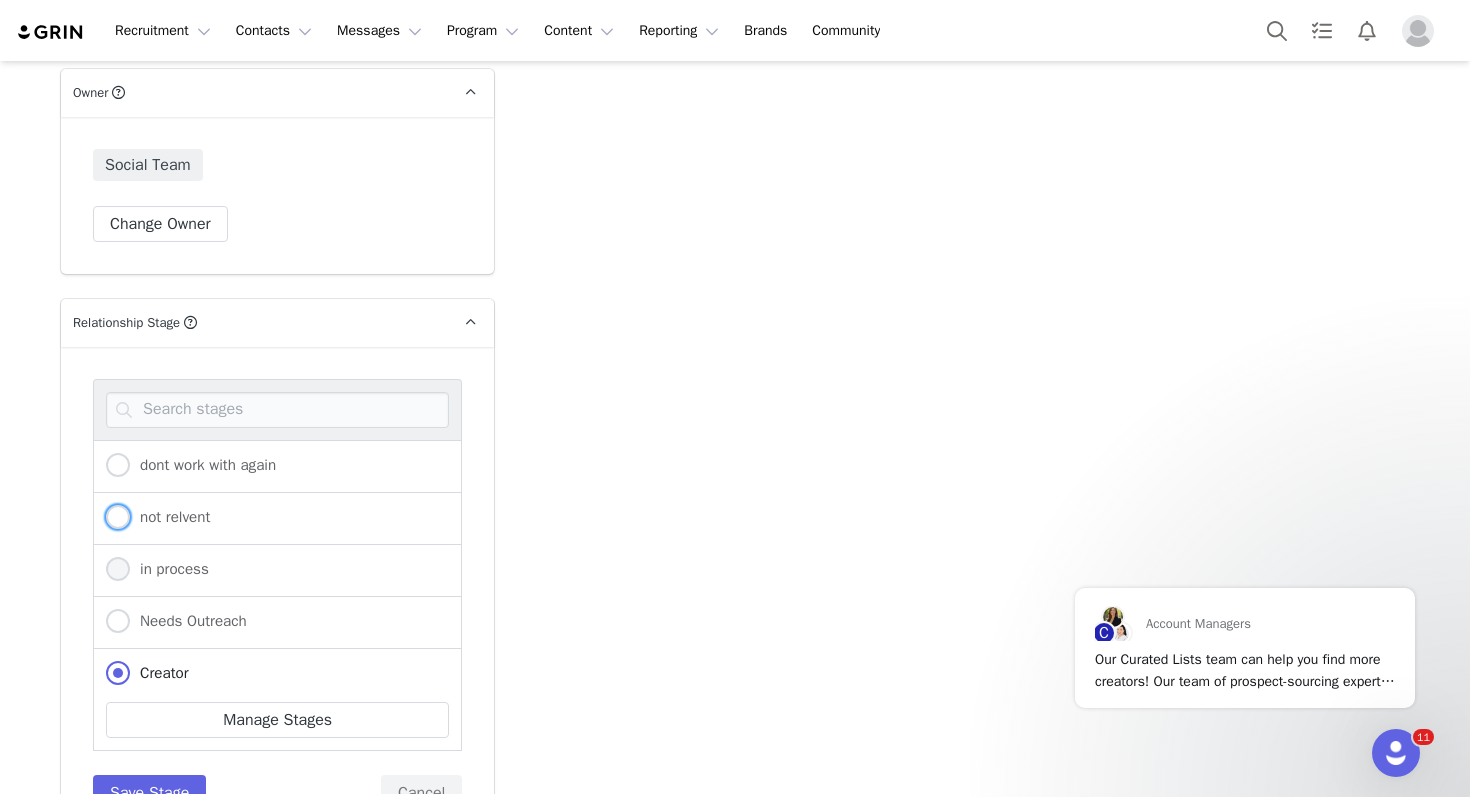 click on "not relvent" at bounding box center [170, 517] 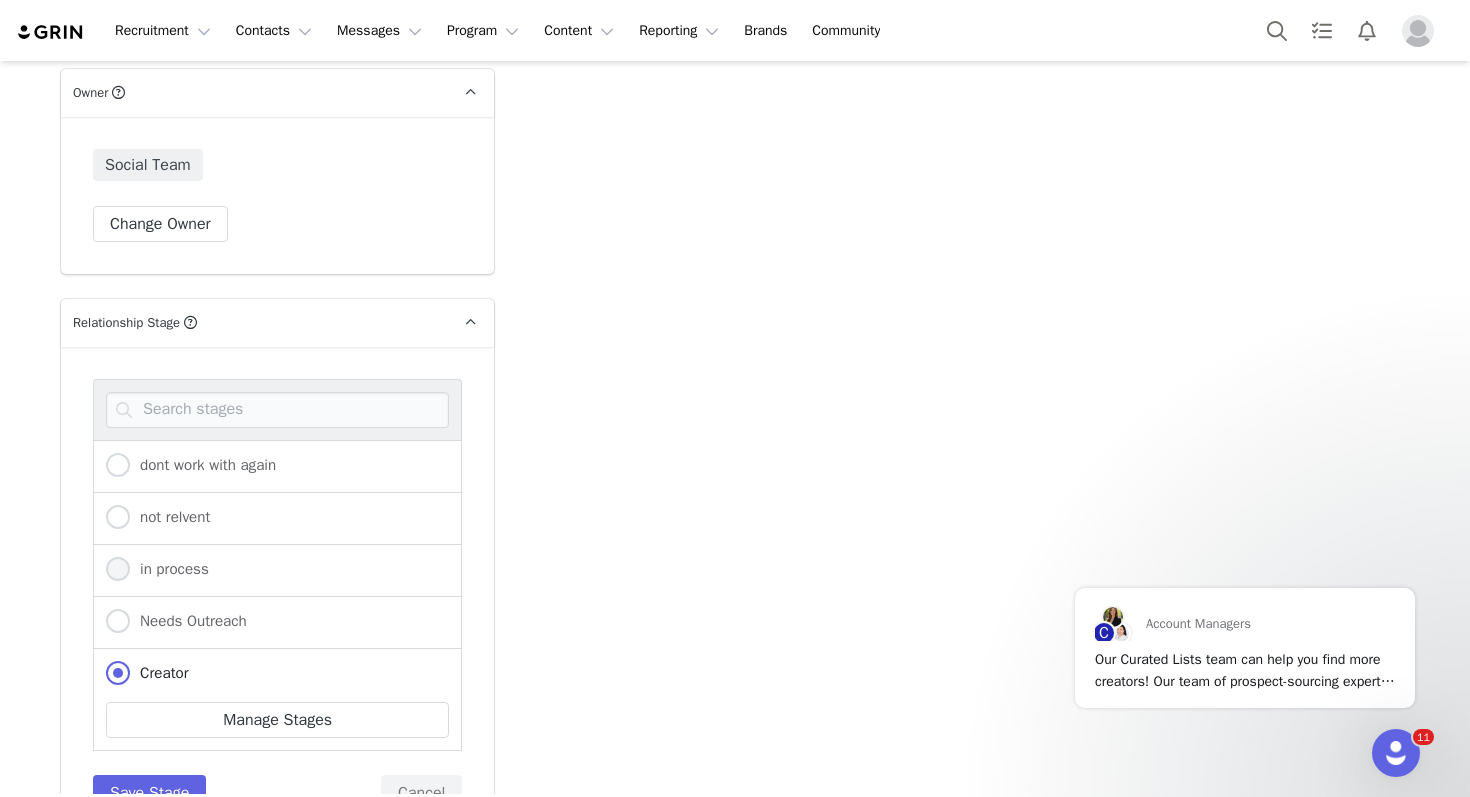 click on "not relvent" at bounding box center (118, 518) 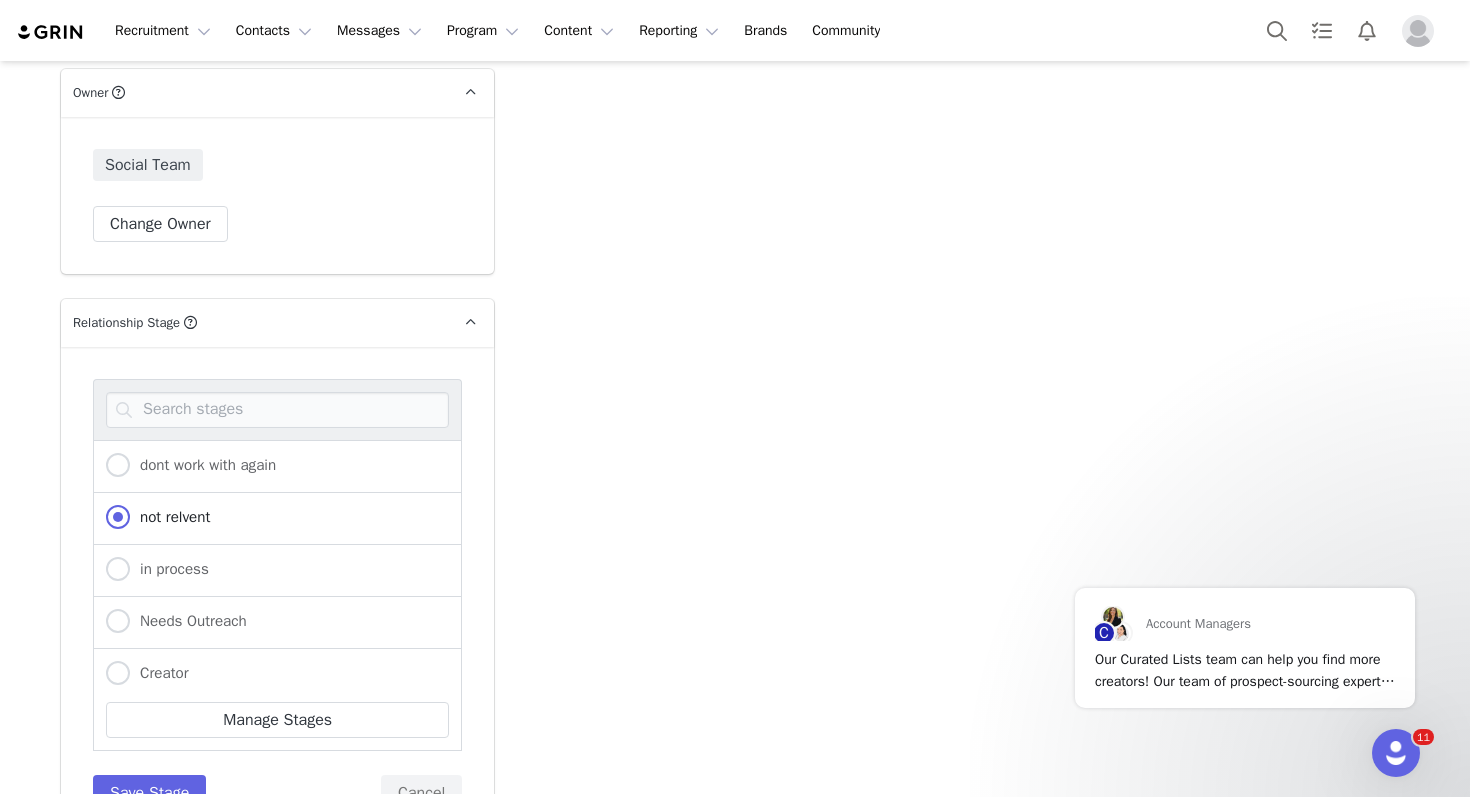 scroll, scrollTop: 6, scrollLeft: 0, axis: vertical 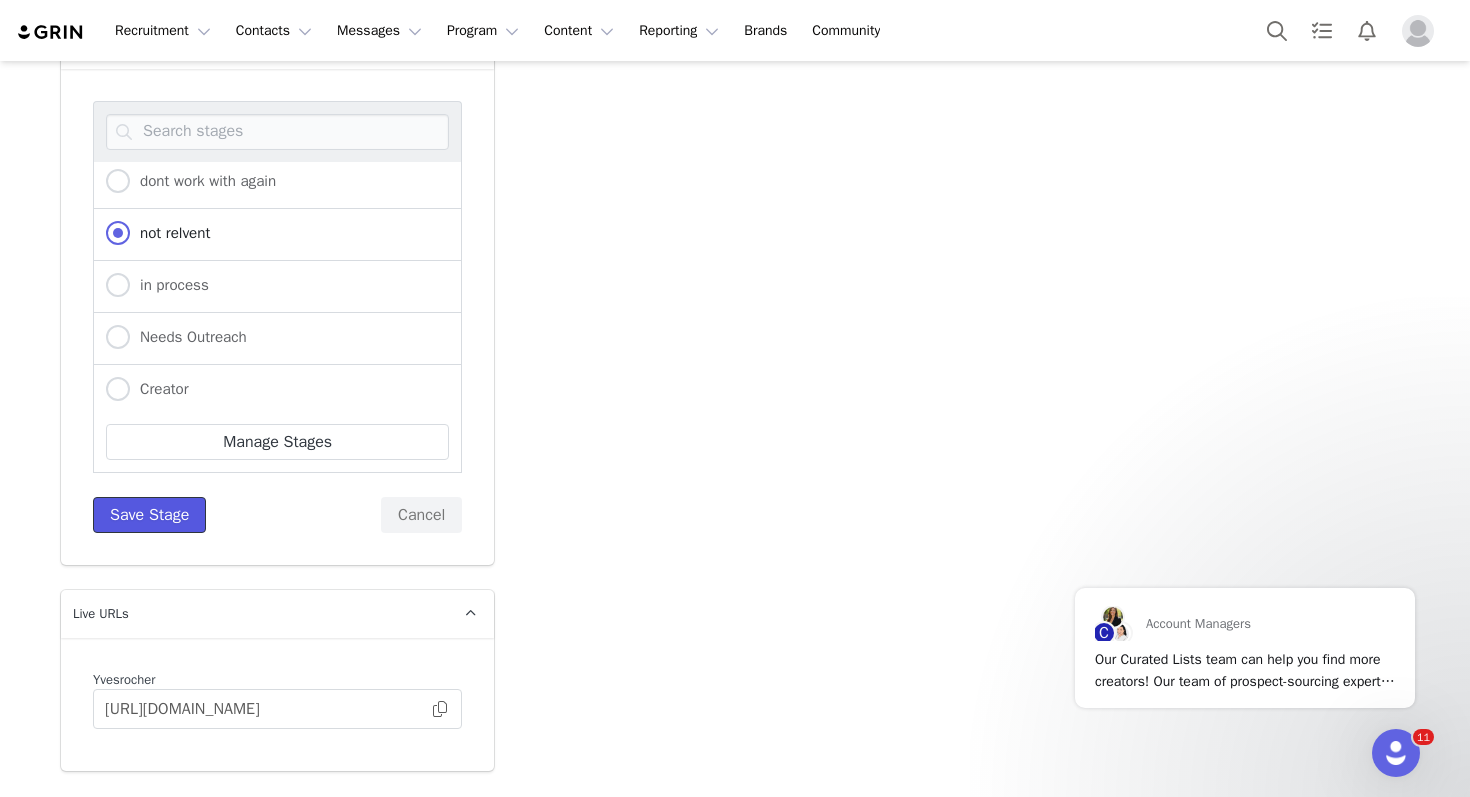 click on "Save Stage" at bounding box center [149, 515] 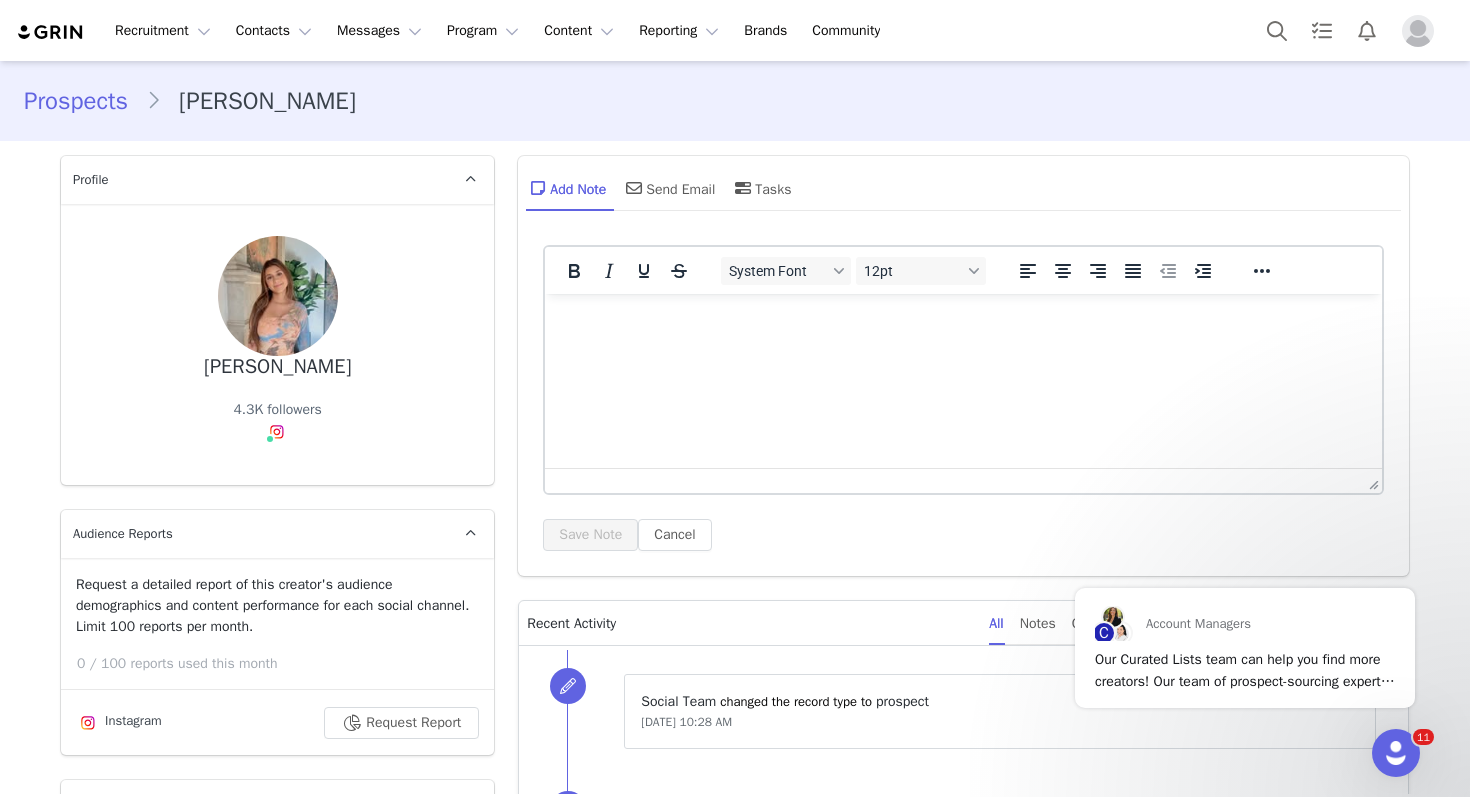 scroll, scrollTop: 51, scrollLeft: 0, axis: vertical 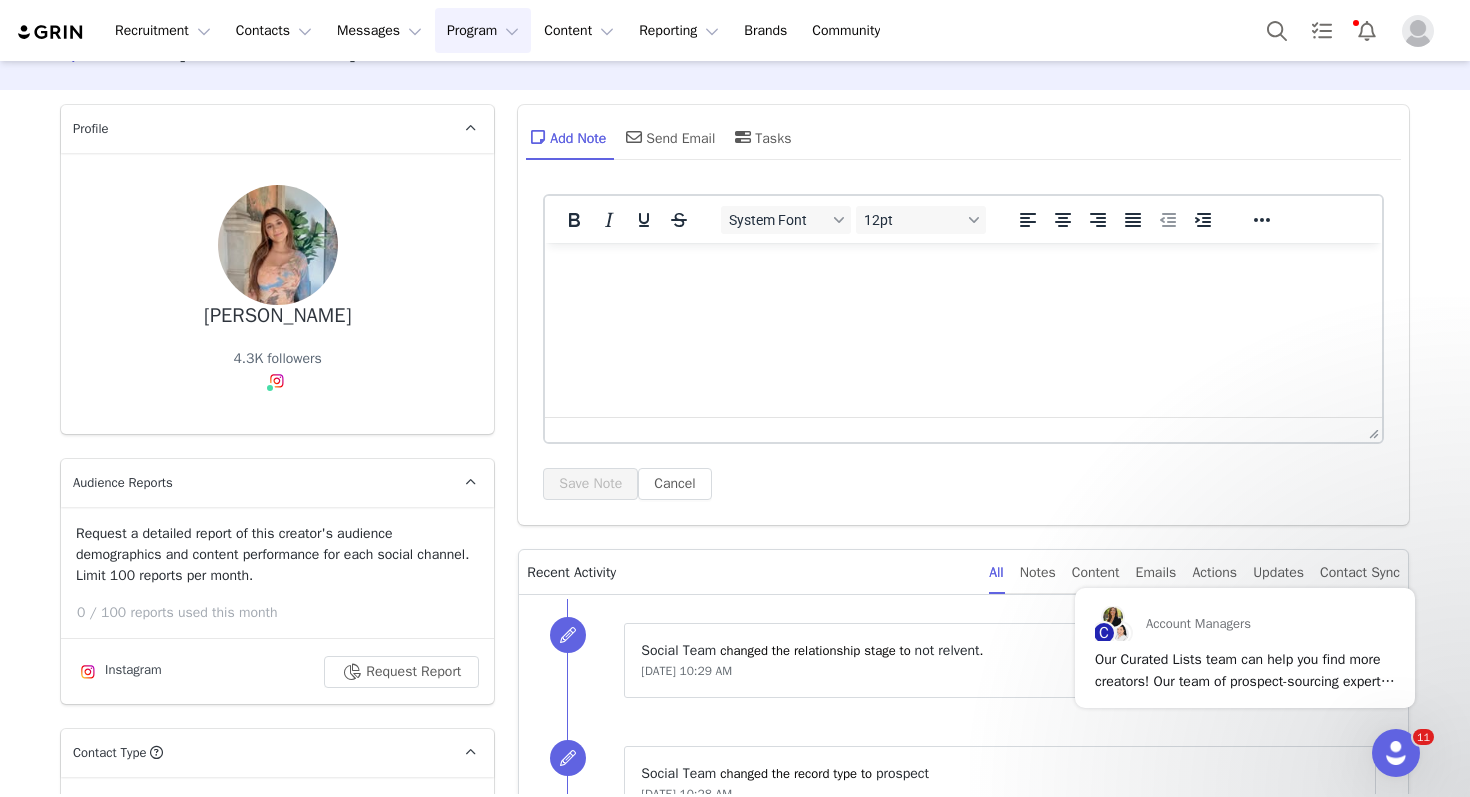 click on "Program Program" at bounding box center [483, 30] 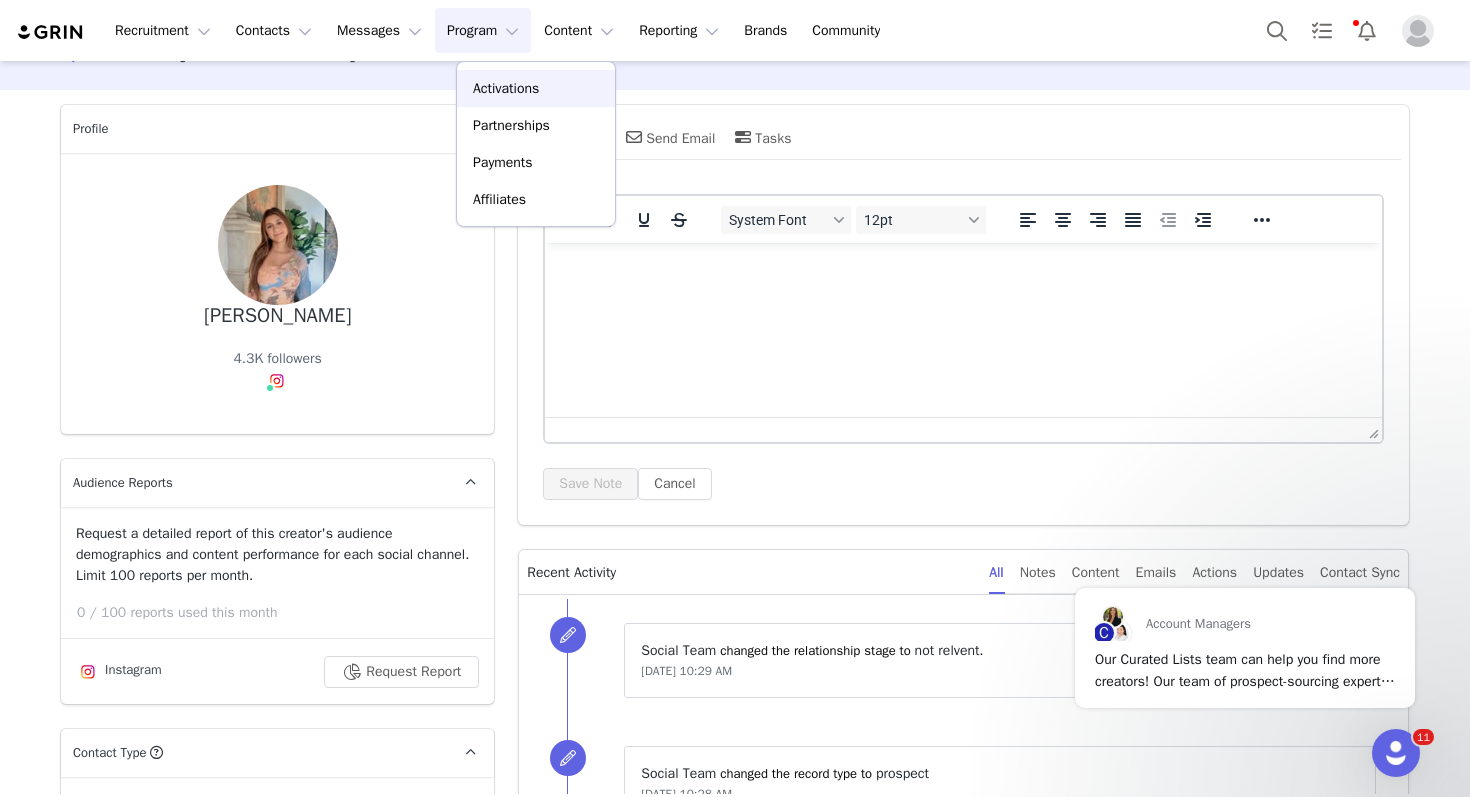 click on "Activations" at bounding box center [506, 88] 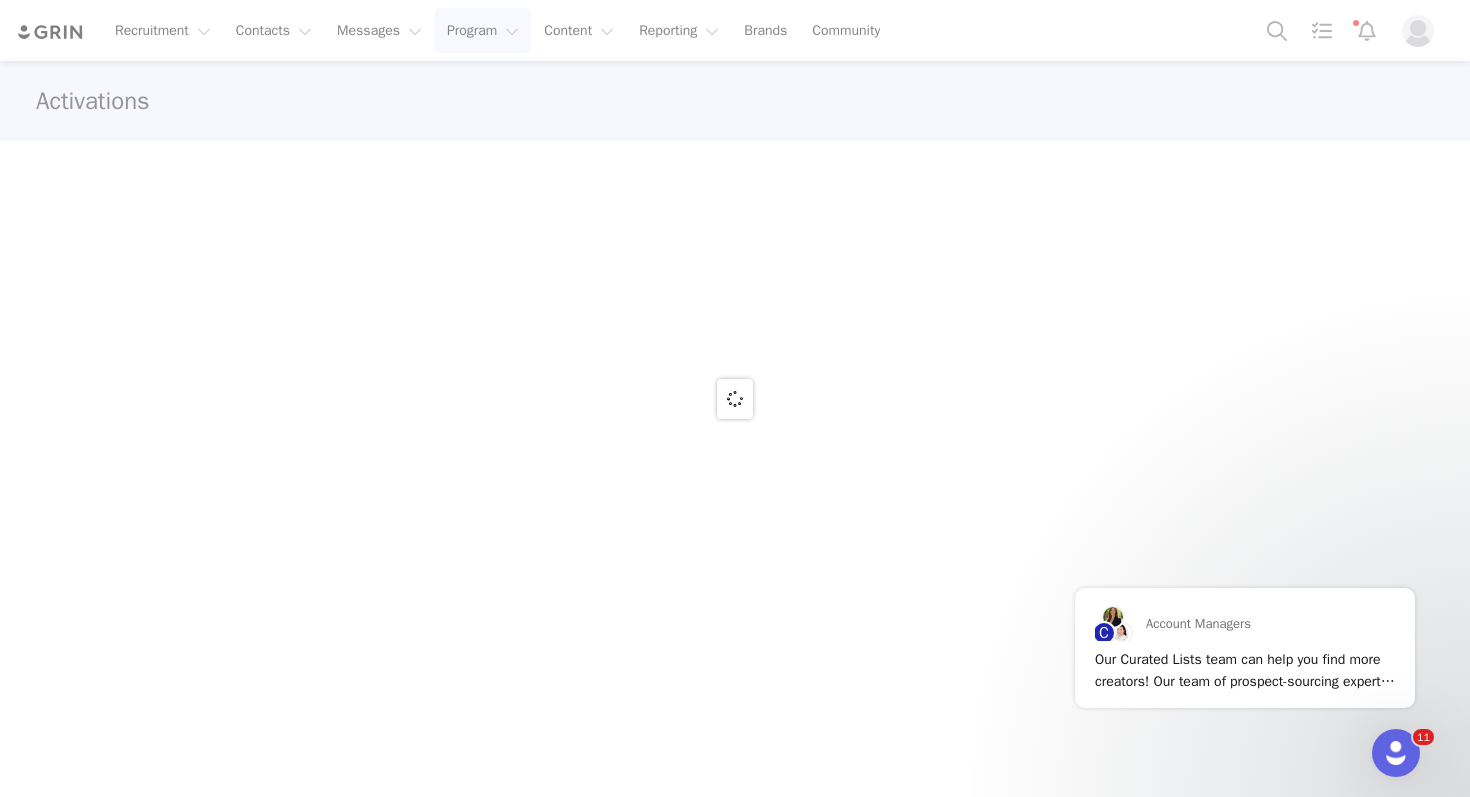 scroll, scrollTop: 0, scrollLeft: 0, axis: both 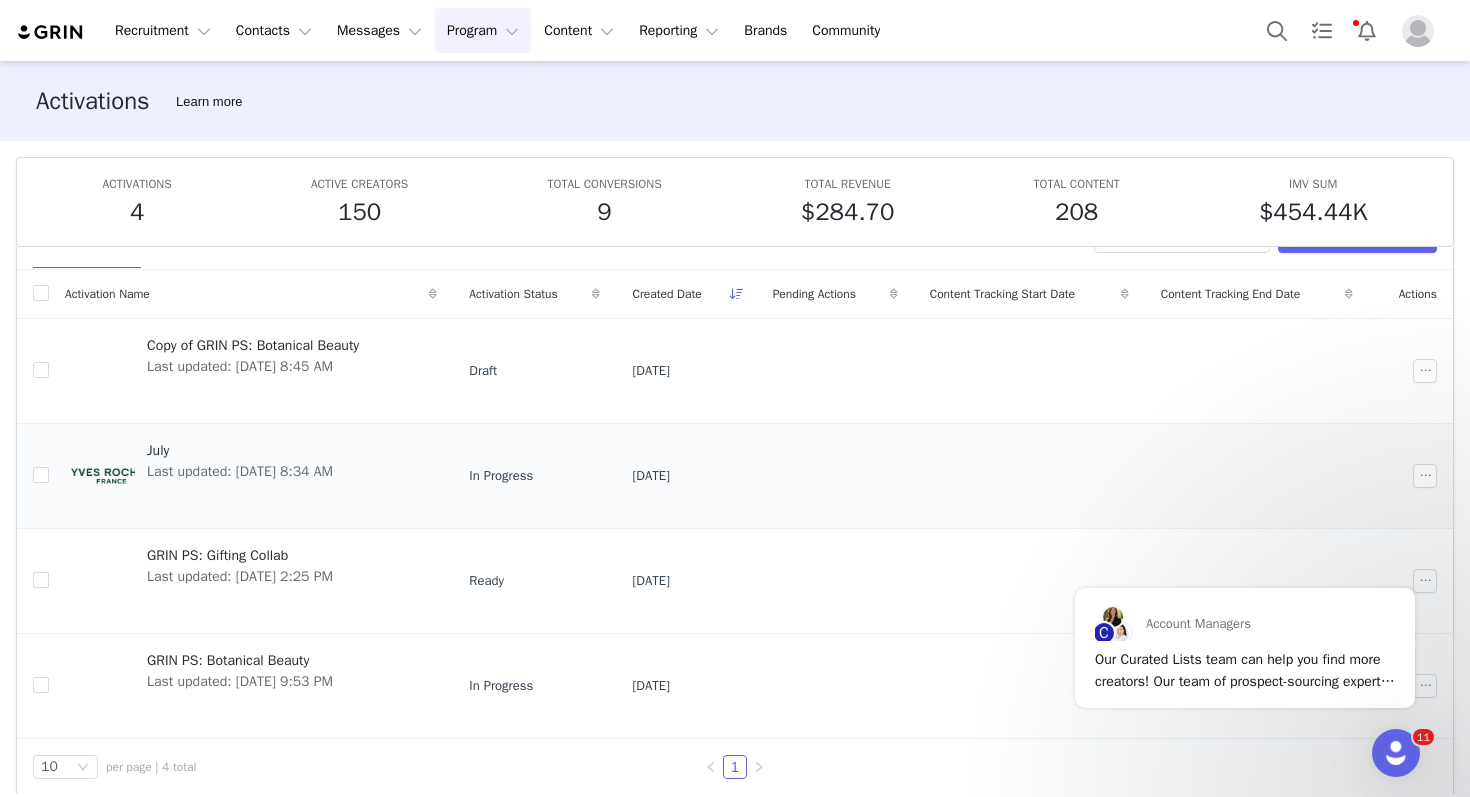click on "Last updated: Jul 6, 2025 8:34 AM" at bounding box center [240, 471] 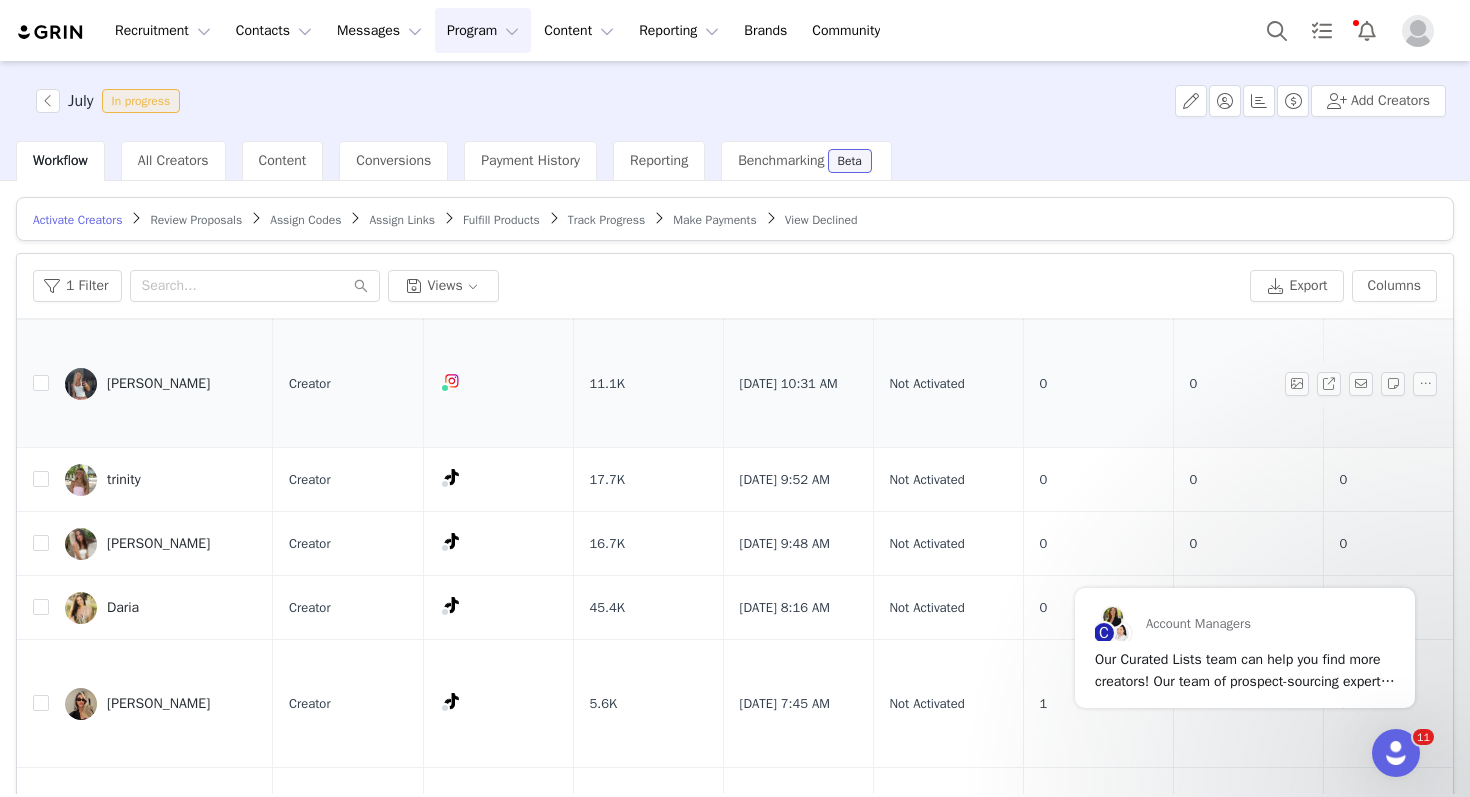 scroll, scrollTop: 24, scrollLeft: 0, axis: vertical 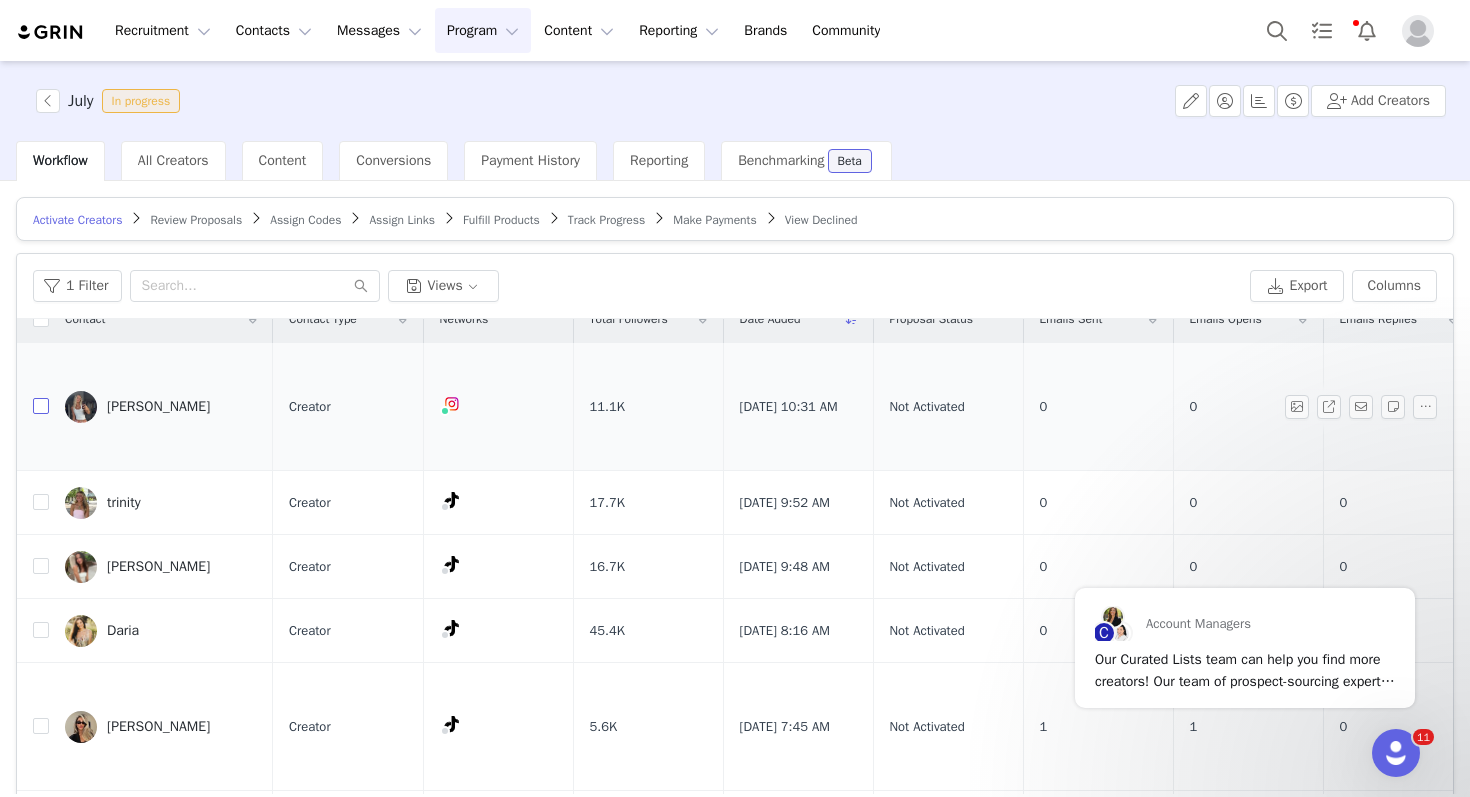 click at bounding box center [41, 406] 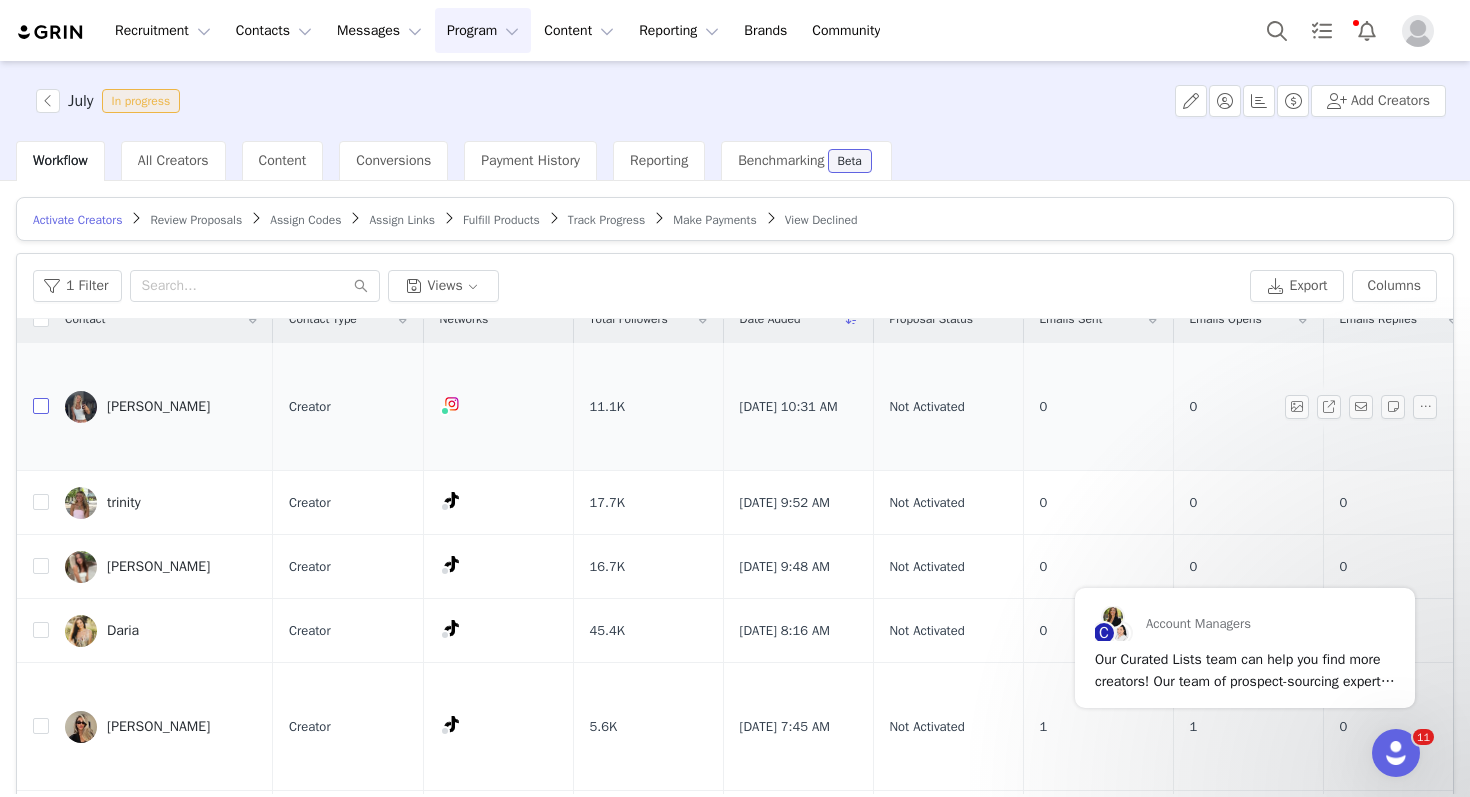 click at bounding box center (41, 406) 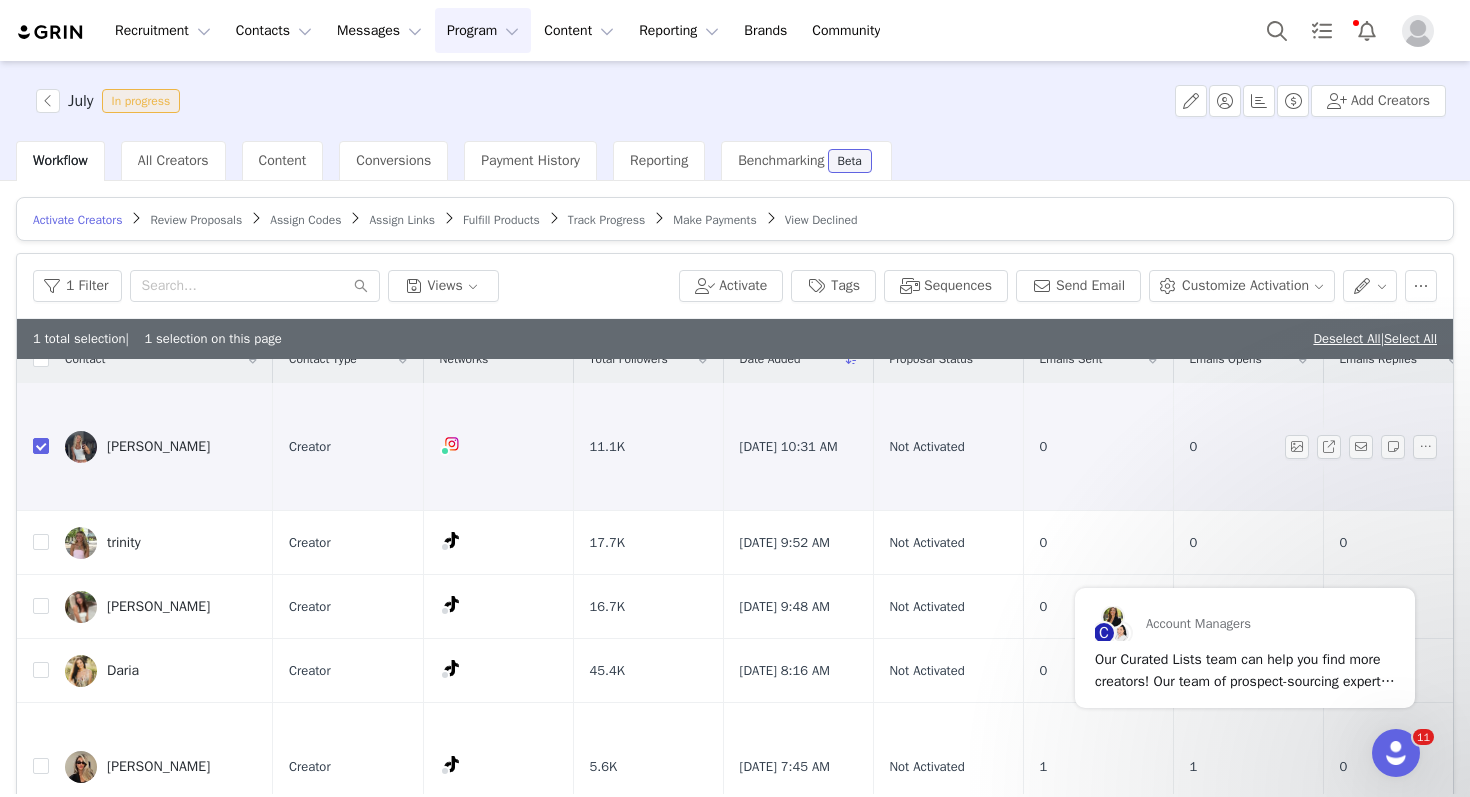 click on "Kaylee Dell" at bounding box center [158, 447] 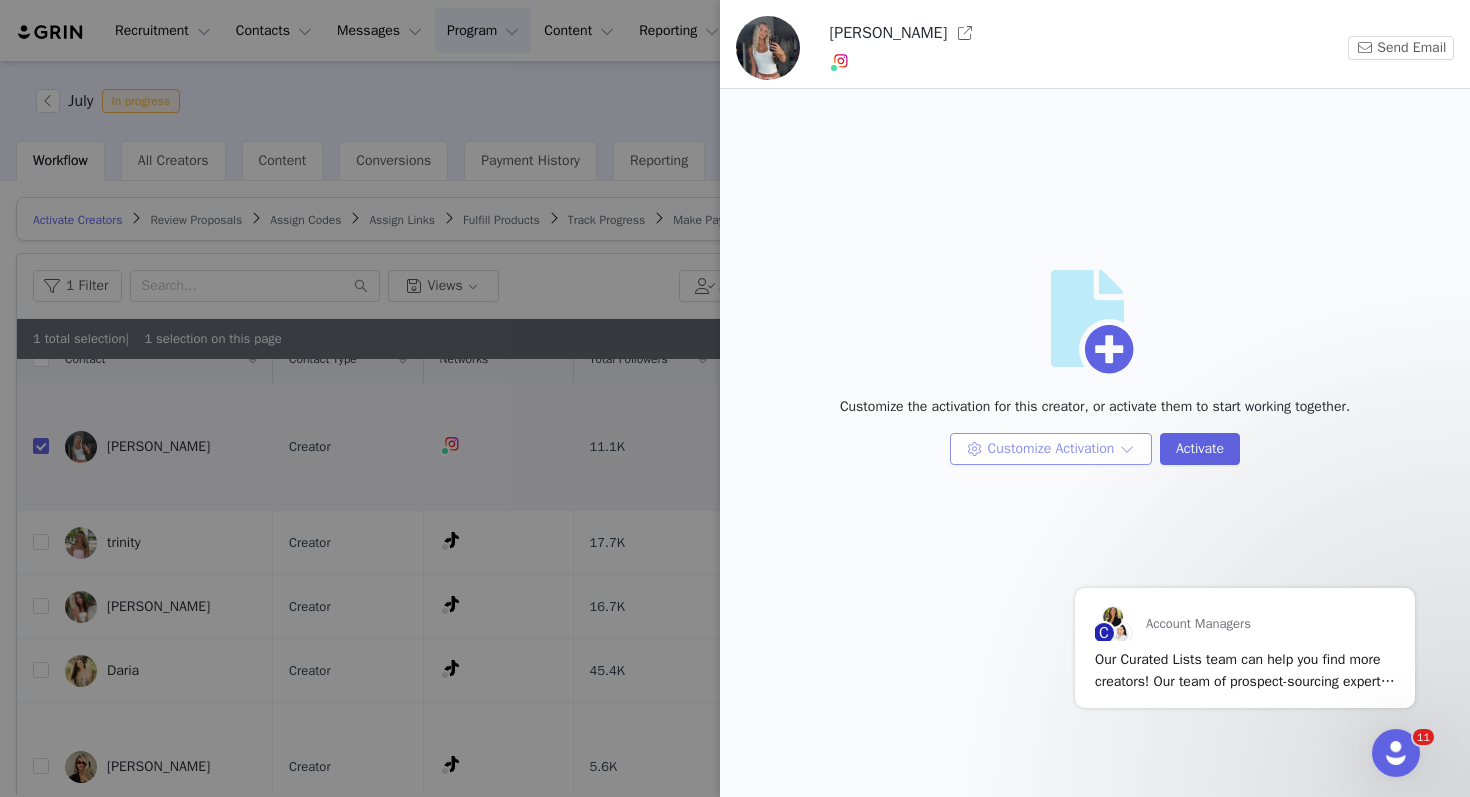 click on "Customize Activation" at bounding box center [1051, 449] 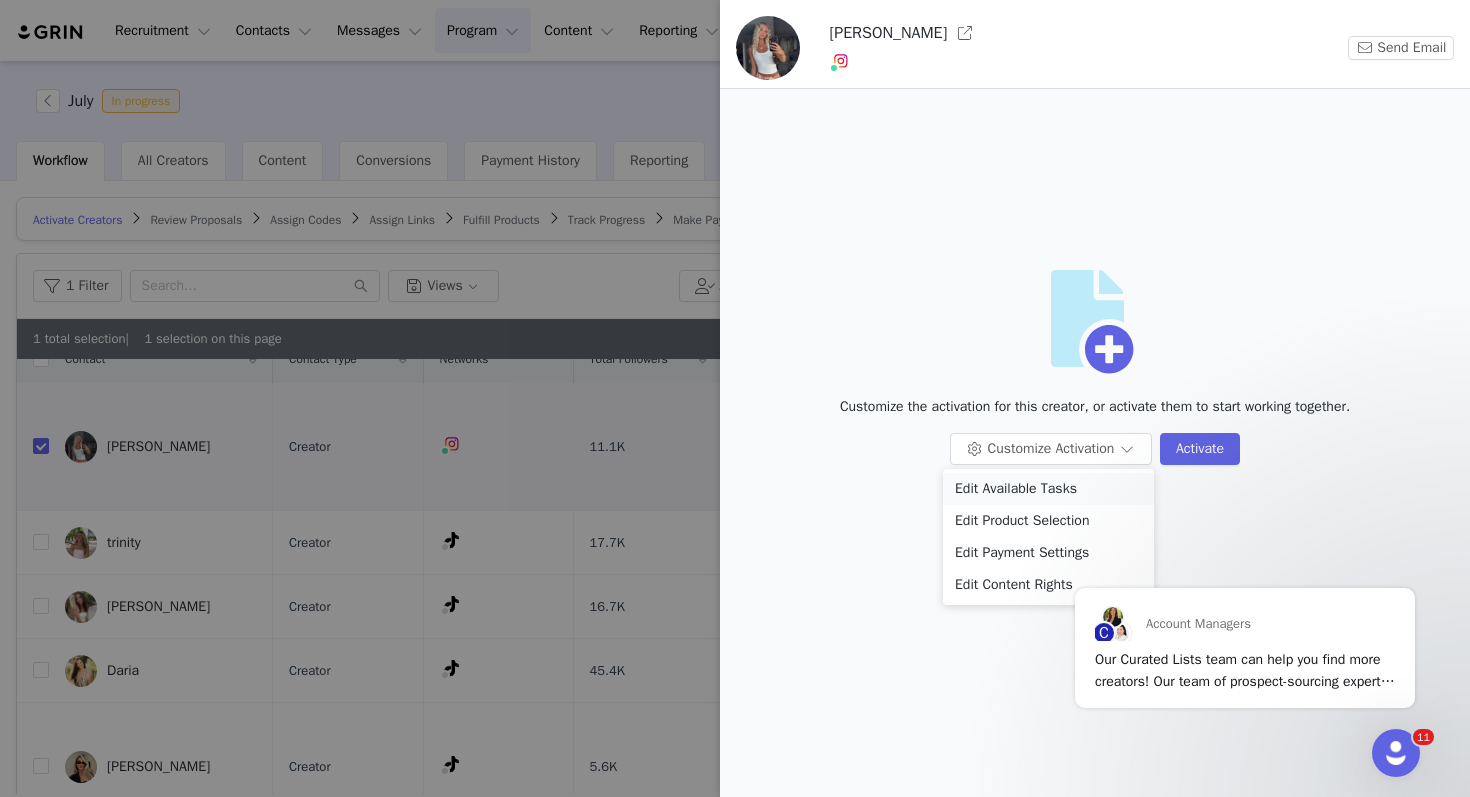 click on "Edit Available Tasks" at bounding box center (1048, 489) 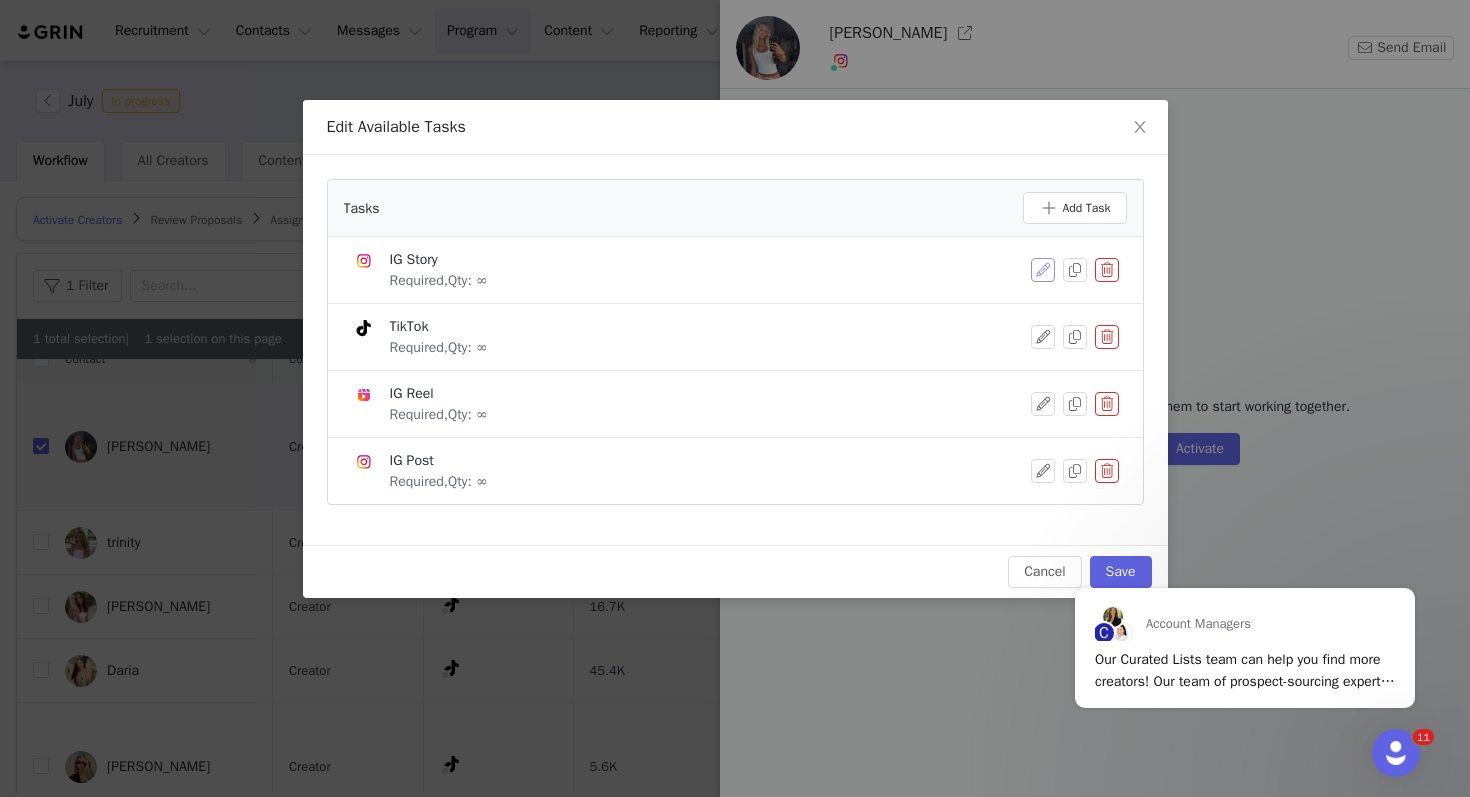 click at bounding box center [1043, 270] 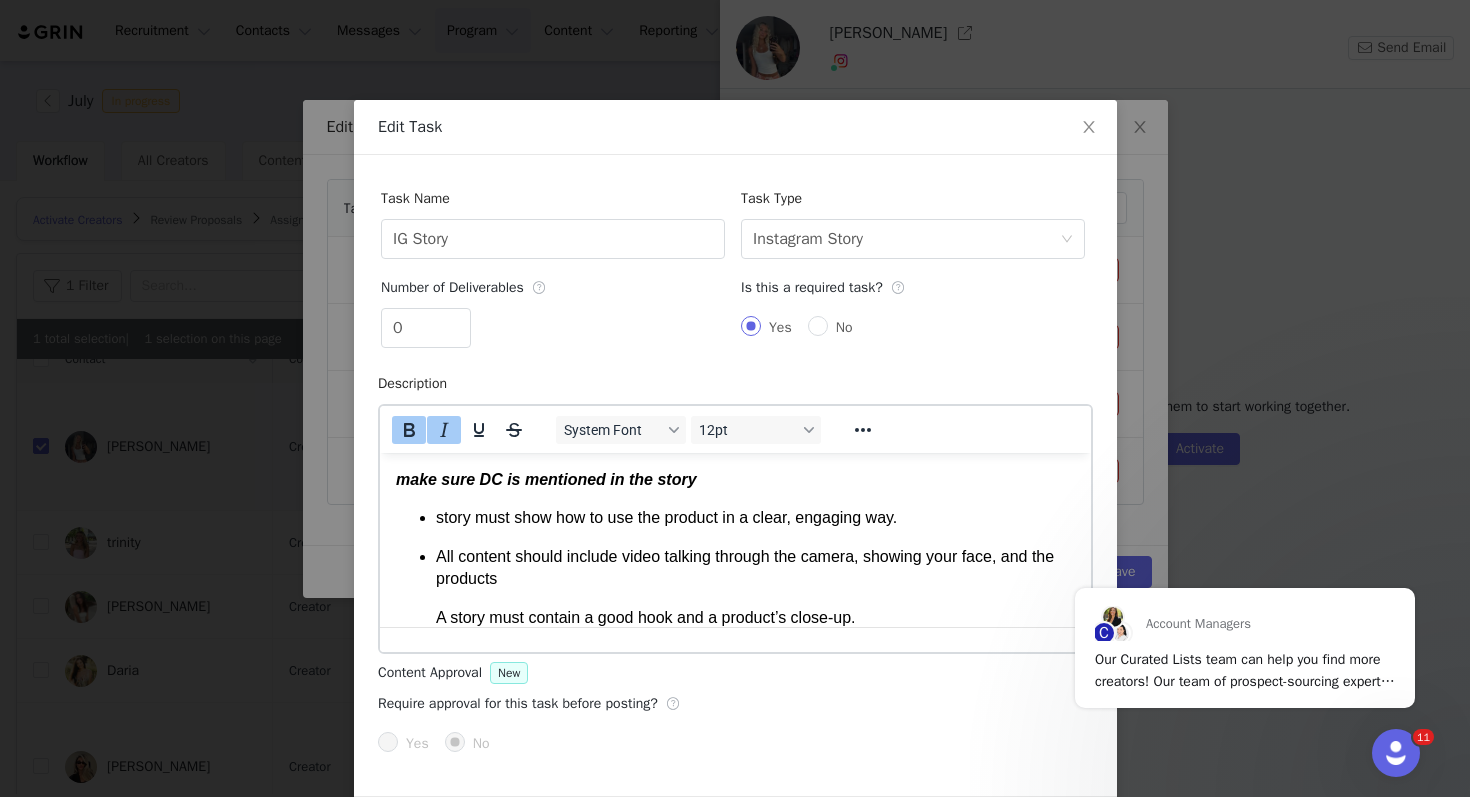 scroll, scrollTop: 0, scrollLeft: 0, axis: both 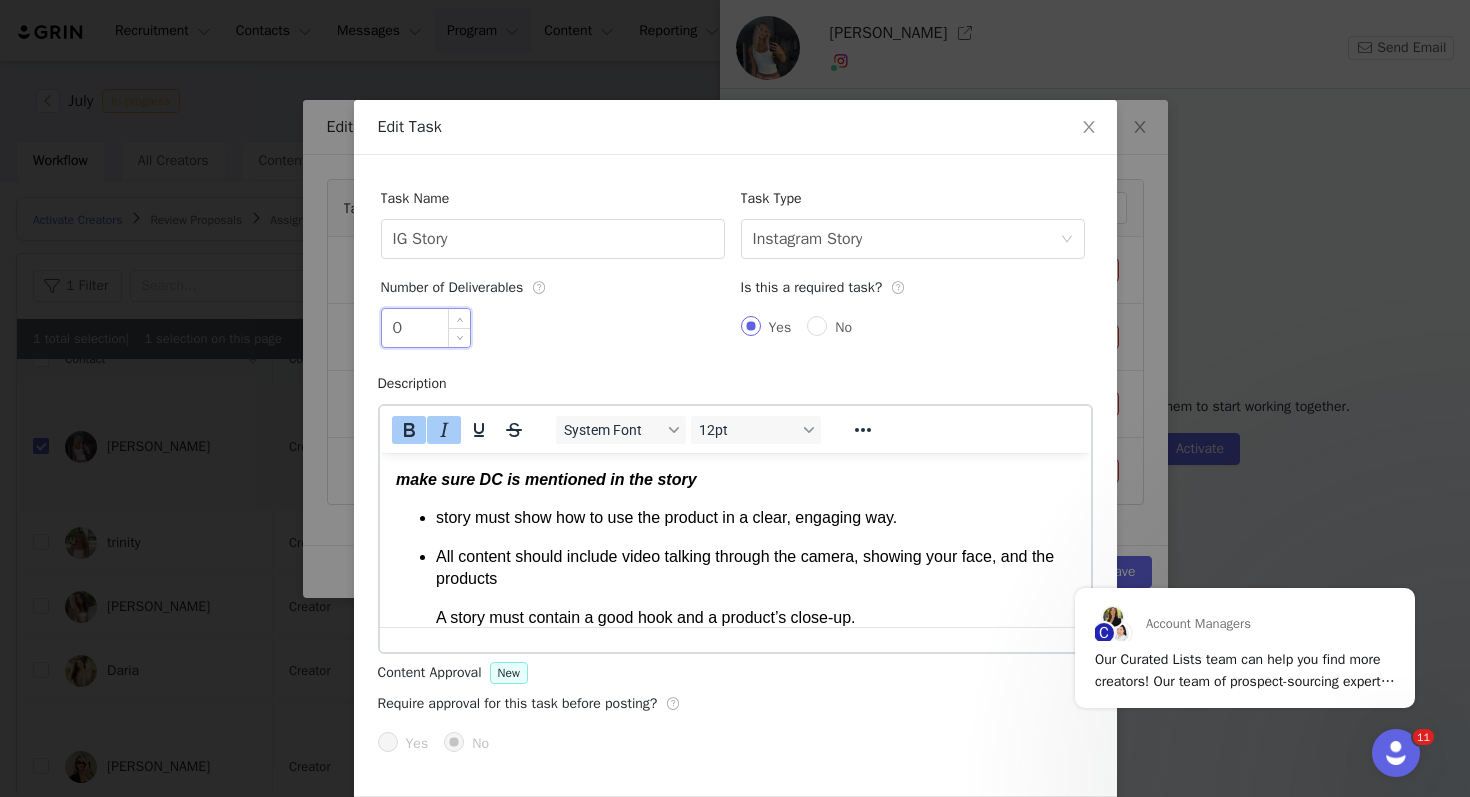 click on "0" at bounding box center (426, 328) 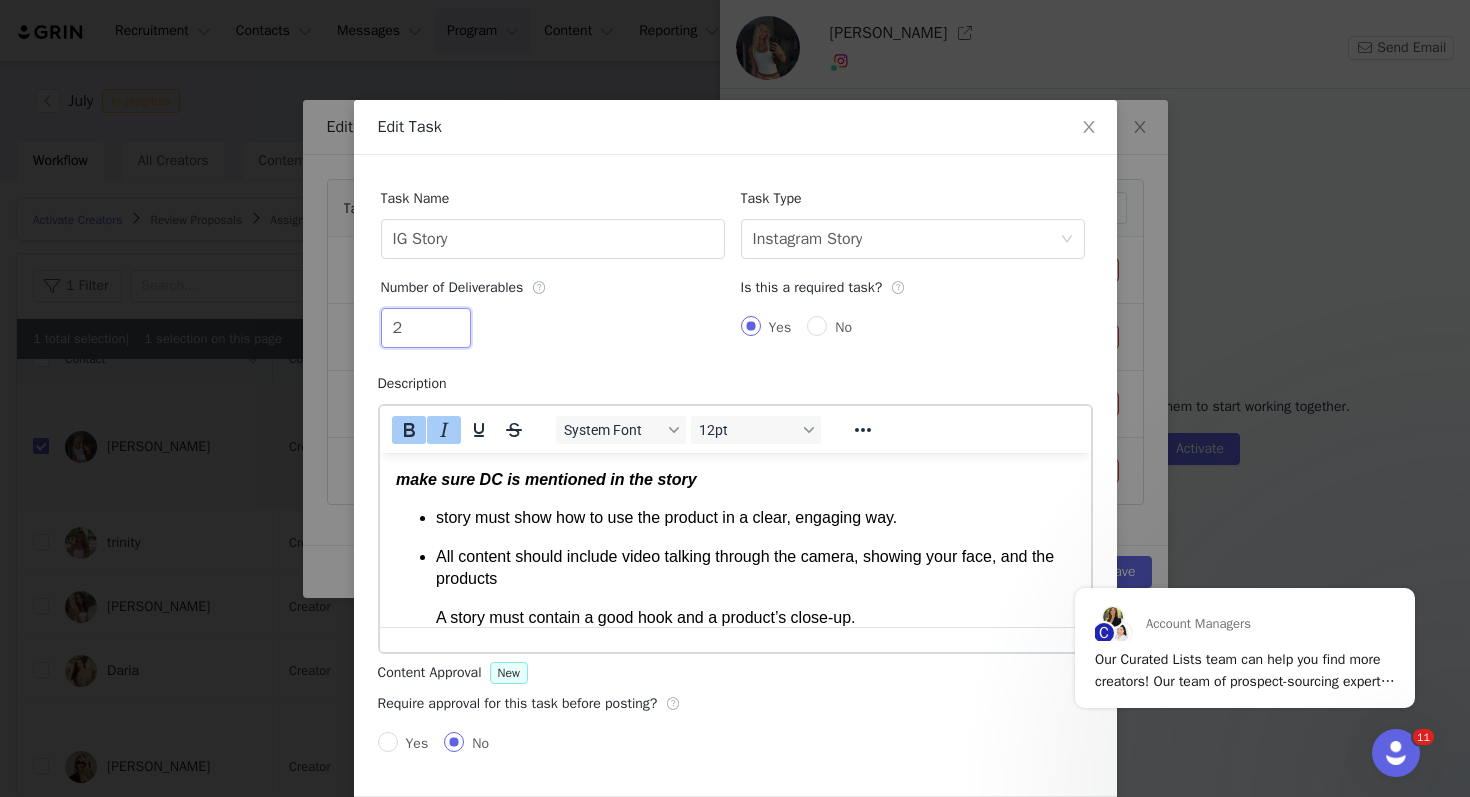 scroll, scrollTop: 370, scrollLeft: 0, axis: vertical 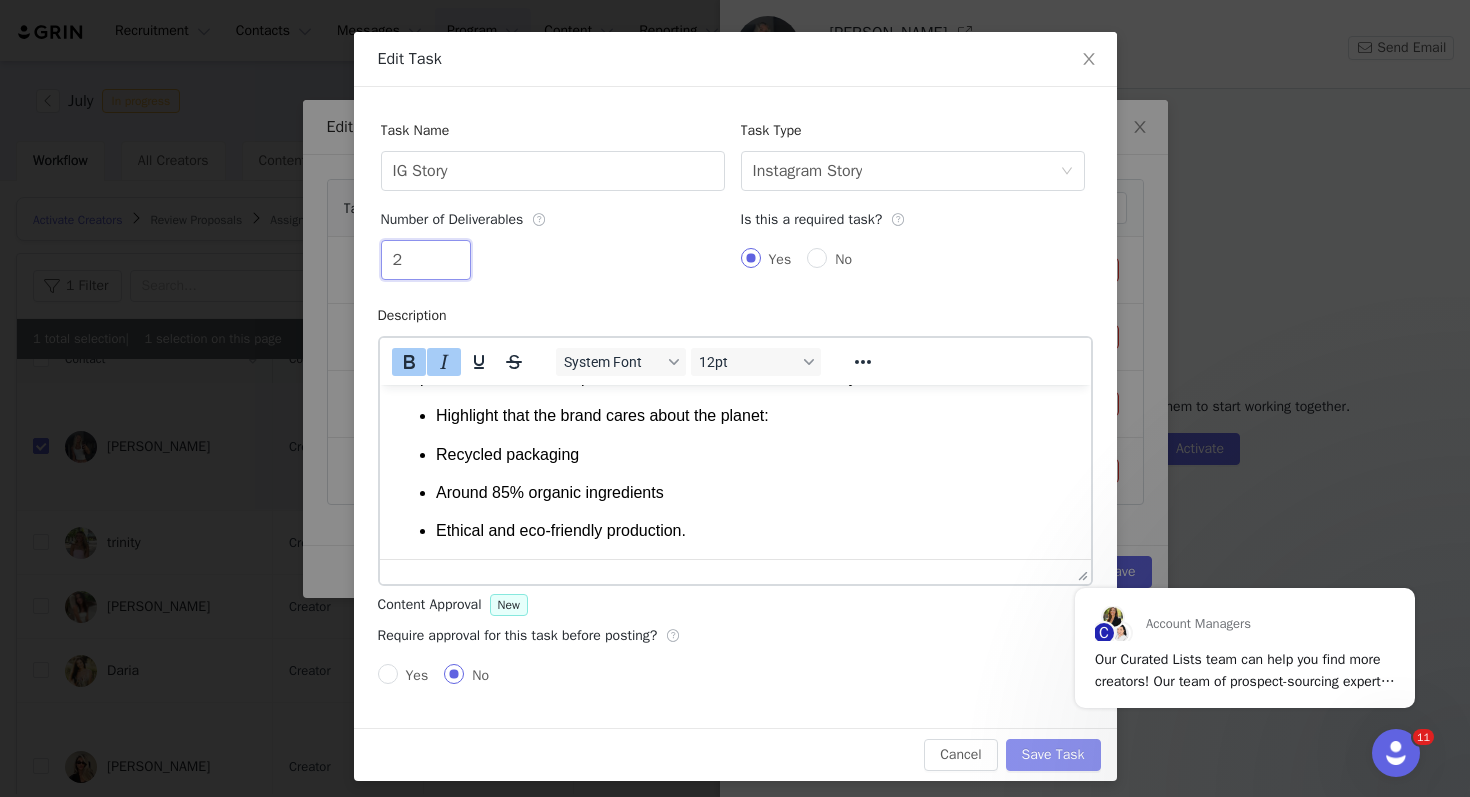 type on "2" 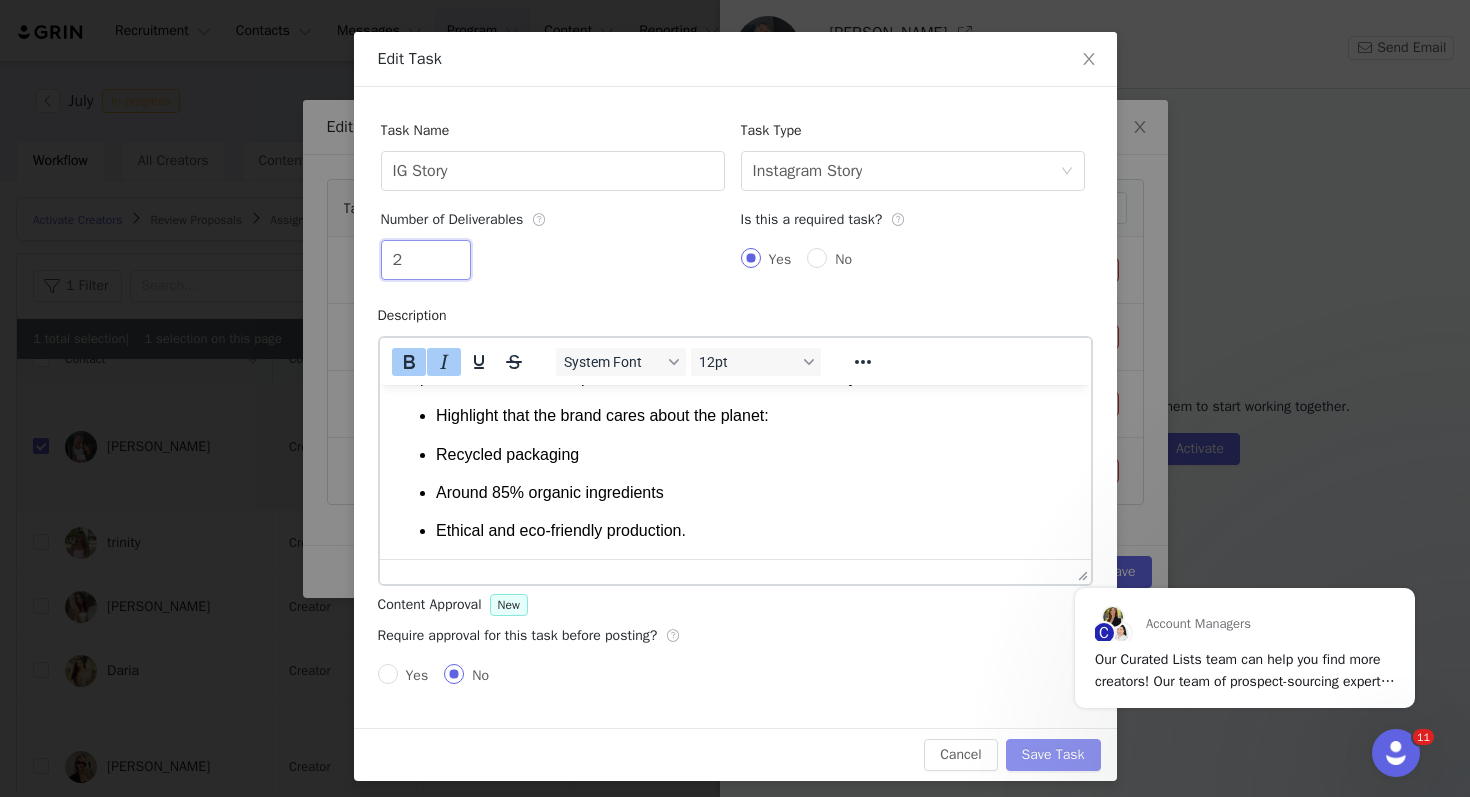 click on "Save Task" at bounding box center (1053, 755) 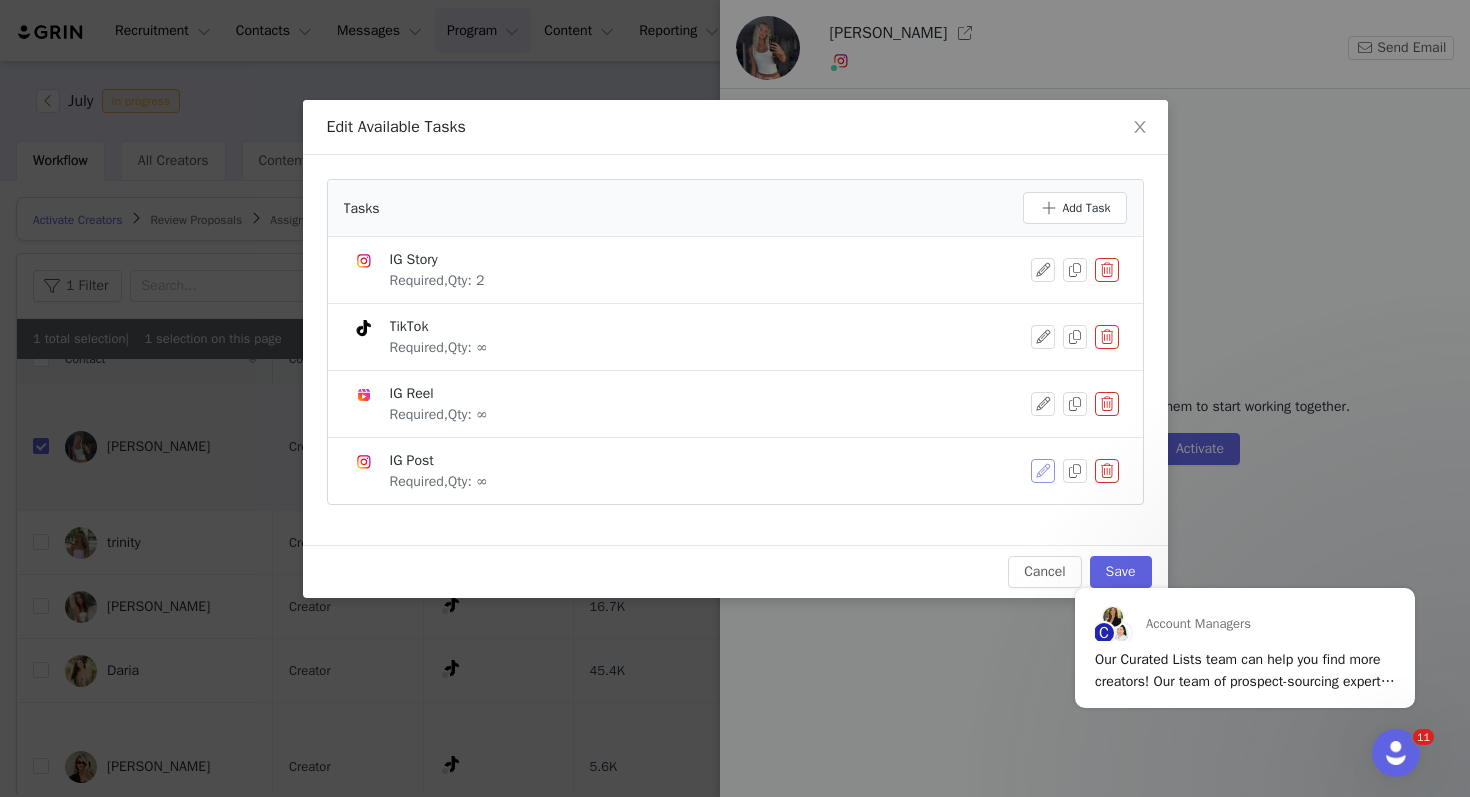 click at bounding box center [1043, 471] 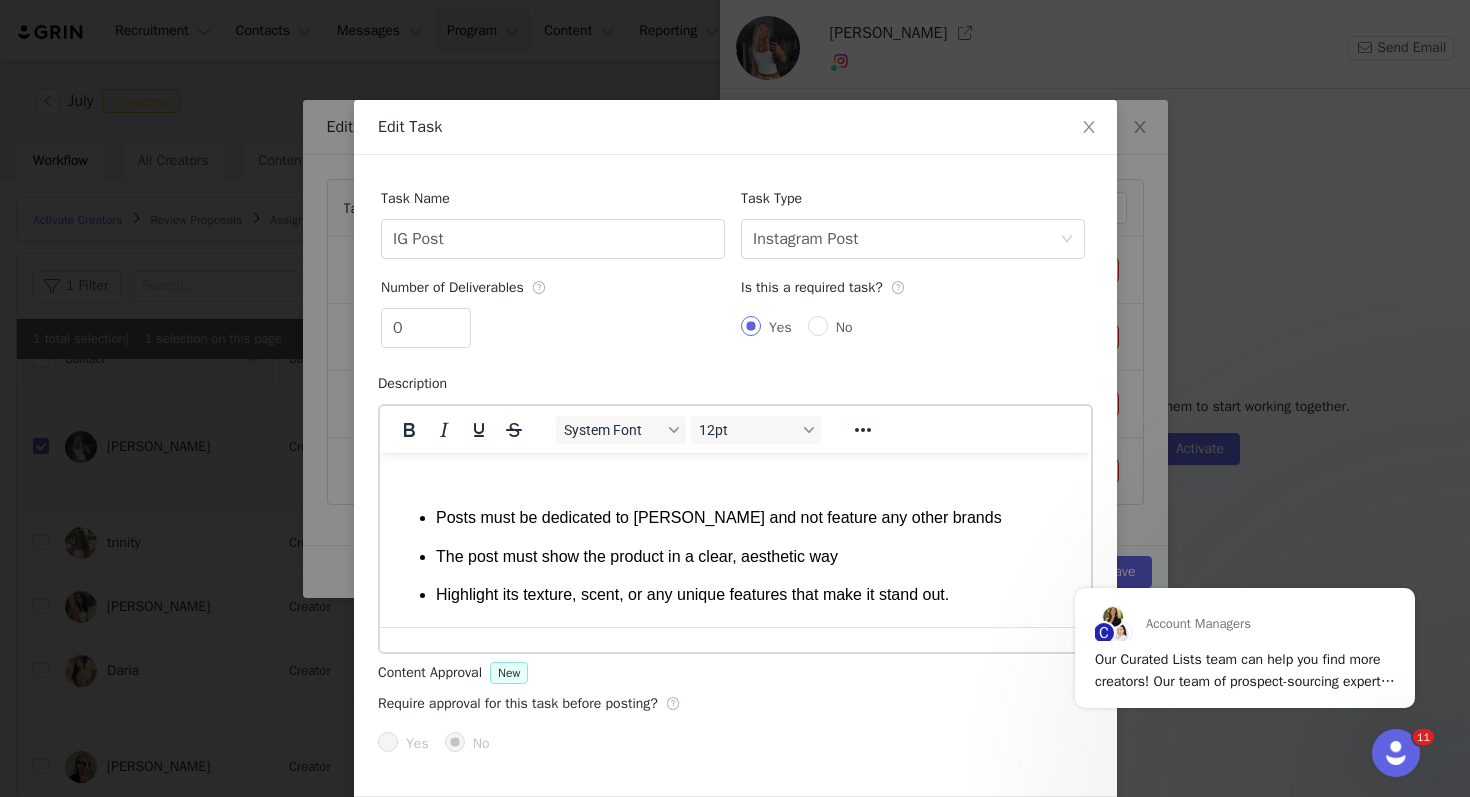 scroll, scrollTop: 0, scrollLeft: 0, axis: both 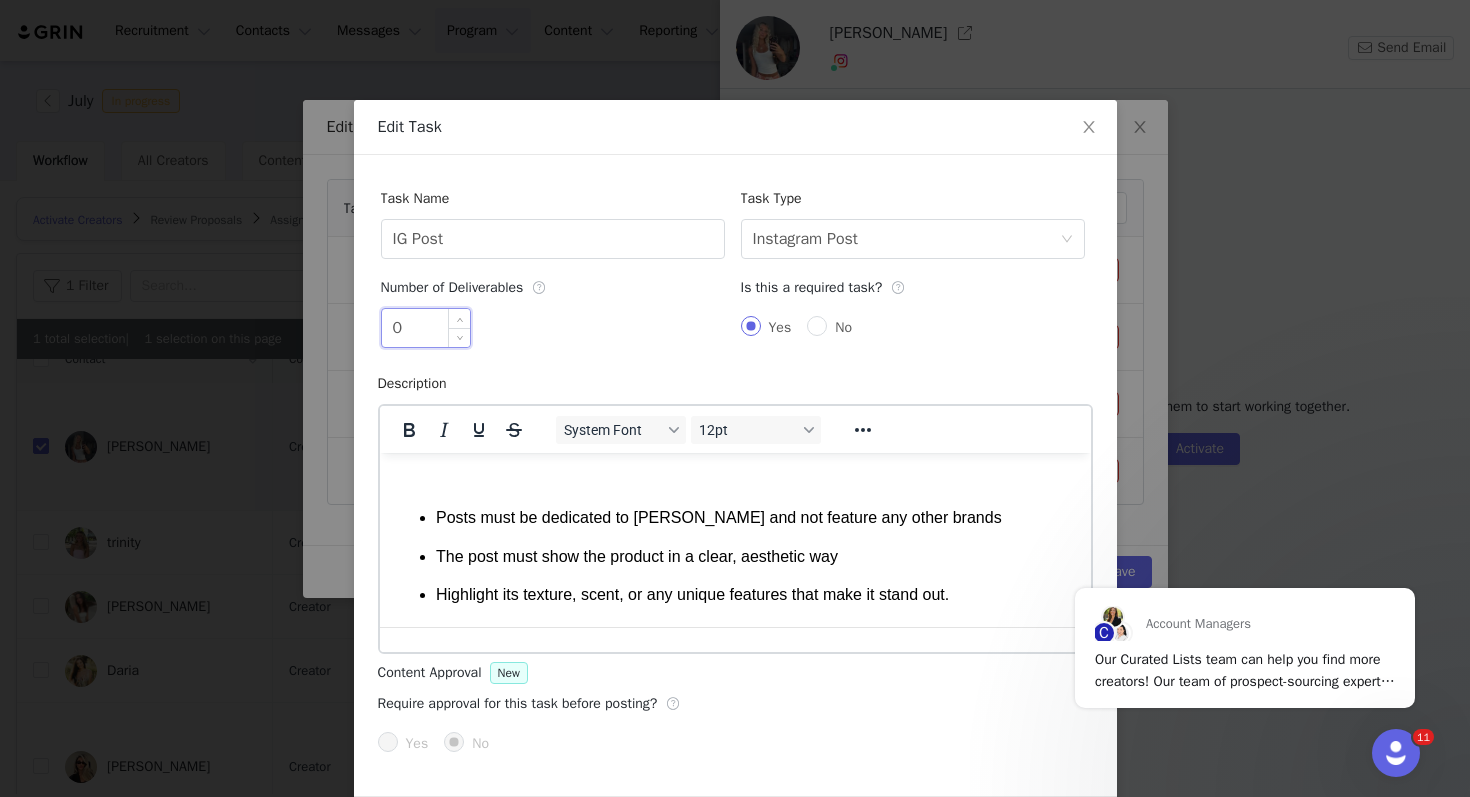 click on "0" at bounding box center (426, 328) 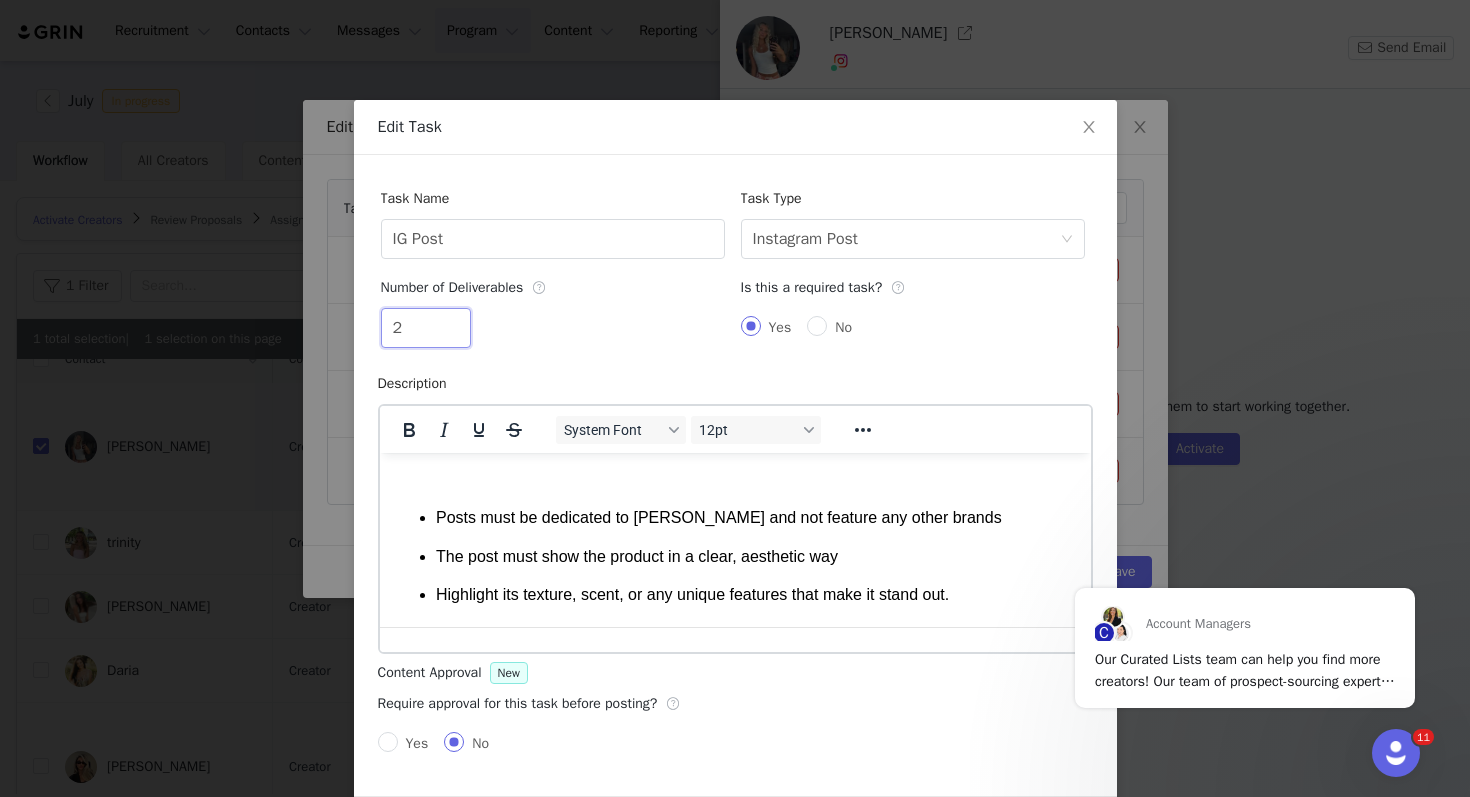 scroll, scrollTop: 267, scrollLeft: 0, axis: vertical 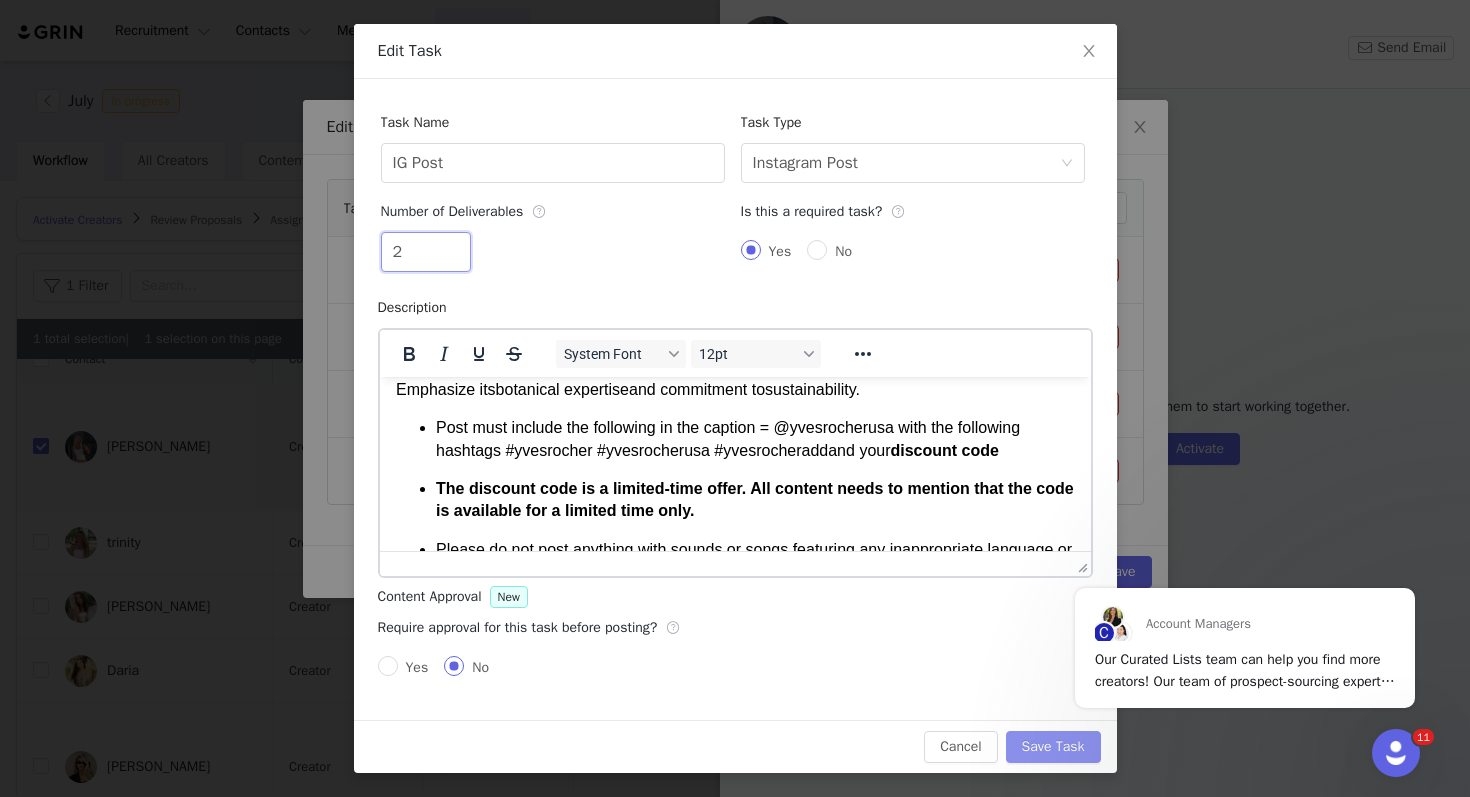 type on "2" 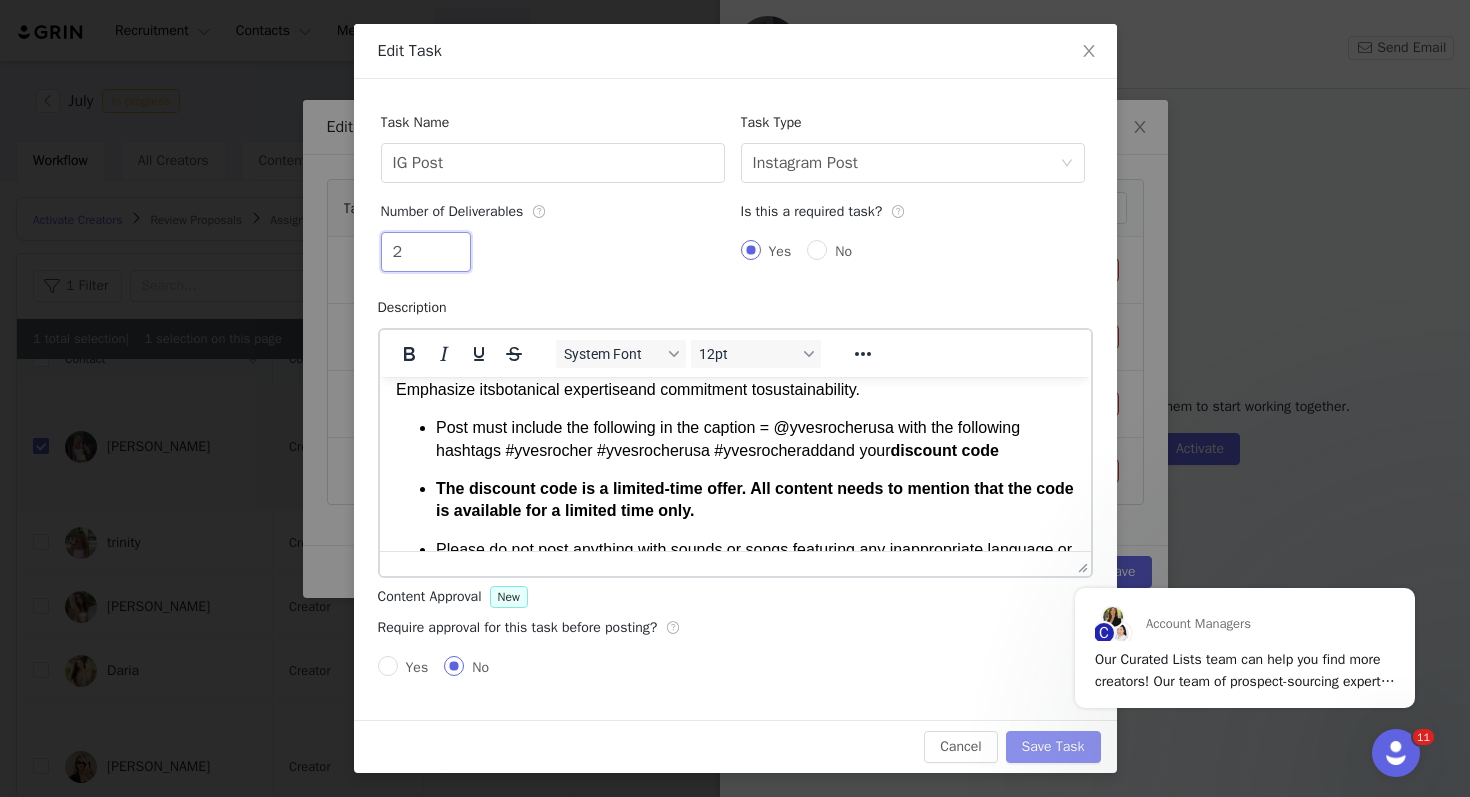 click on "Save Task" at bounding box center [1053, 747] 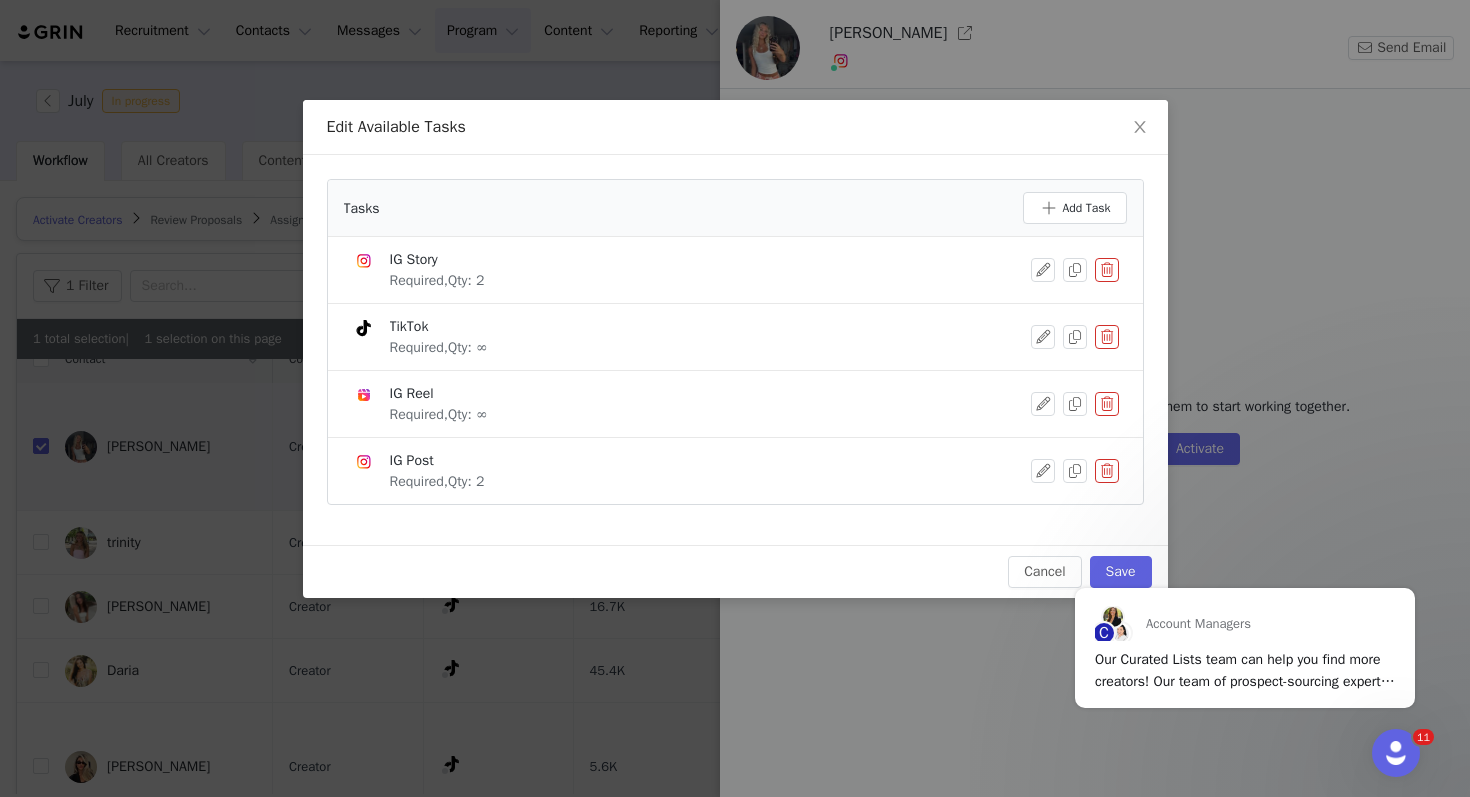 click at bounding box center (1107, 404) 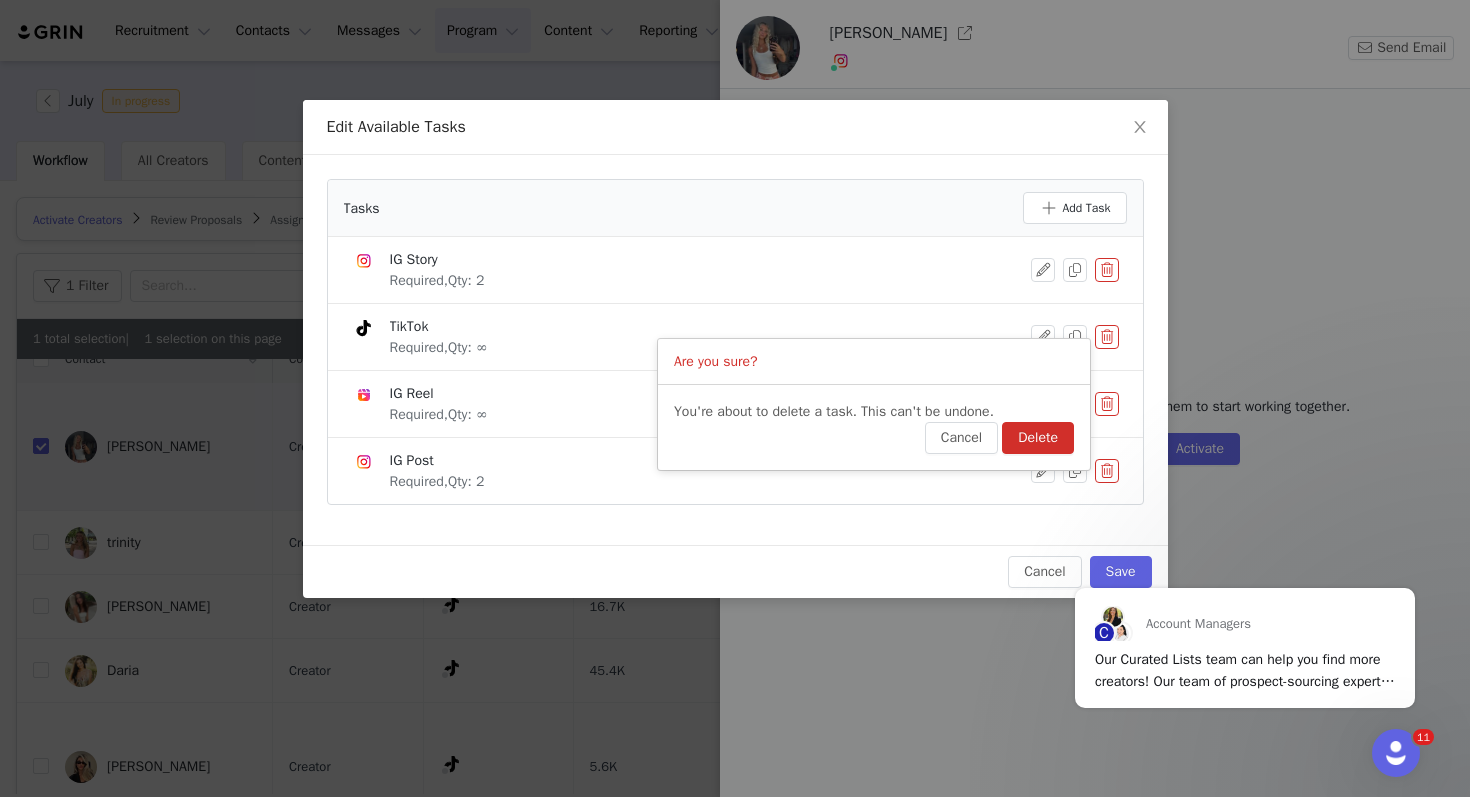 click on "Delete" at bounding box center [1038, 438] 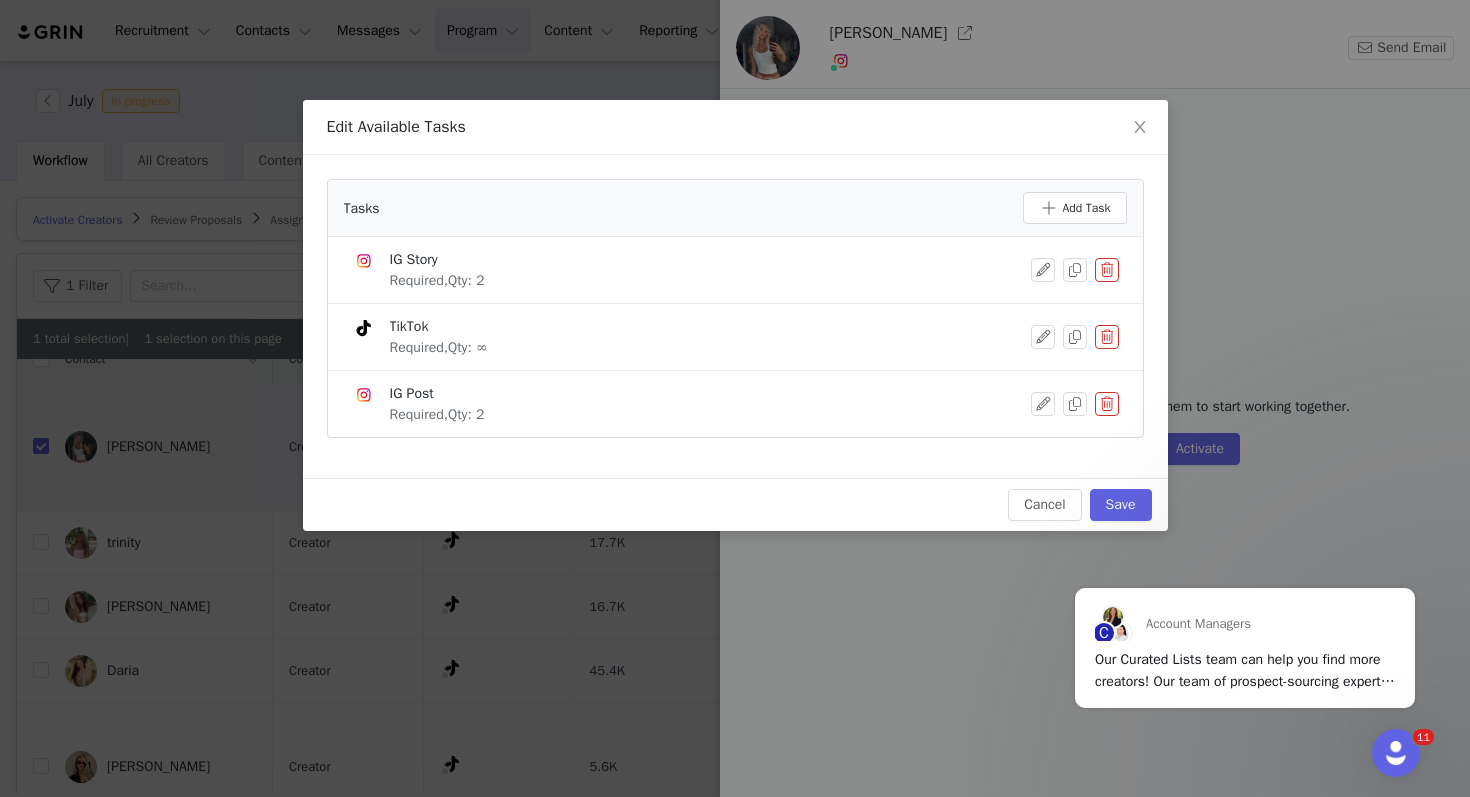 click at bounding box center (1107, 337) 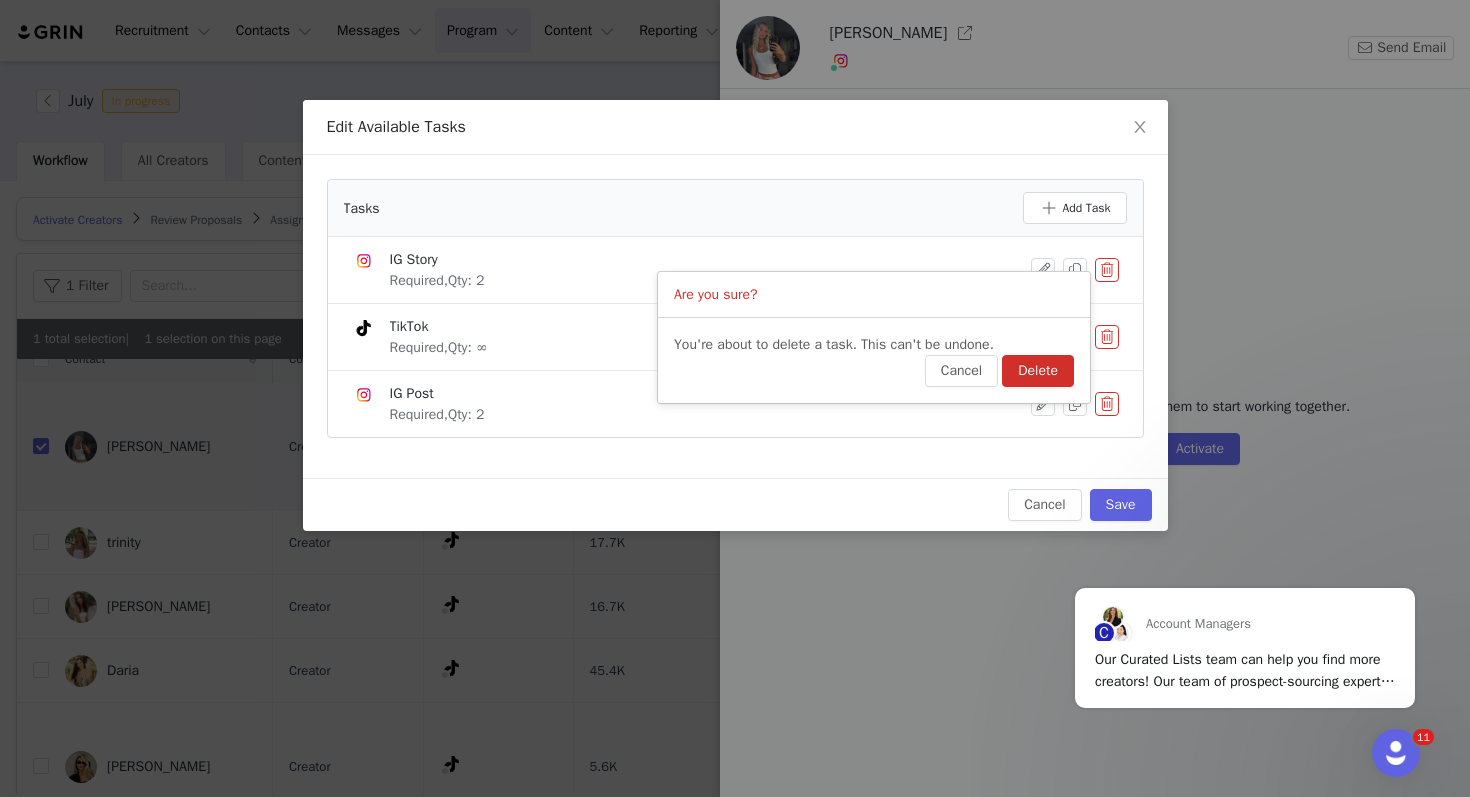click on "Delete" at bounding box center (1038, 371) 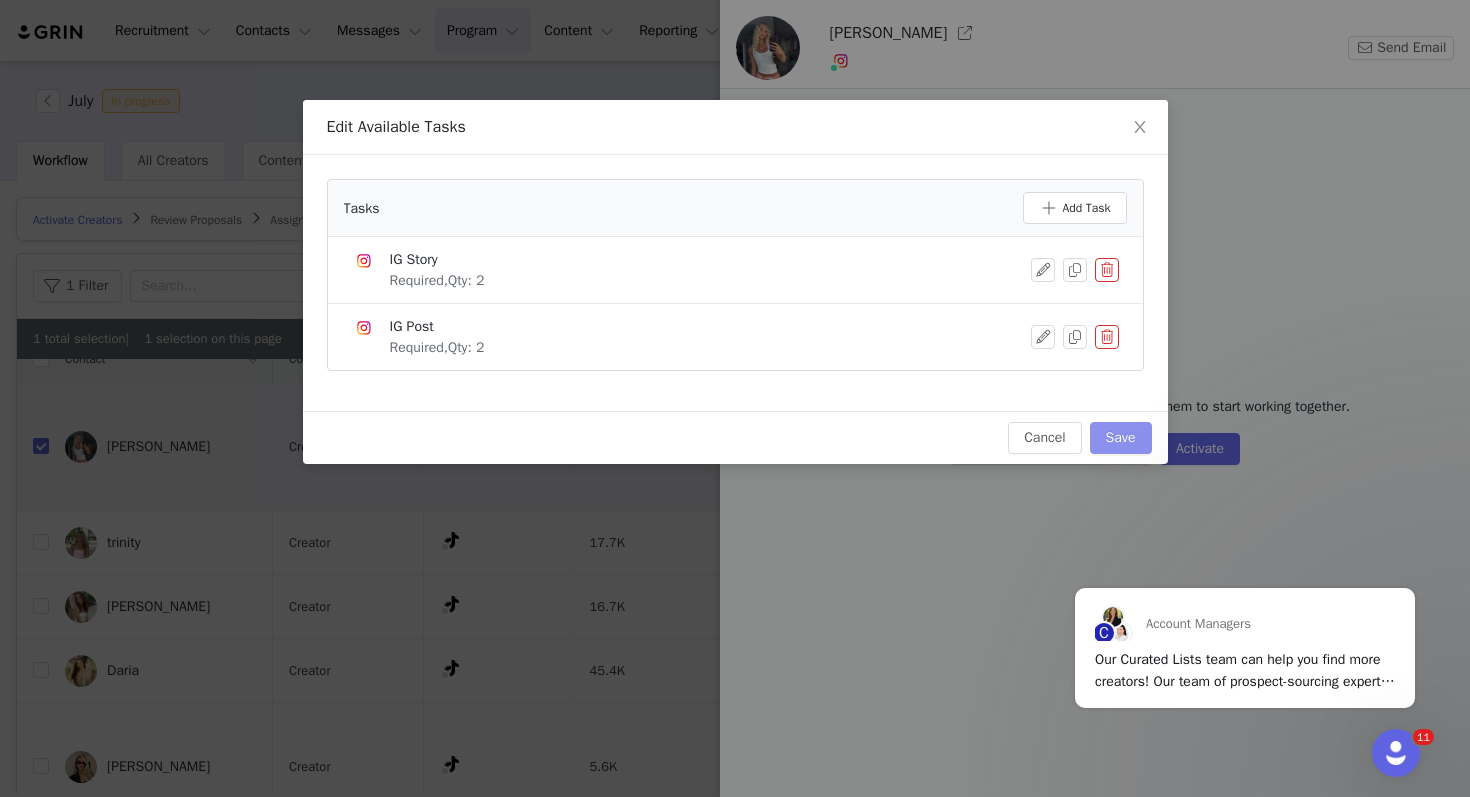 click on "Save" at bounding box center [1121, 438] 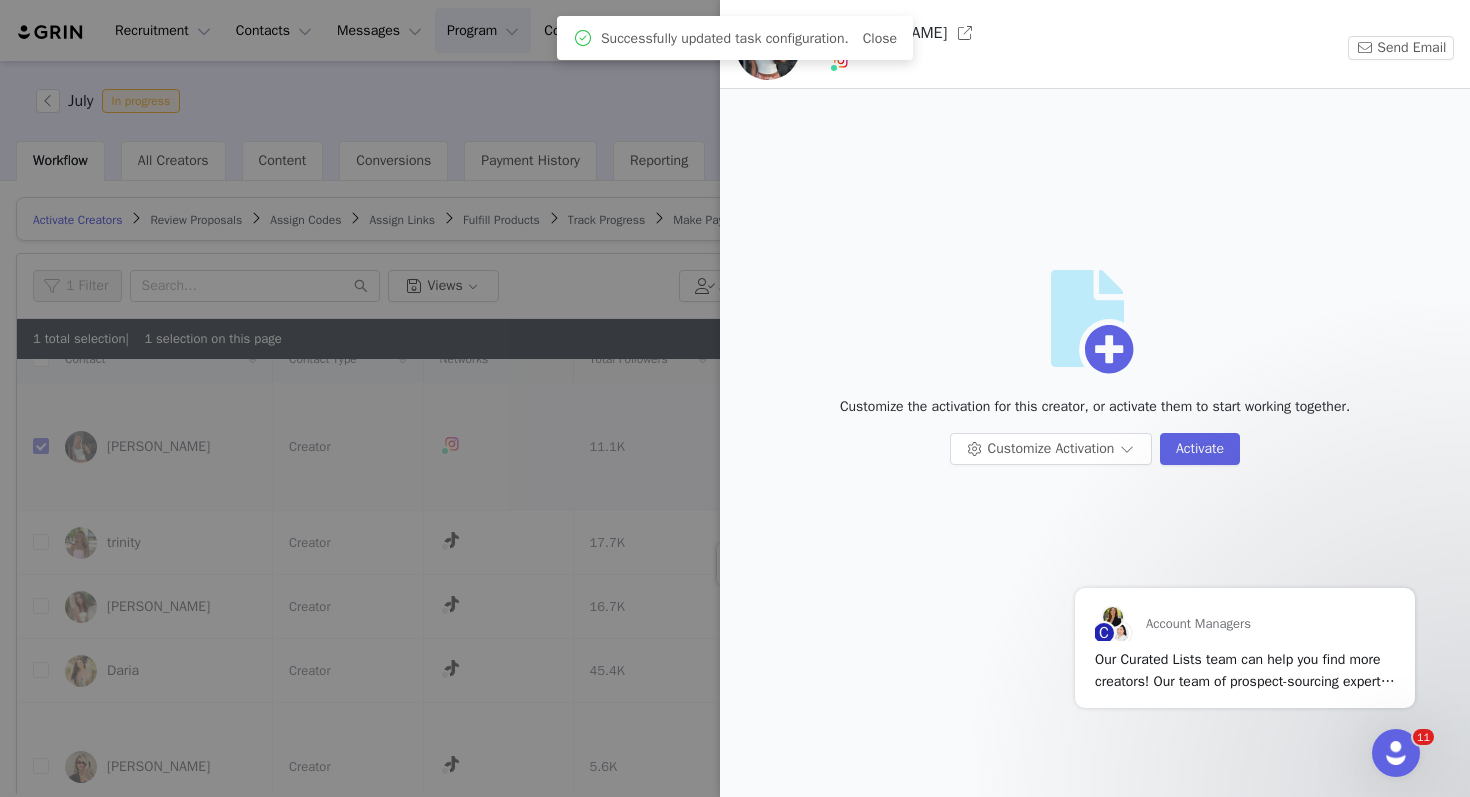 scroll, scrollTop: 0, scrollLeft: 0, axis: both 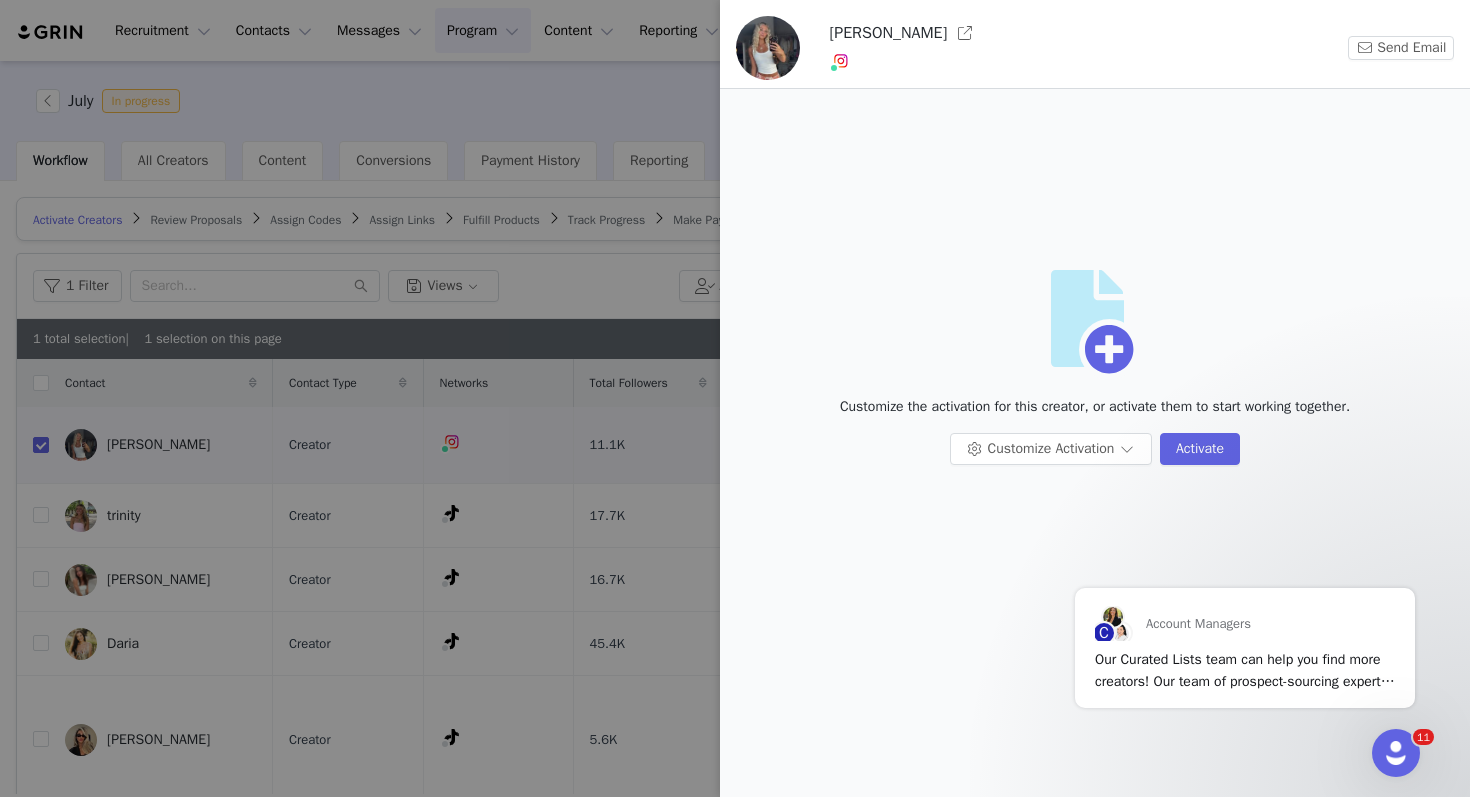 click at bounding box center (735, 398) 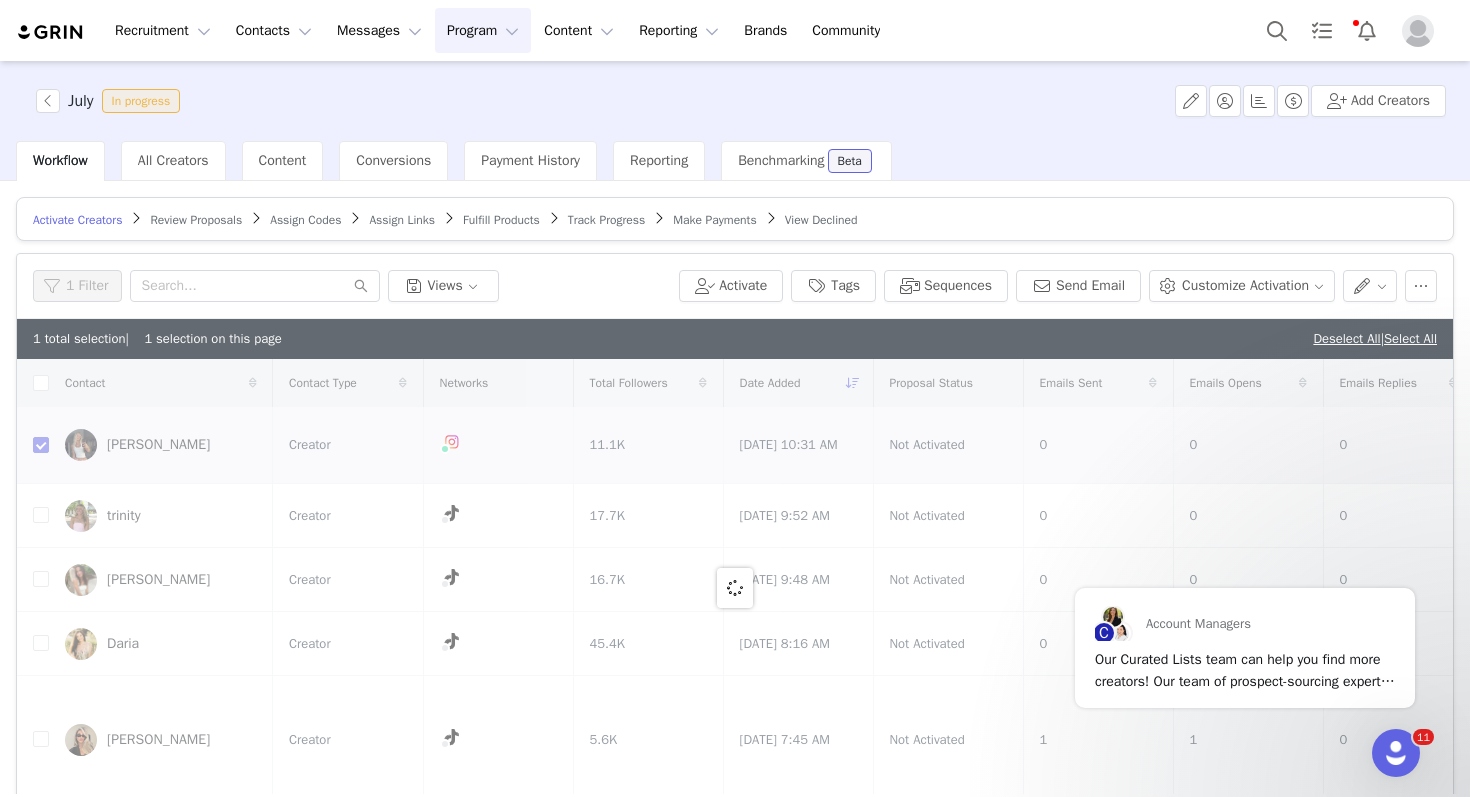 click on "Program Program" at bounding box center (483, 30) 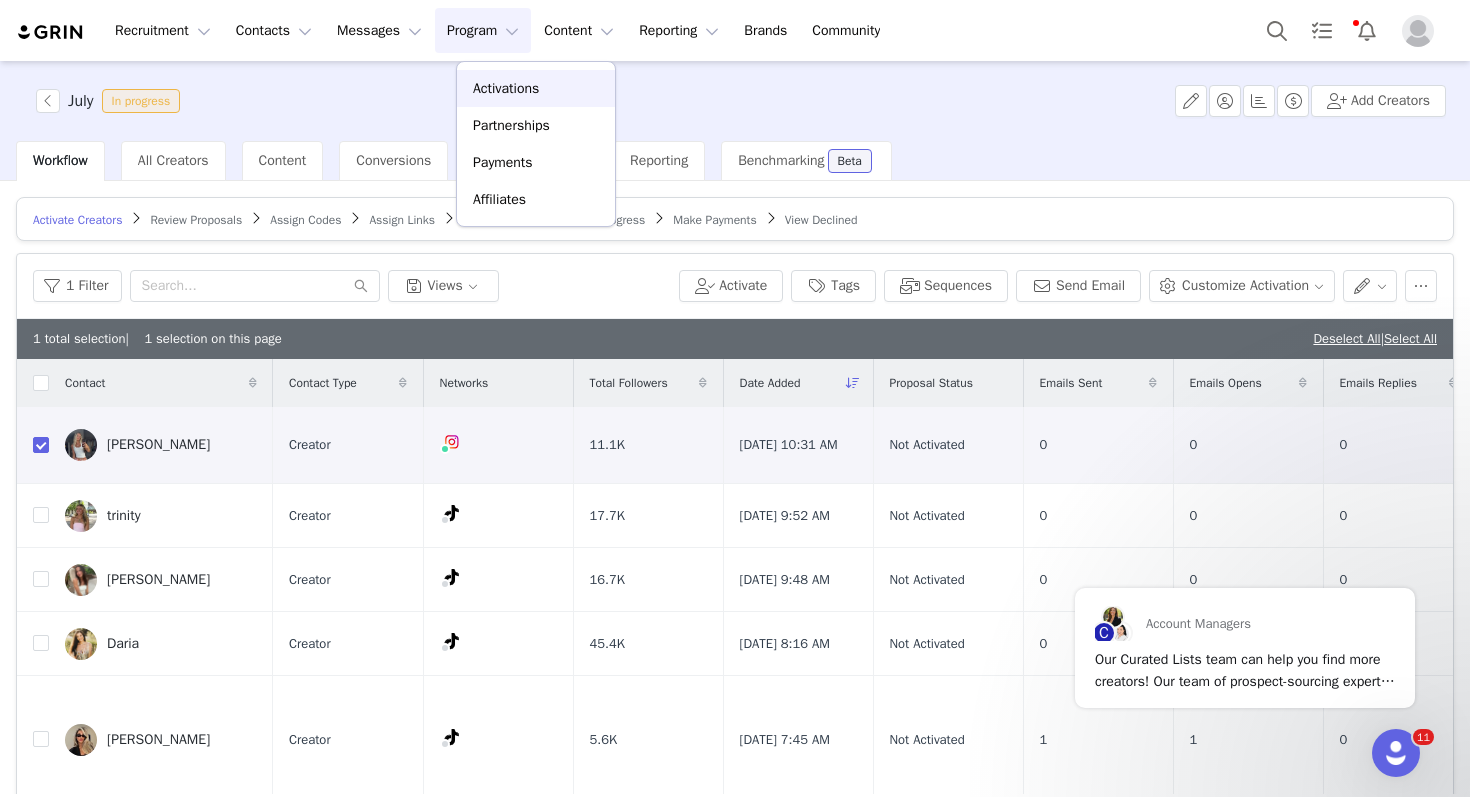 click on "Activations" at bounding box center (506, 88) 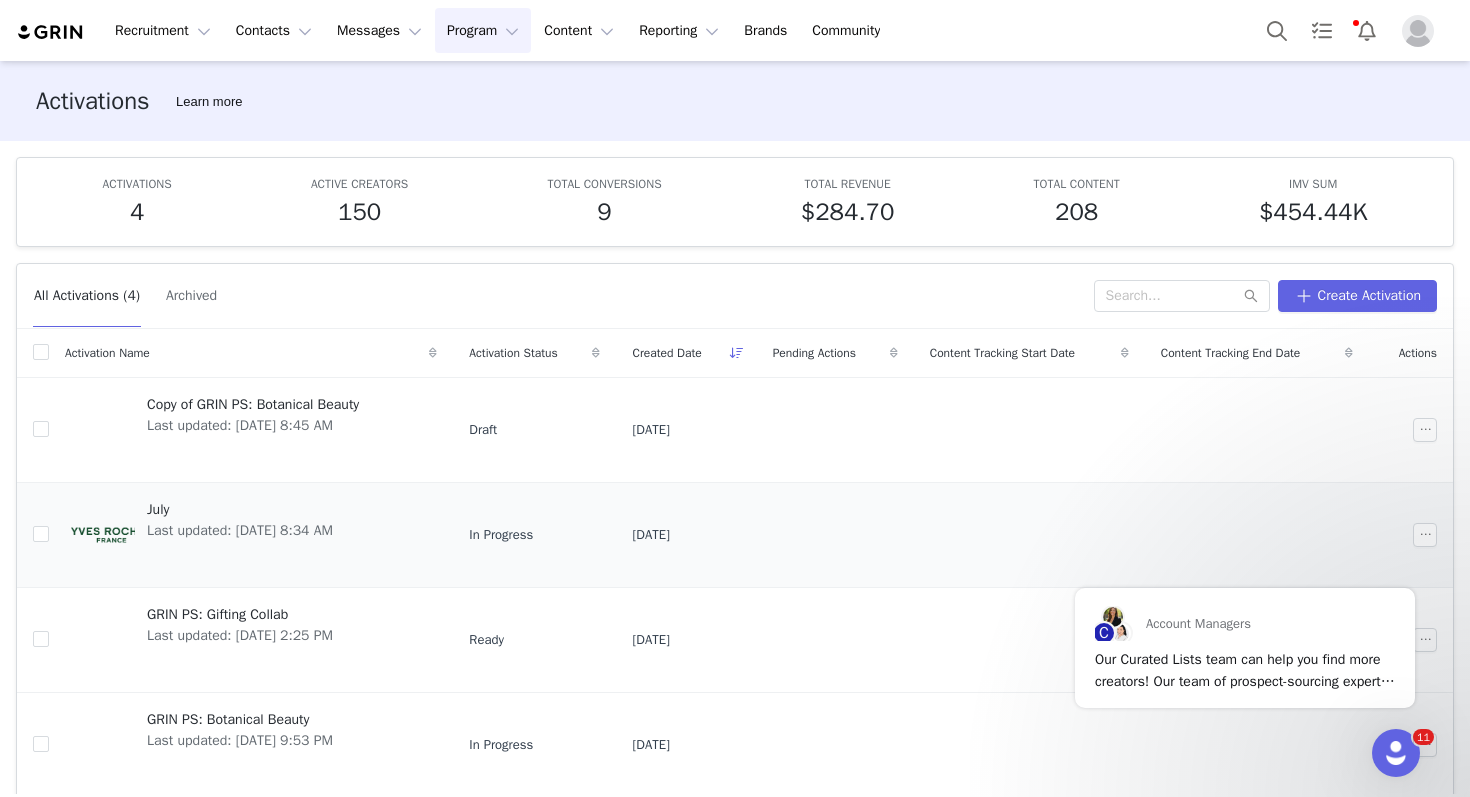 click on "July Last updated: Jul 6, 2025 8:34 AM" at bounding box center (251, 535) 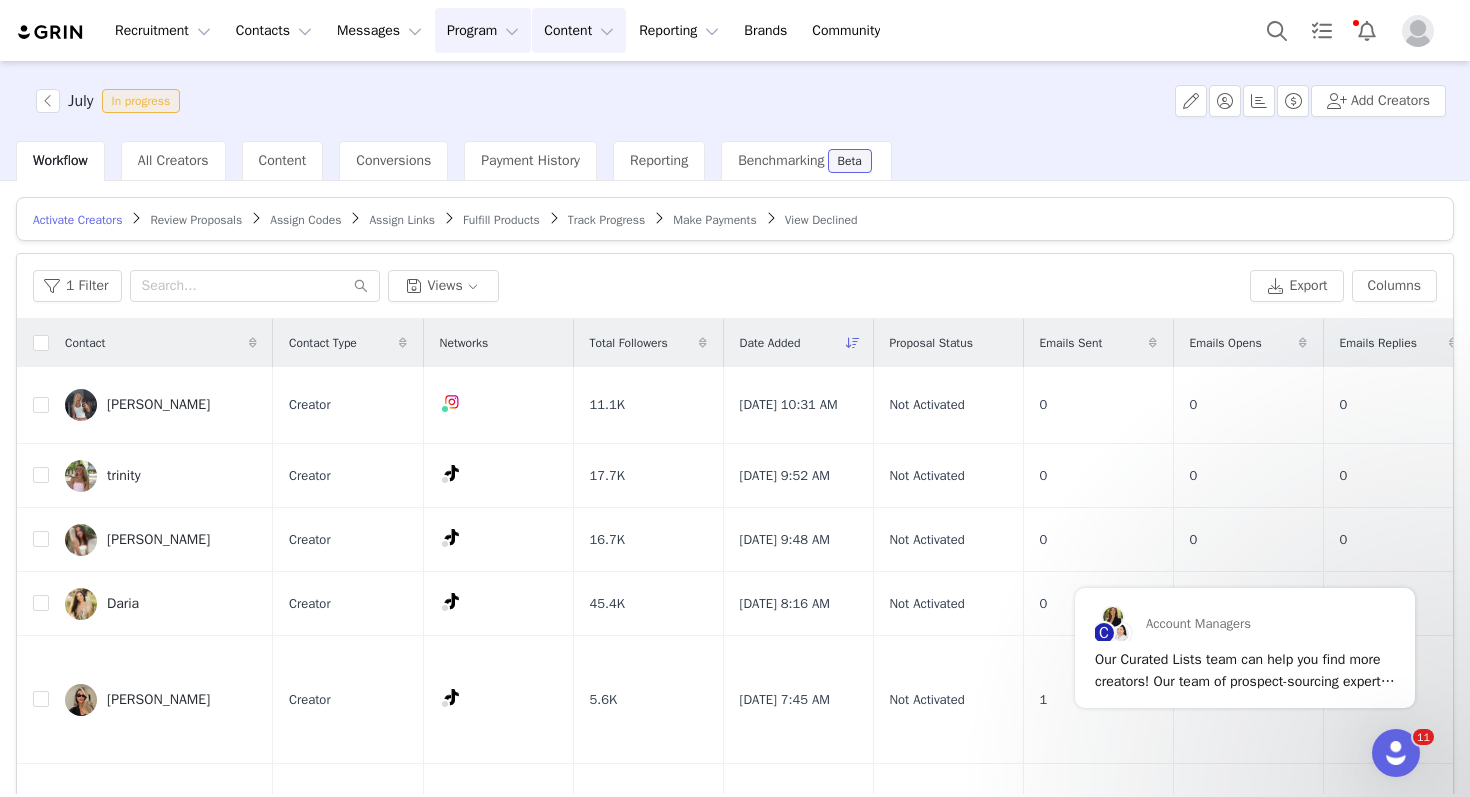 click on "Content Content" at bounding box center [579, 30] 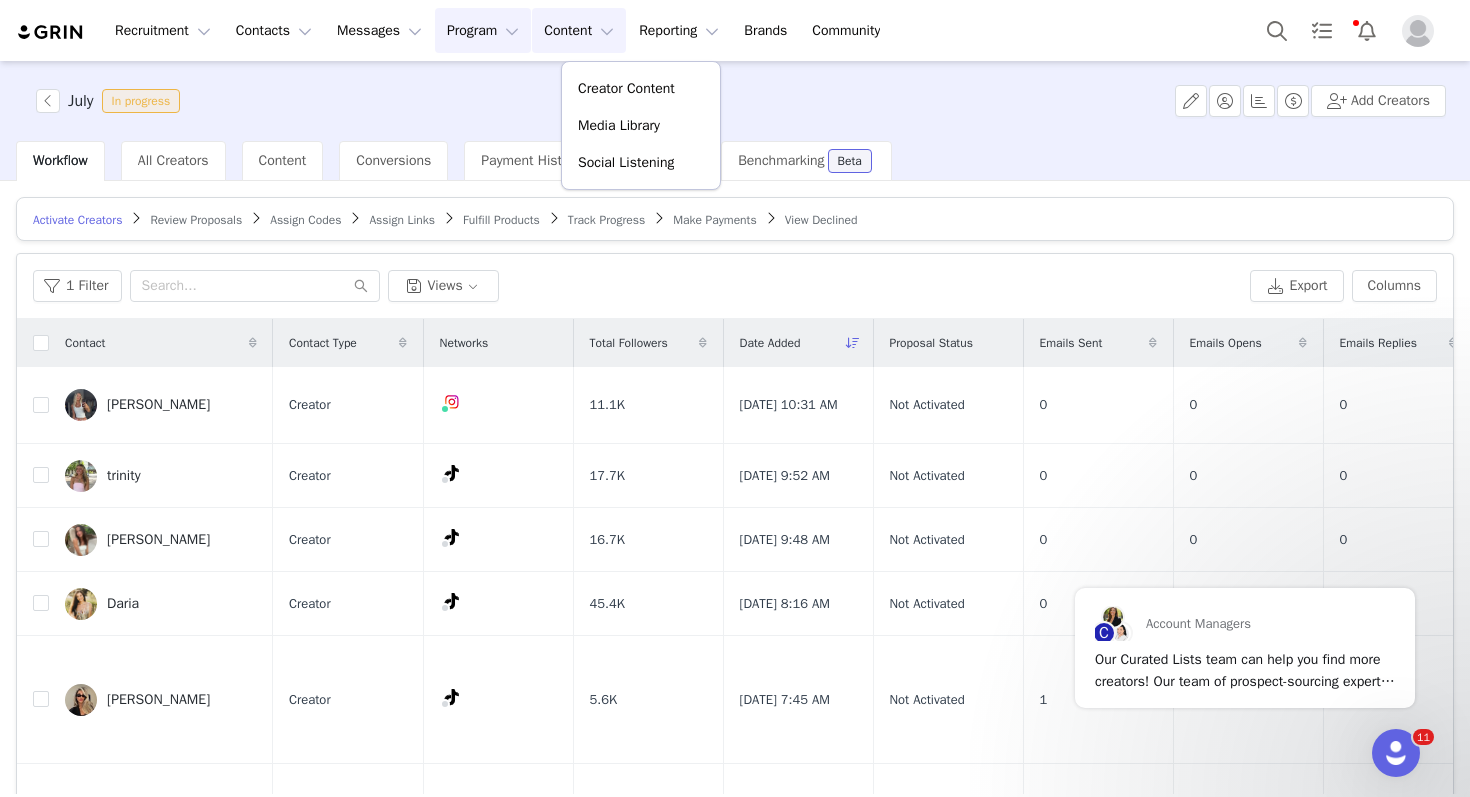 click on "Program Program" at bounding box center [483, 30] 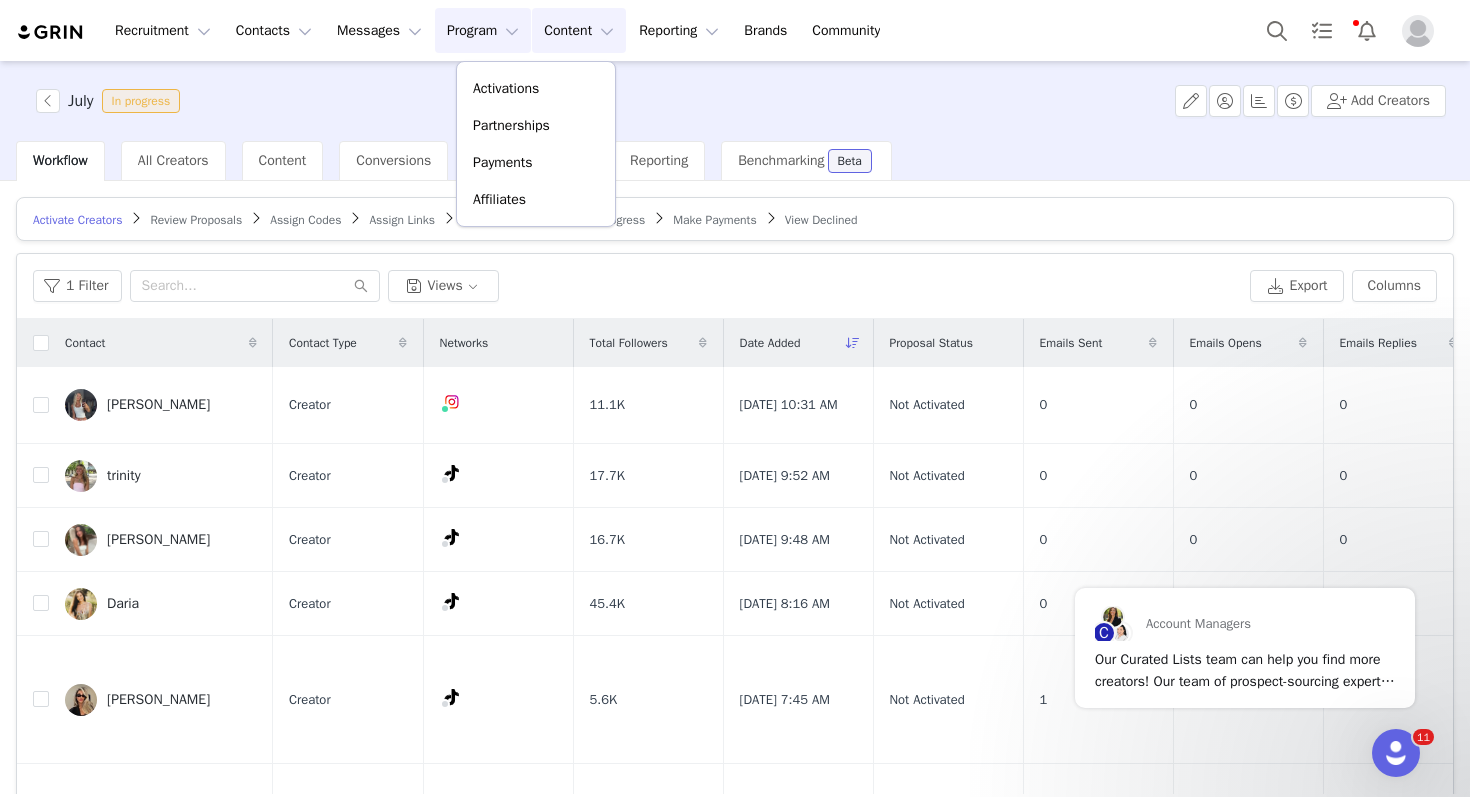 click on "Content Content" at bounding box center (579, 30) 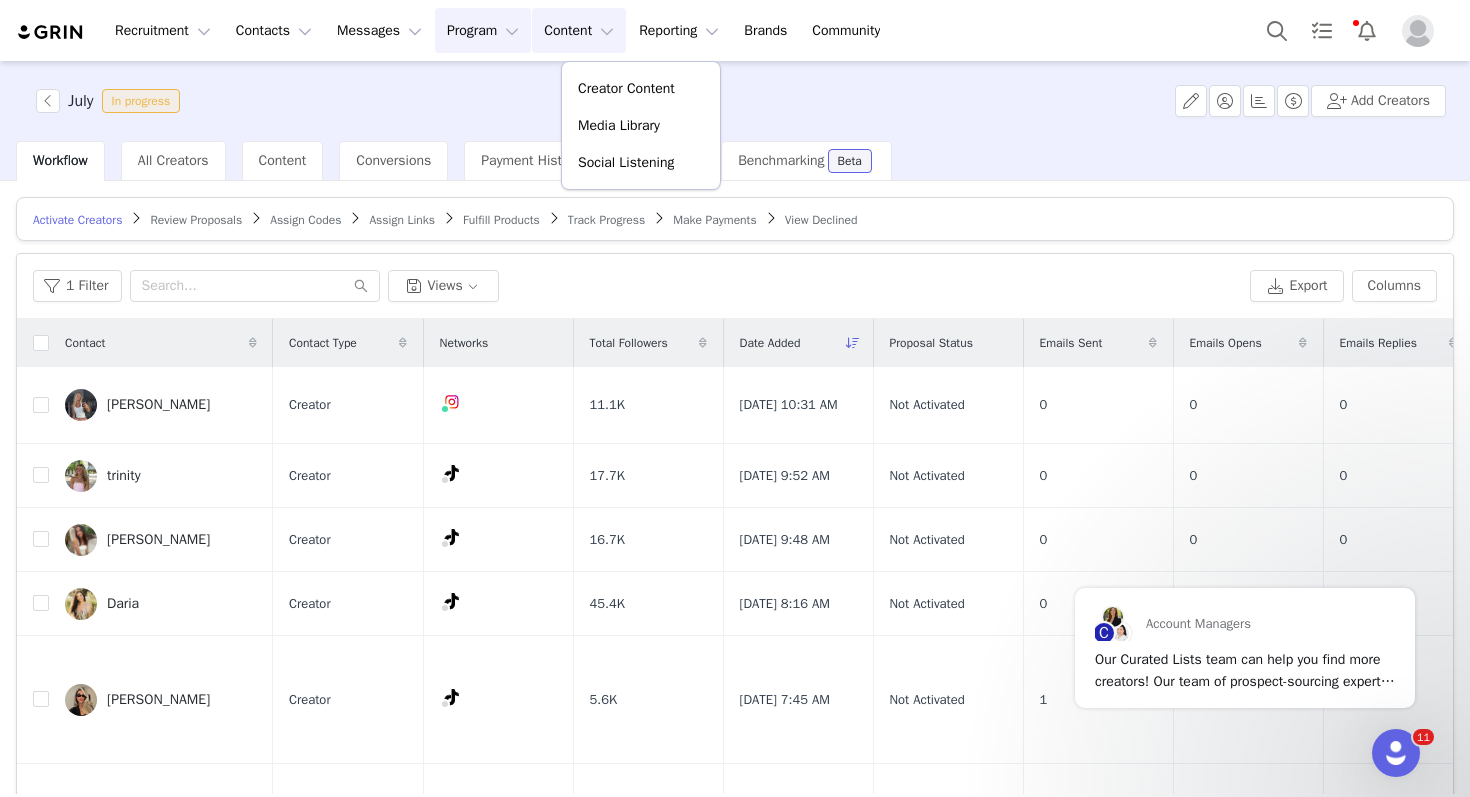 click on "Program Program" at bounding box center [483, 30] 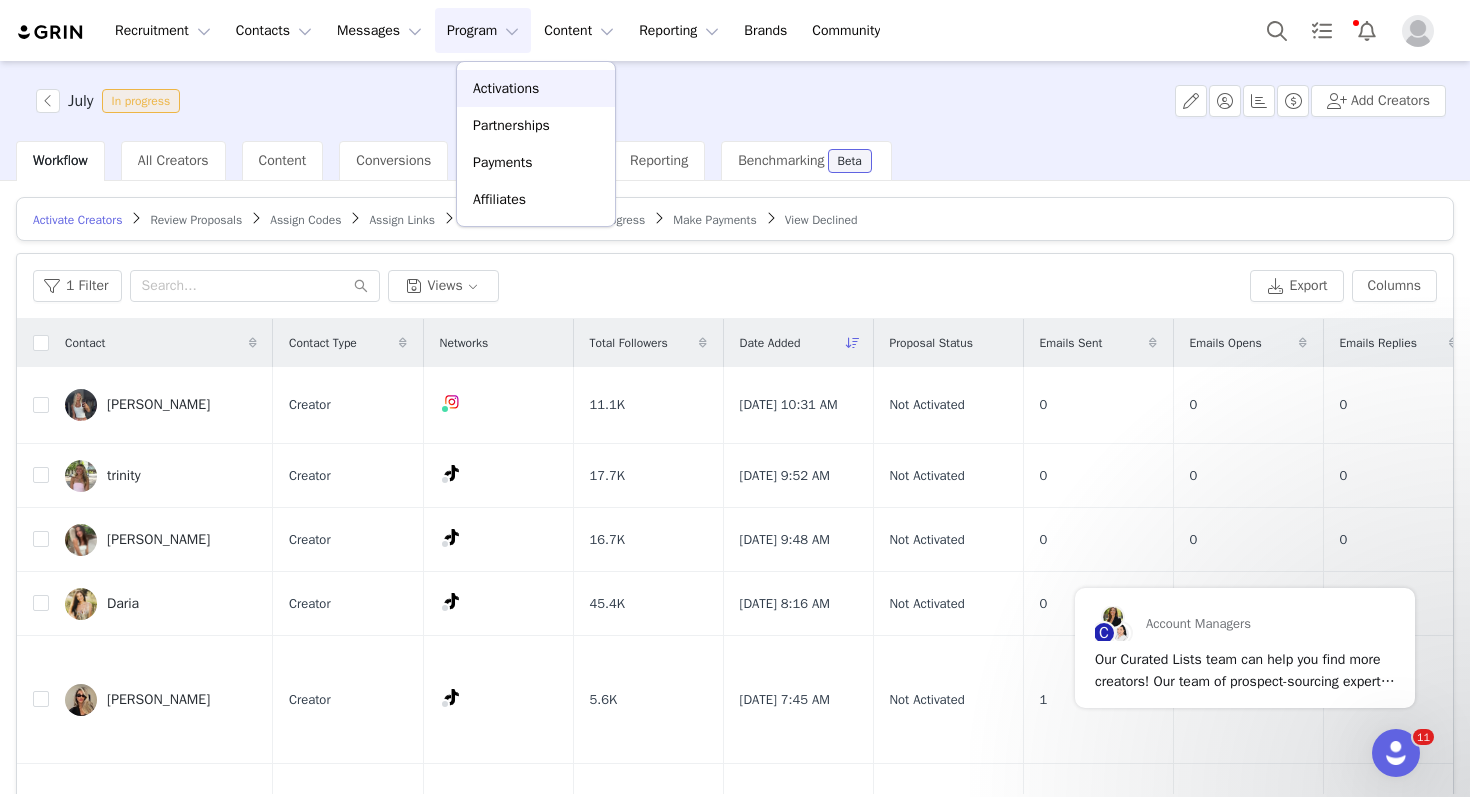 click on "Activations" at bounding box center (506, 88) 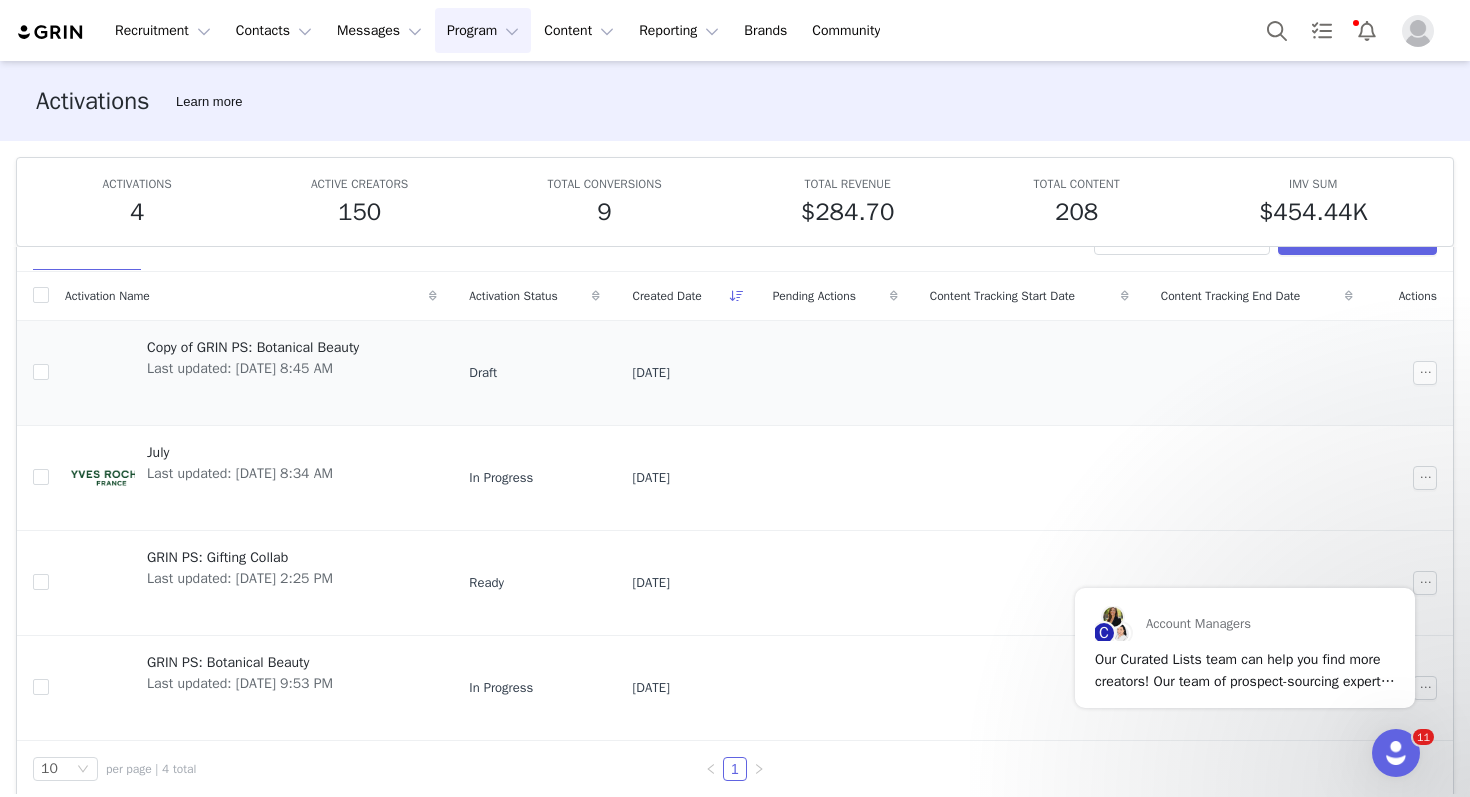 scroll, scrollTop: 76, scrollLeft: 0, axis: vertical 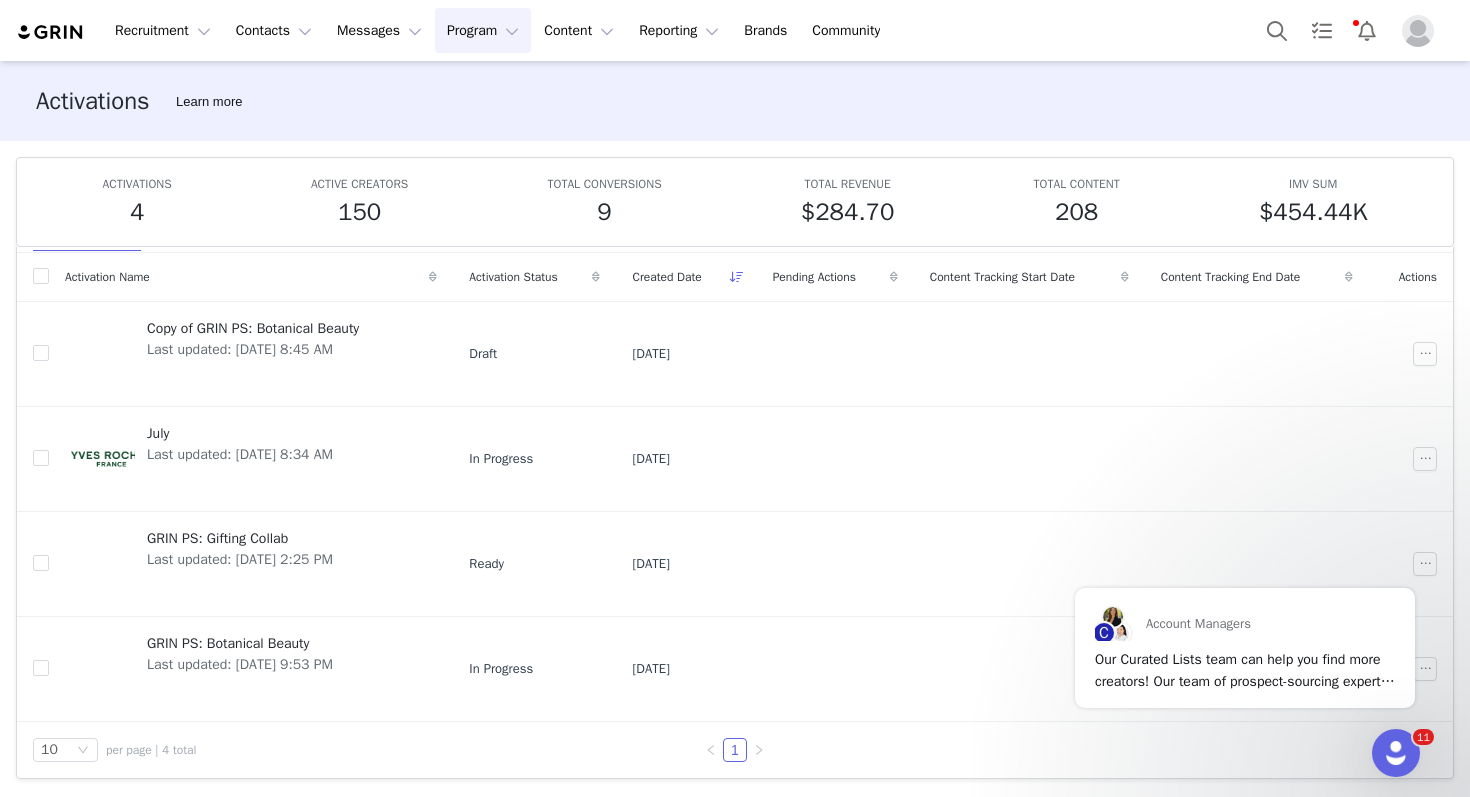 click on "$454.44K" at bounding box center [1313, 212] 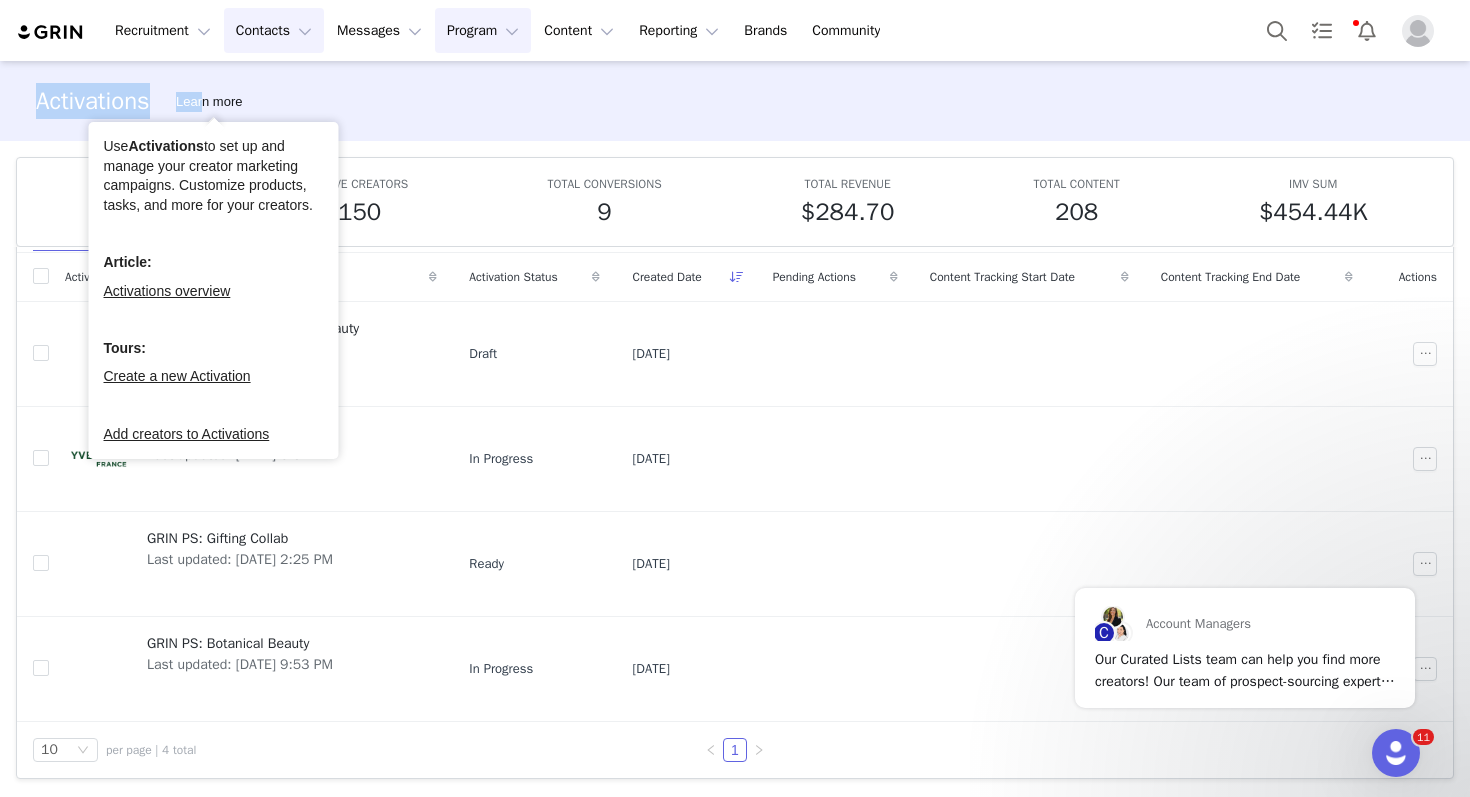 drag, startPoint x: 209, startPoint y: 101, endPoint x: 277, endPoint y: 37, distance: 93.38094 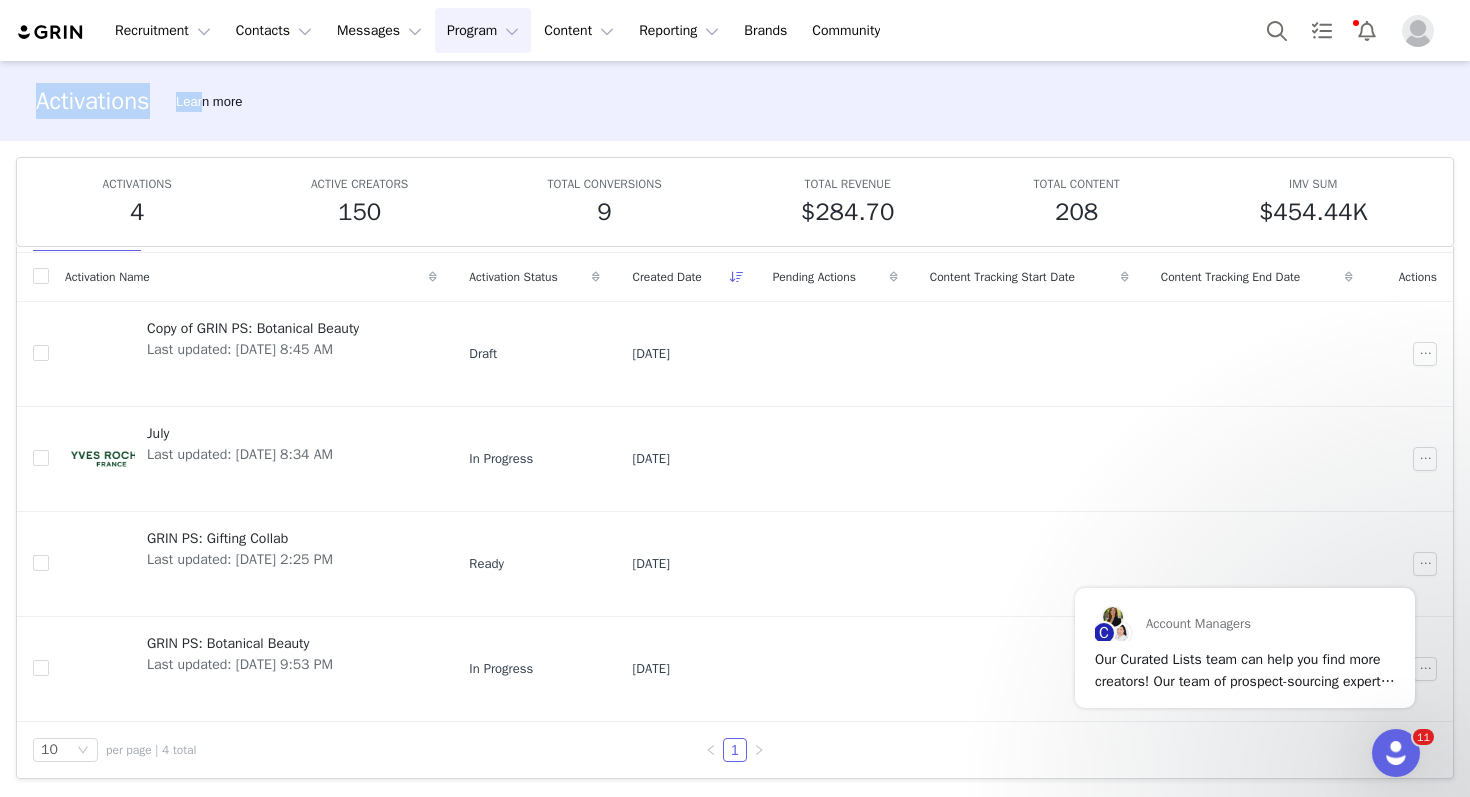 copy on "Activations     Lear" 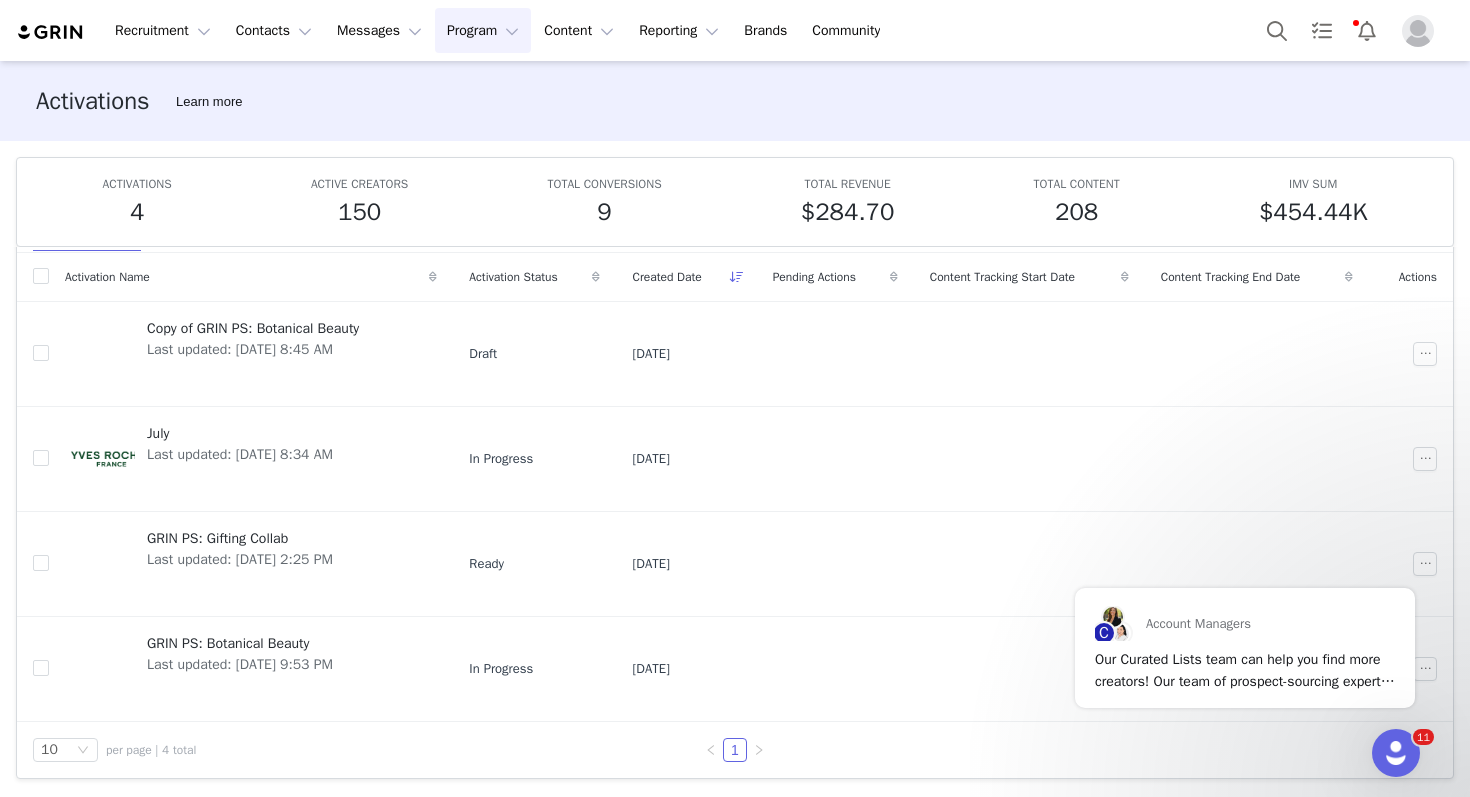 click on "Activations     Learn more ACTIVATIONS   4 ACTIVE CREATORS   150 TOTAL CONVERSIONS   9 TOTAL REVENUE   $284.70 TOTAL CONTENT   208 IMV SUM   $454.44K All Activations (4) Archived     Create Activation      Activation Name   Activation Status   Created Date   Pending Actions   Content Tracking Start Date   Content Tracking End Date  Actions Copy of GRIN PS: Botanical Beauty Last updated: Apr 1, 2025 8:45 AM Draft Apr 1, 2025 July Last updated: Jul 6, 2025 8:34 AM In Progress Mar 31, 2025 GRIN PS: Gifting Collab Last updated: Jan 30, 2025 2:25 PM Ready Jan 16, 2025 GRIN PS: Botanical Beauty Last updated: Feb 5, 2025 9:53 PM In Progress Jan 16, 2025  10   per page | 4 total  1" at bounding box center (735, 427) 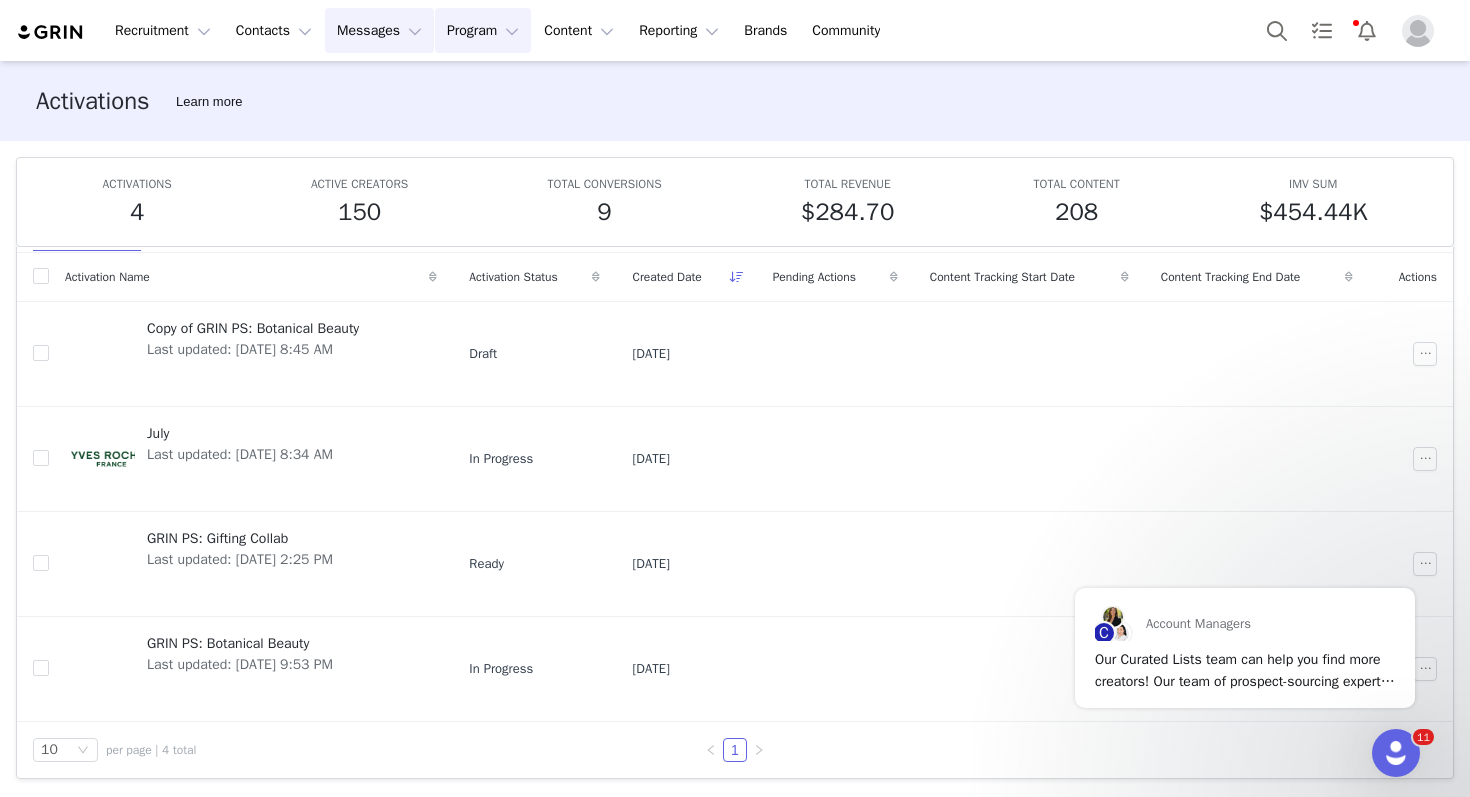 click on "Messages Messages" at bounding box center [379, 30] 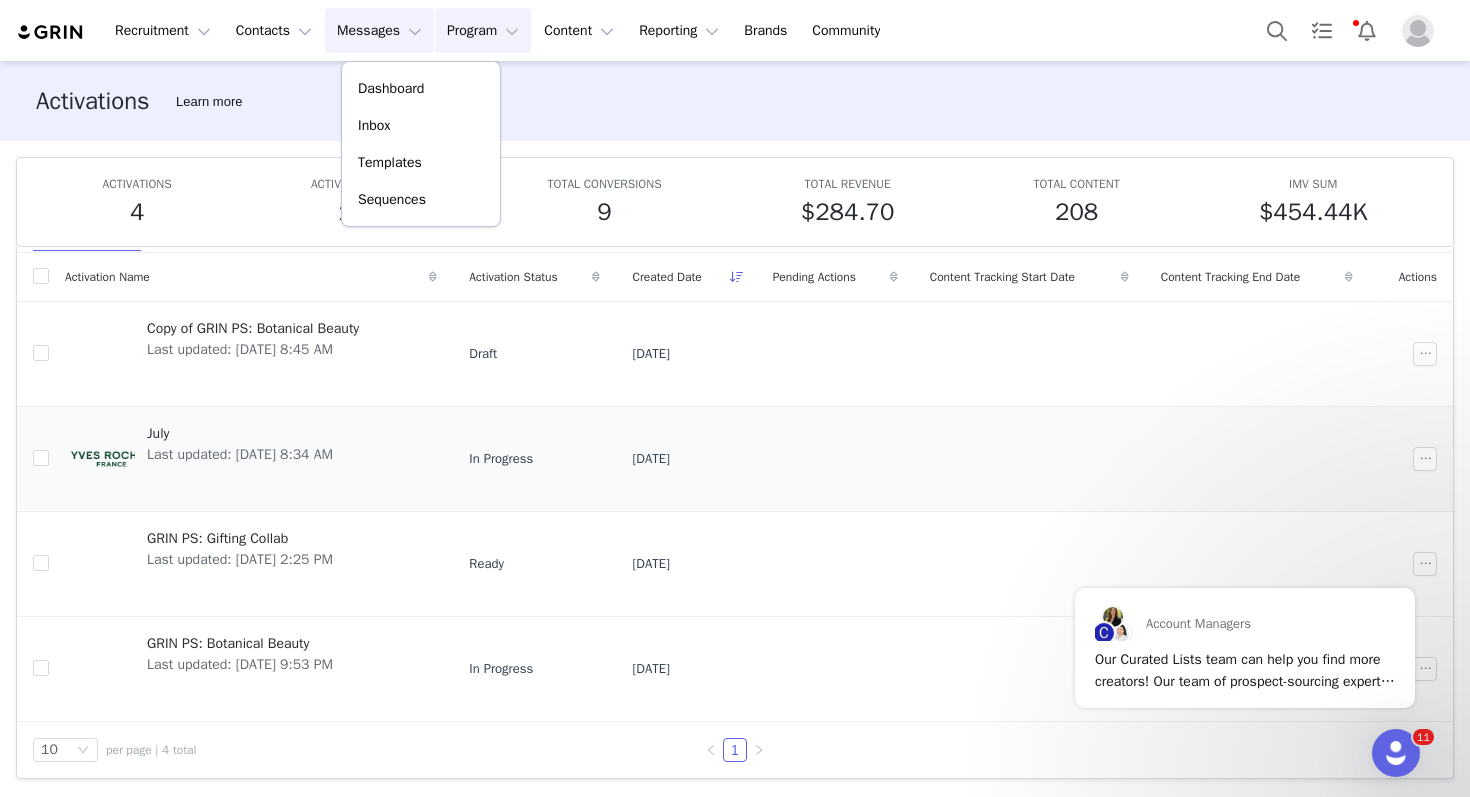click on "July" at bounding box center [240, 433] 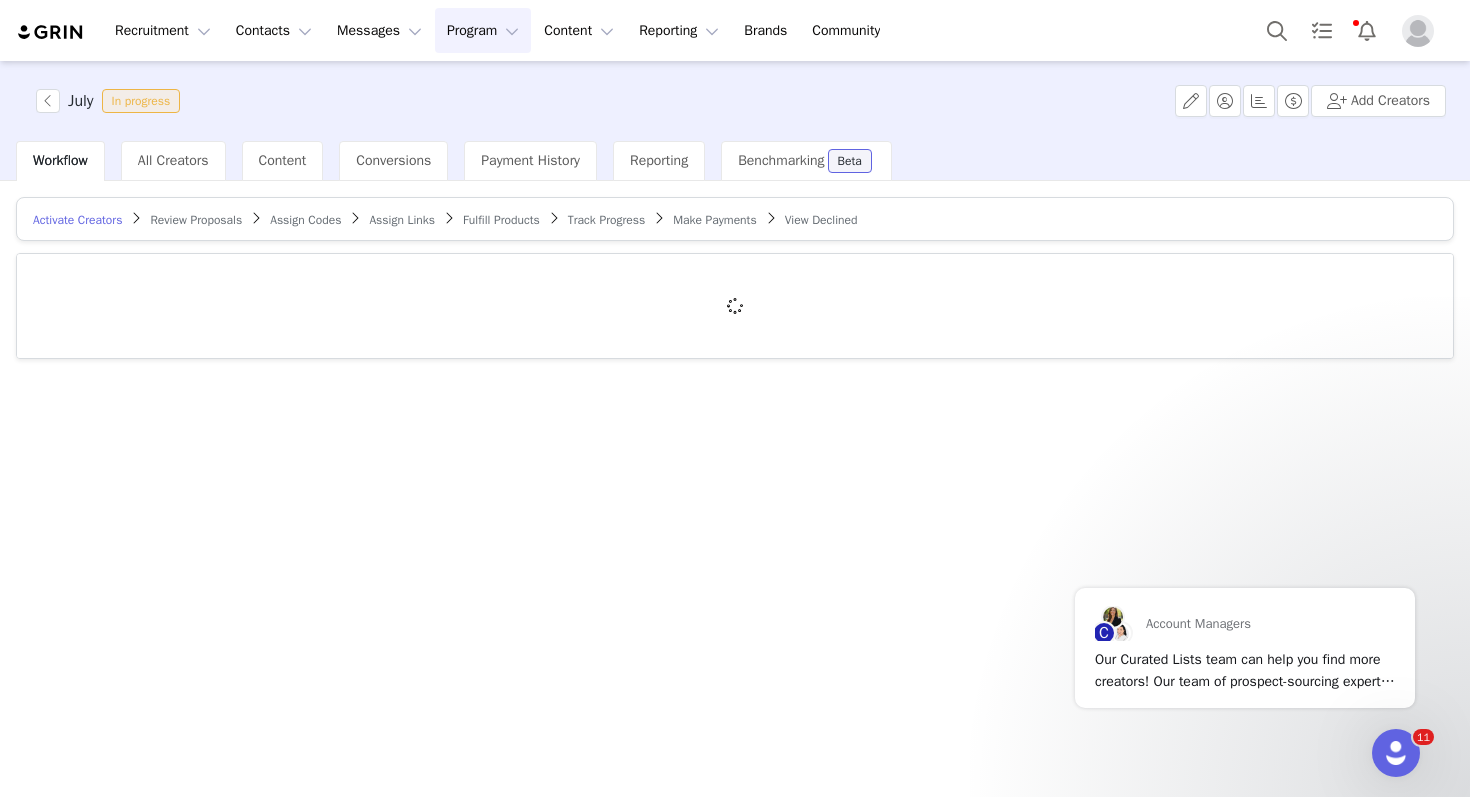 click on "Track Progress" at bounding box center [606, 220] 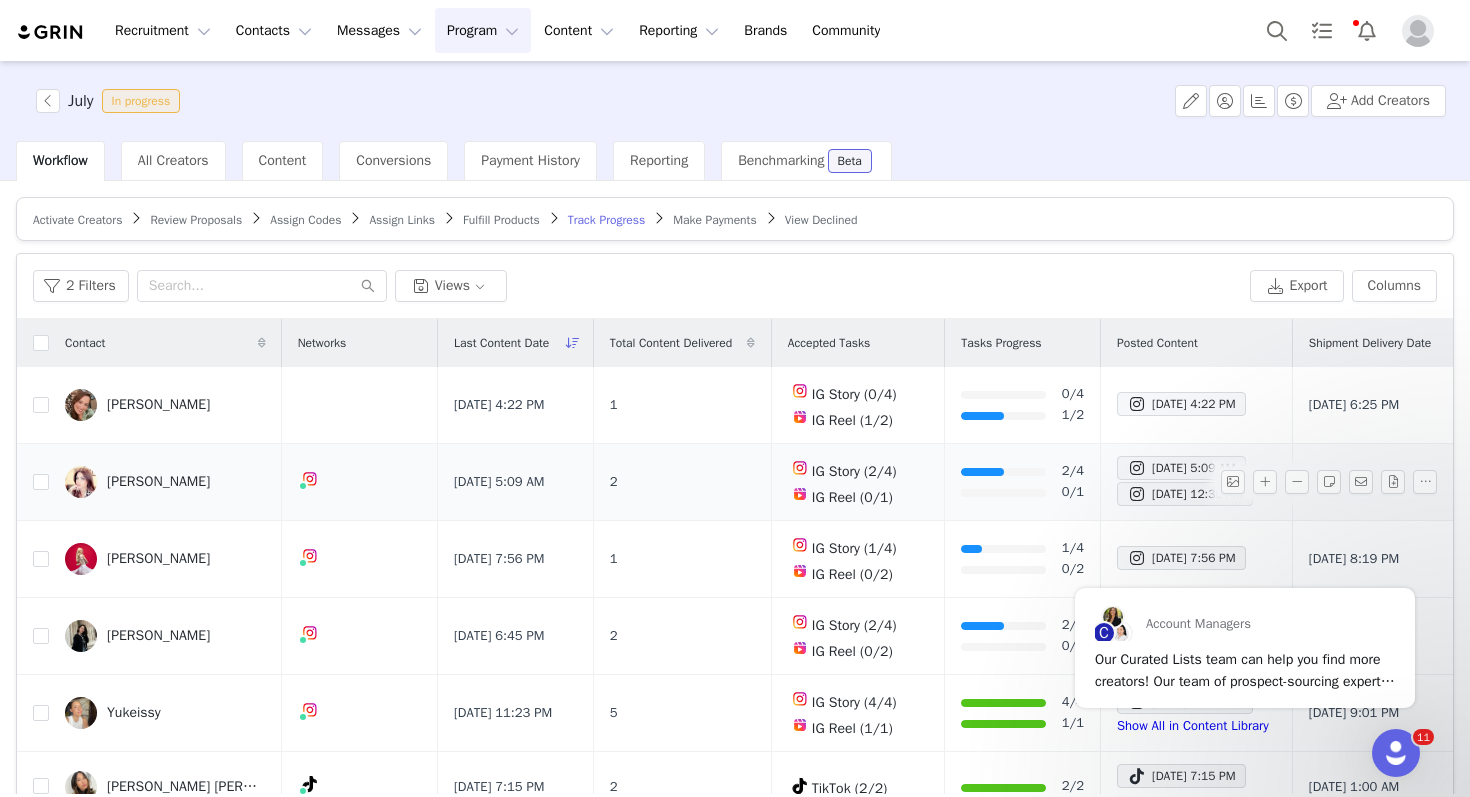 click on "2" at bounding box center [682, 482] 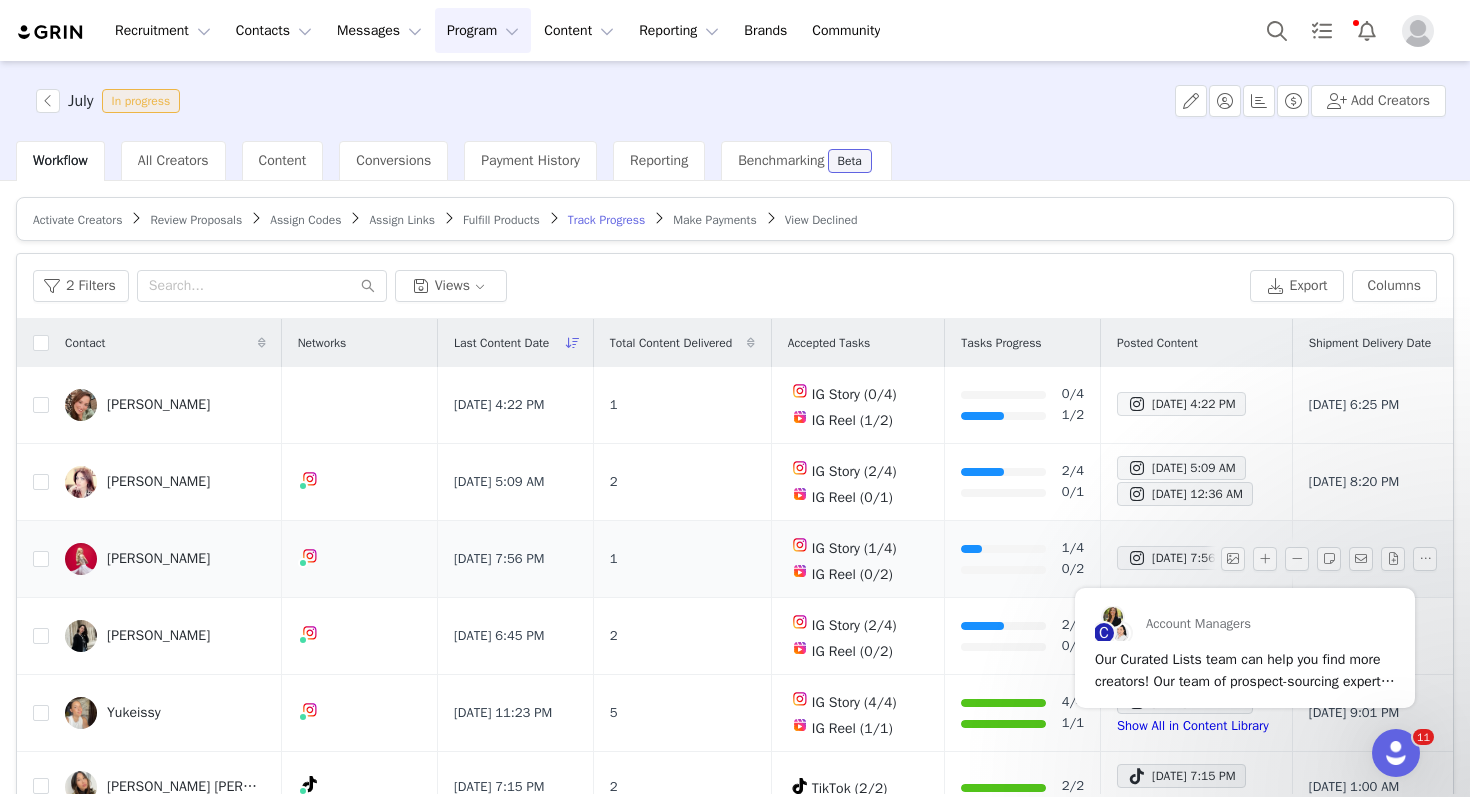 scroll, scrollTop: 0, scrollLeft: 0, axis: both 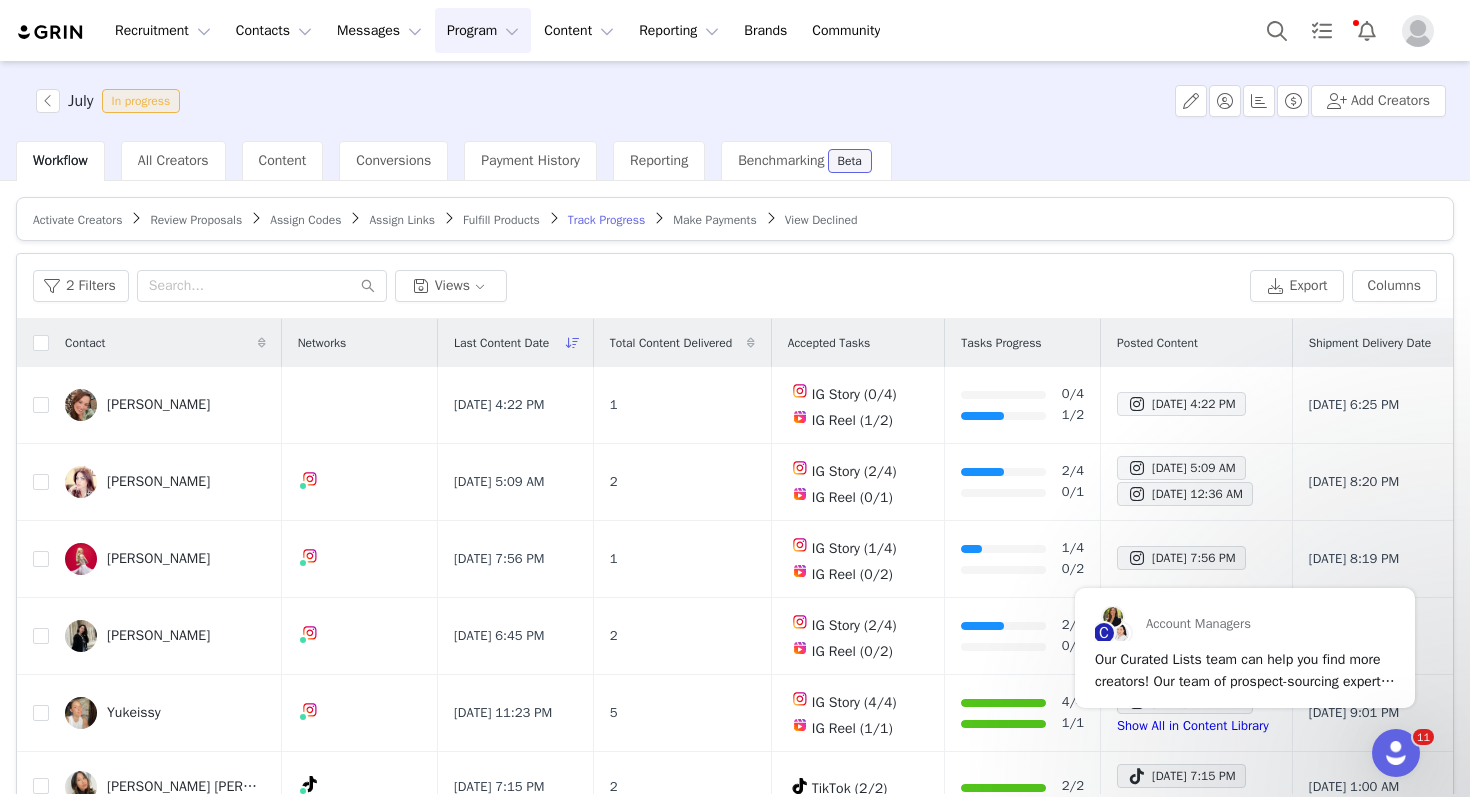 click on "Program Program" at bounding box center (483, 30) 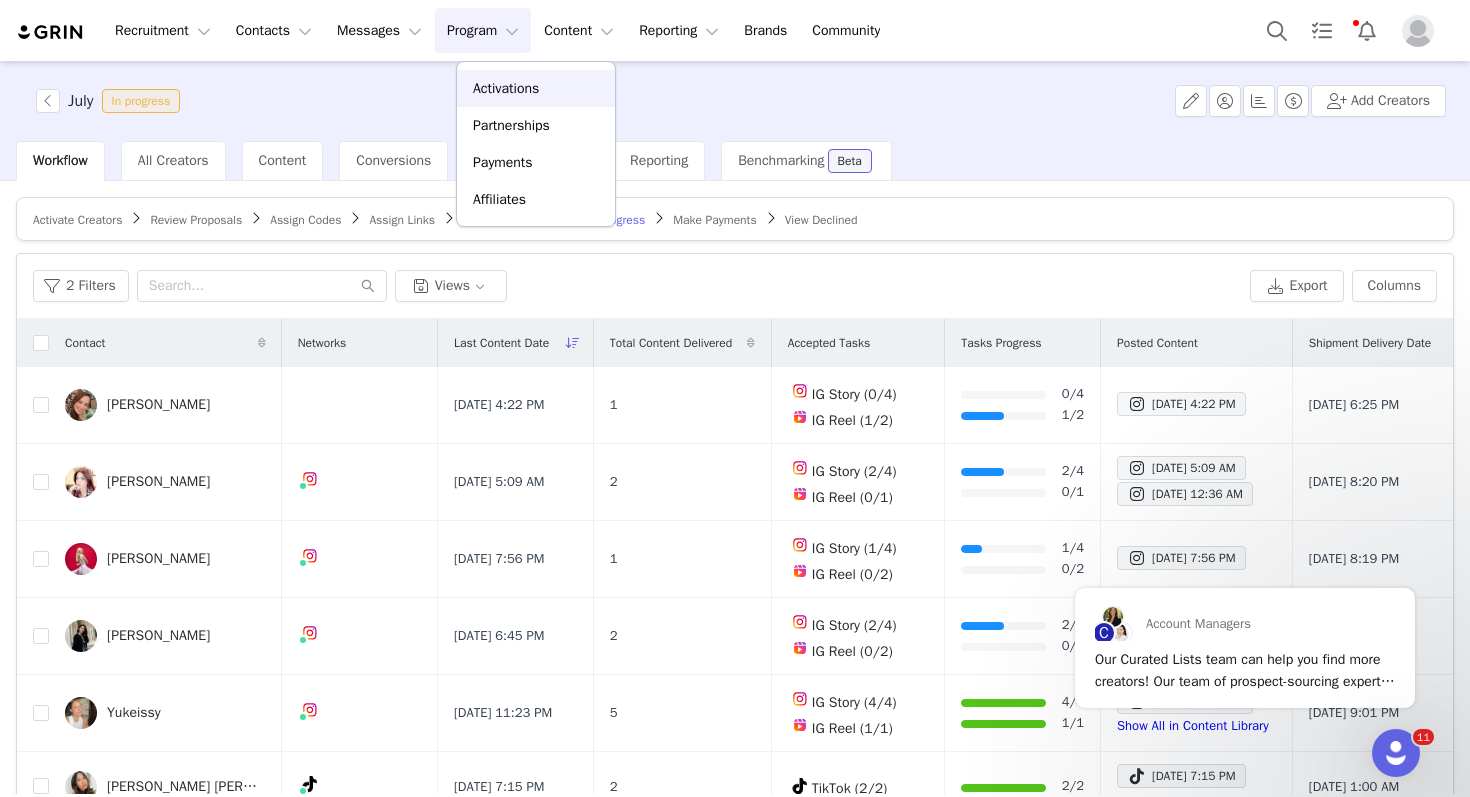 click on "Activations" at bounding box center (506, 88) 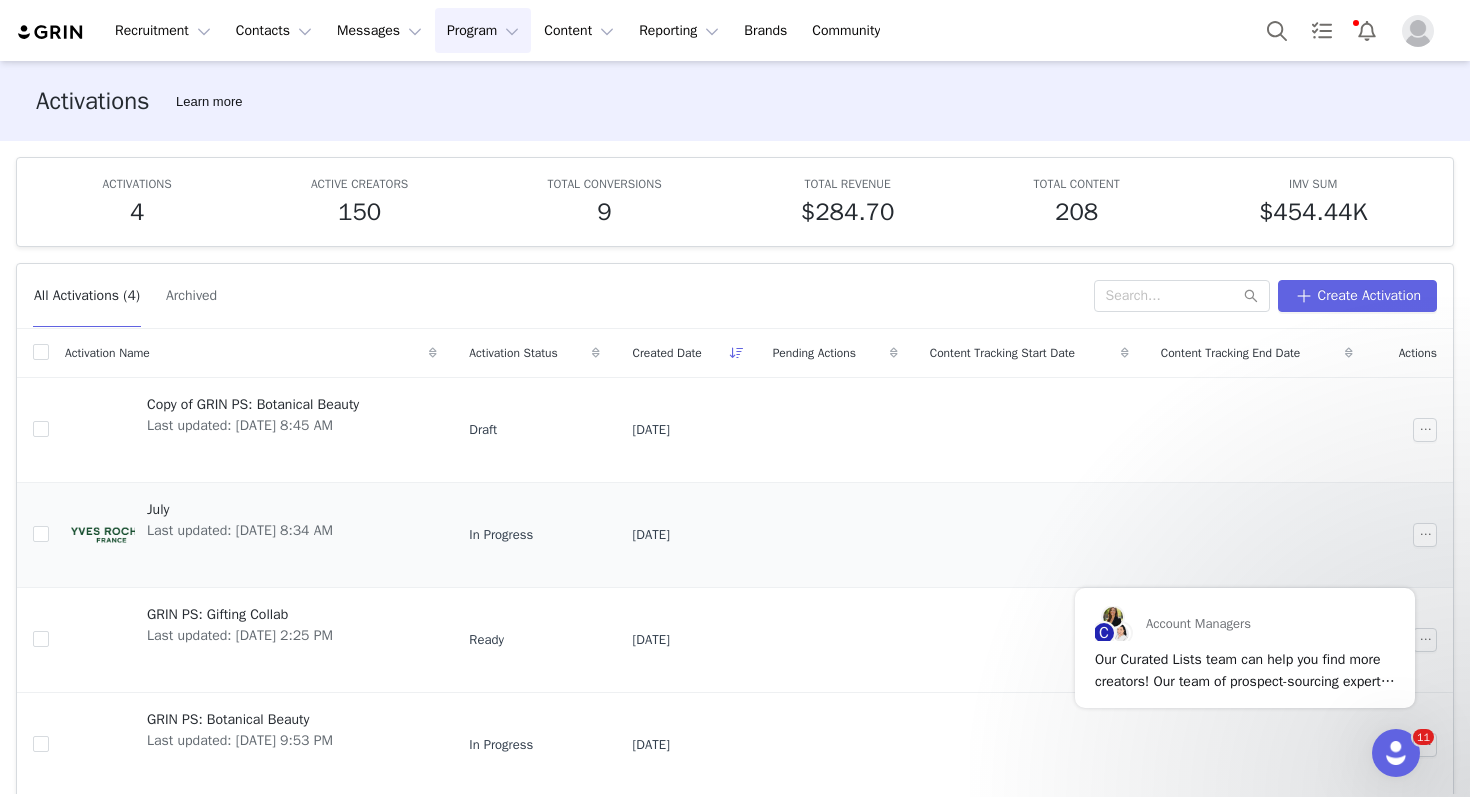 click on "July" at bounding box center (240, 509) 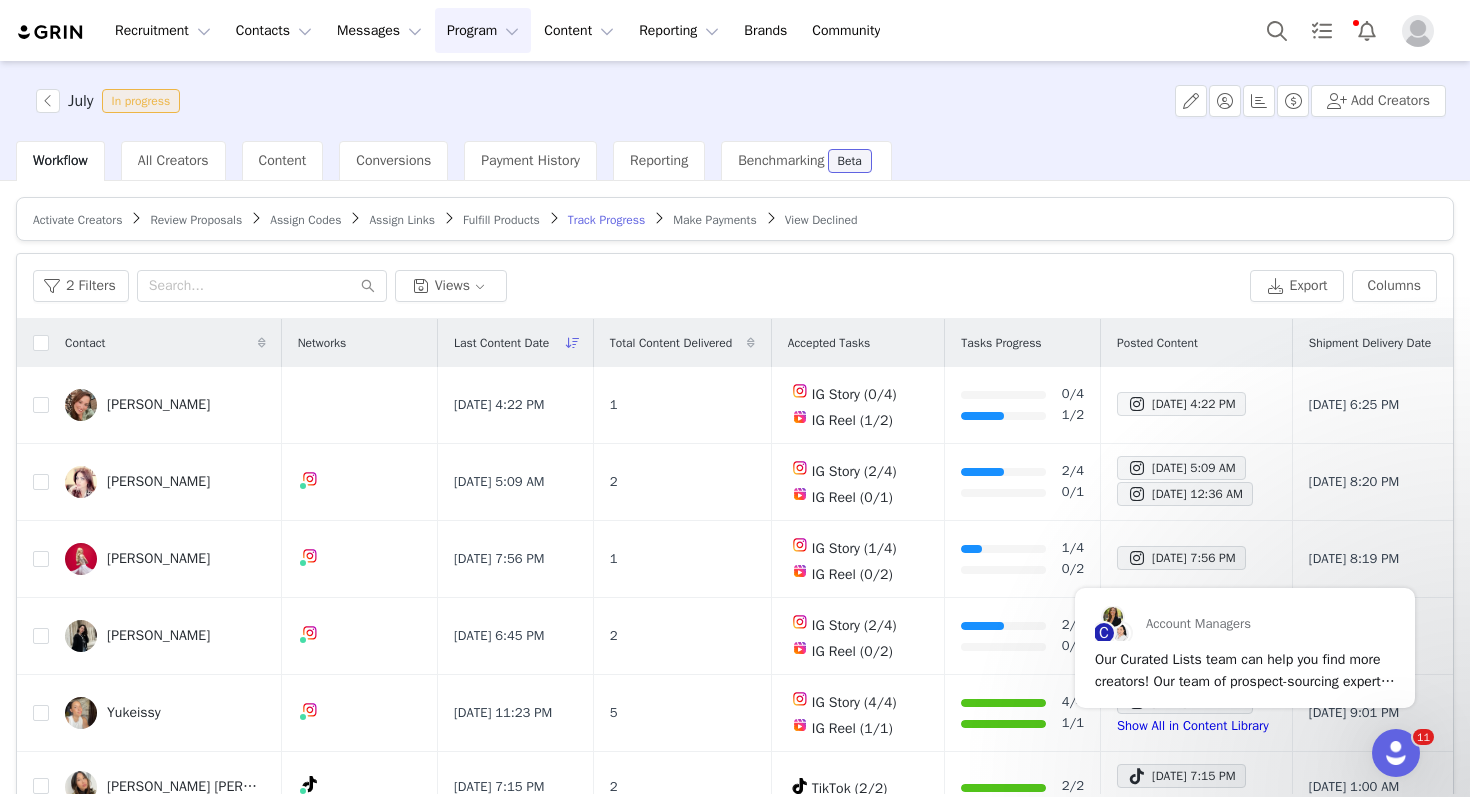 click on "Activate Creators" at bounding box center (77, 220) 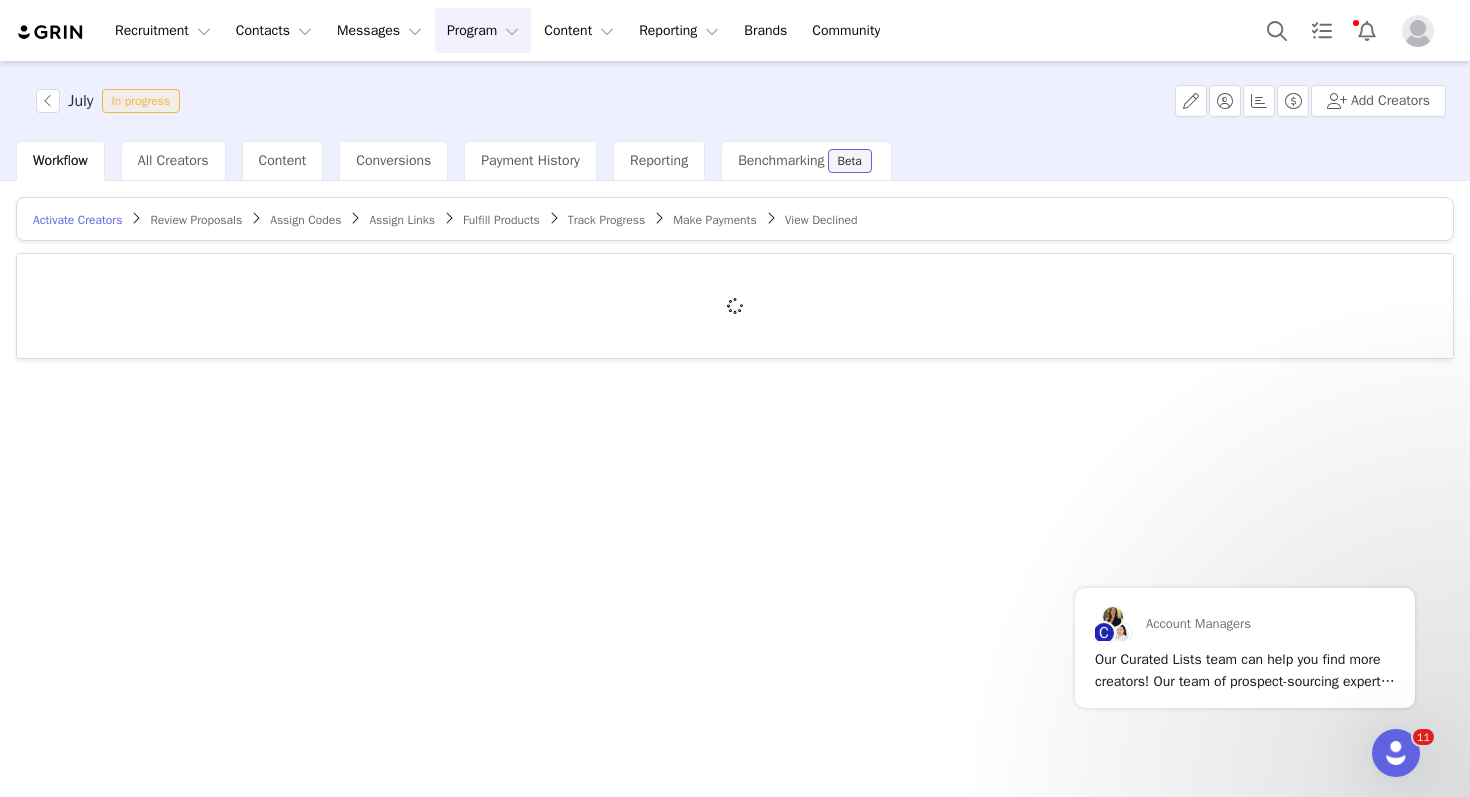 click on "Track Progress" at bounding box center [606, 220] 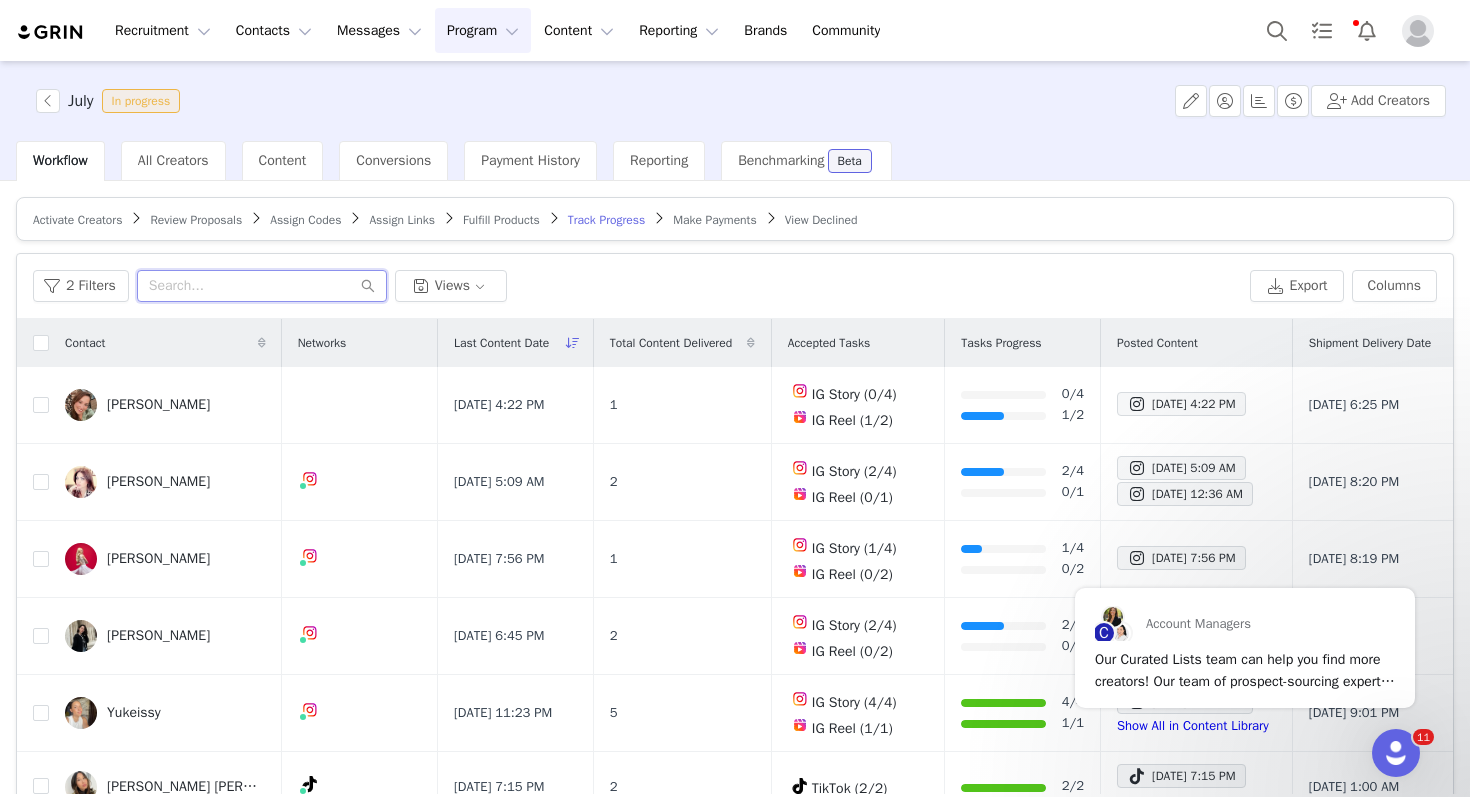 click at bounding box center [262, 286] 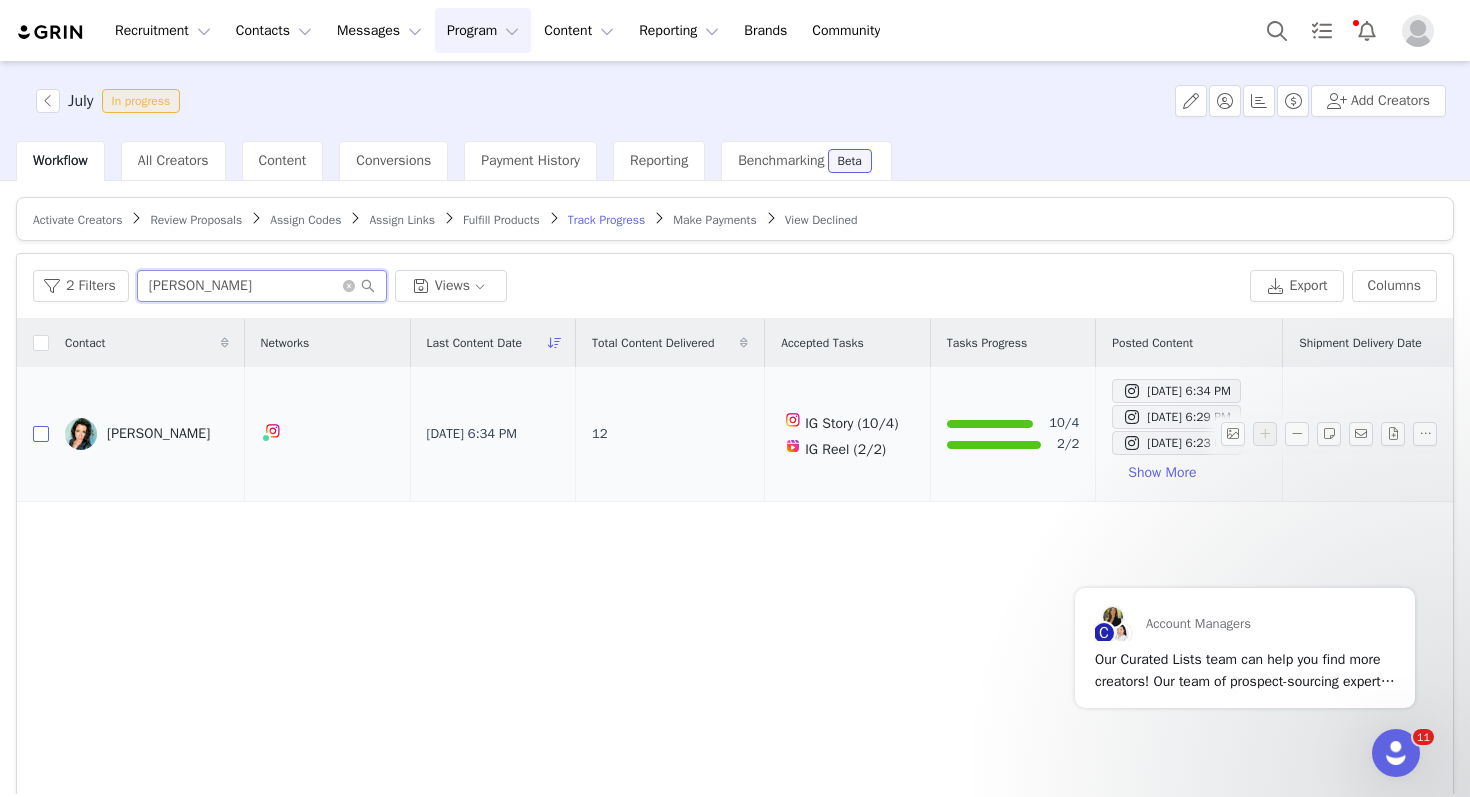 type on "molly" 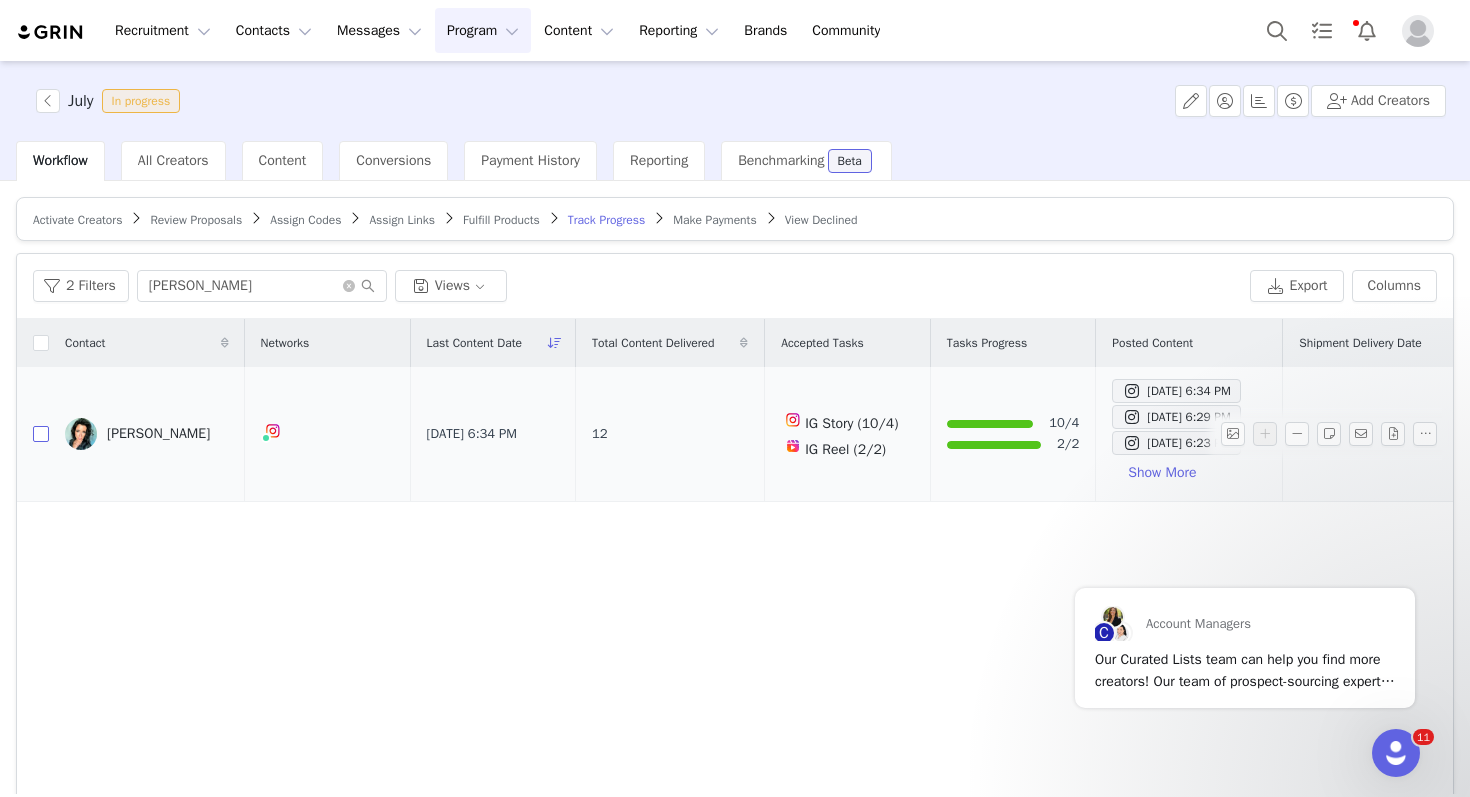 click at bounding box center (41, 434) 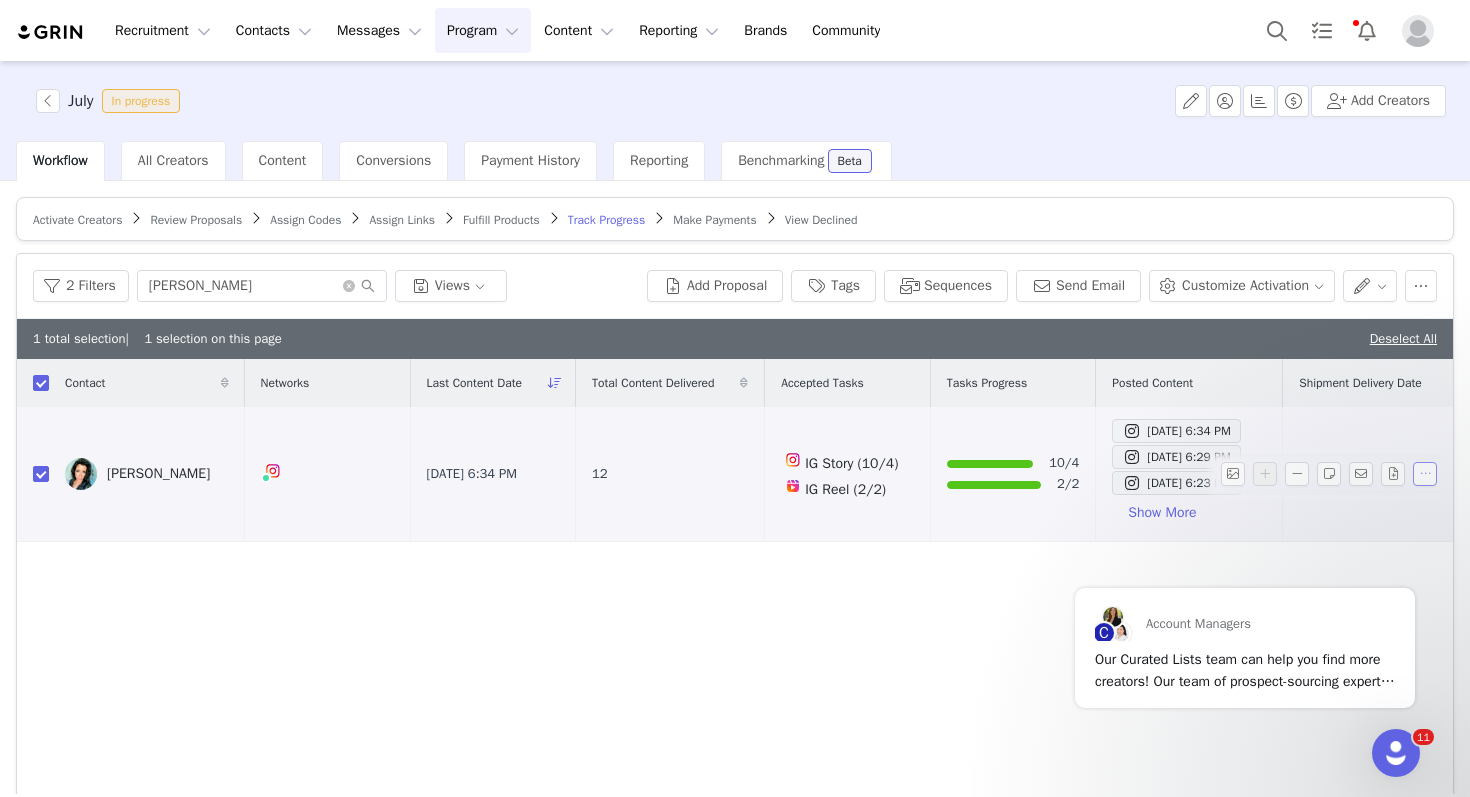 click at bounding box center (1425, 474) 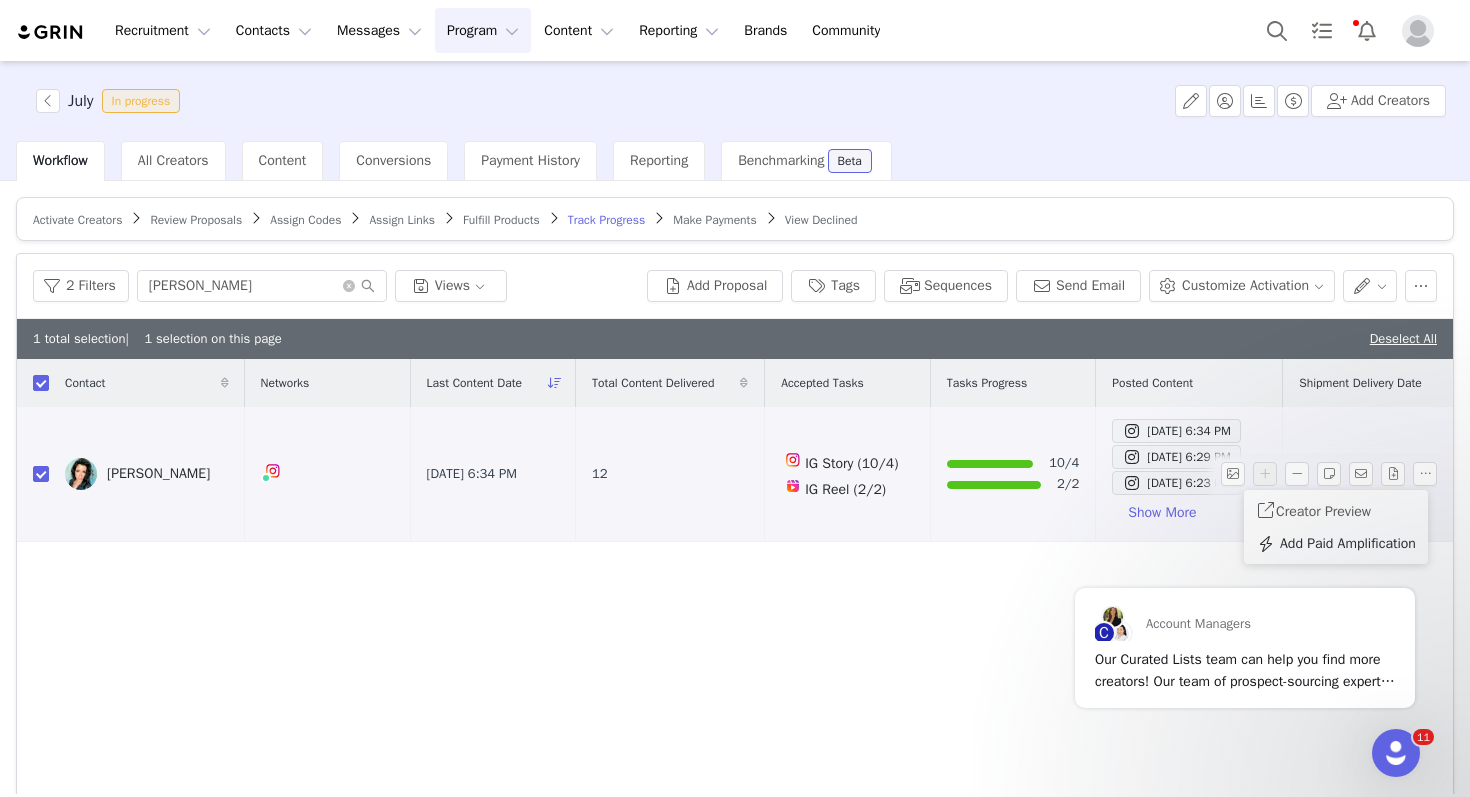 click on "Molly A. McKennedy" at bounding box center (158, 474) 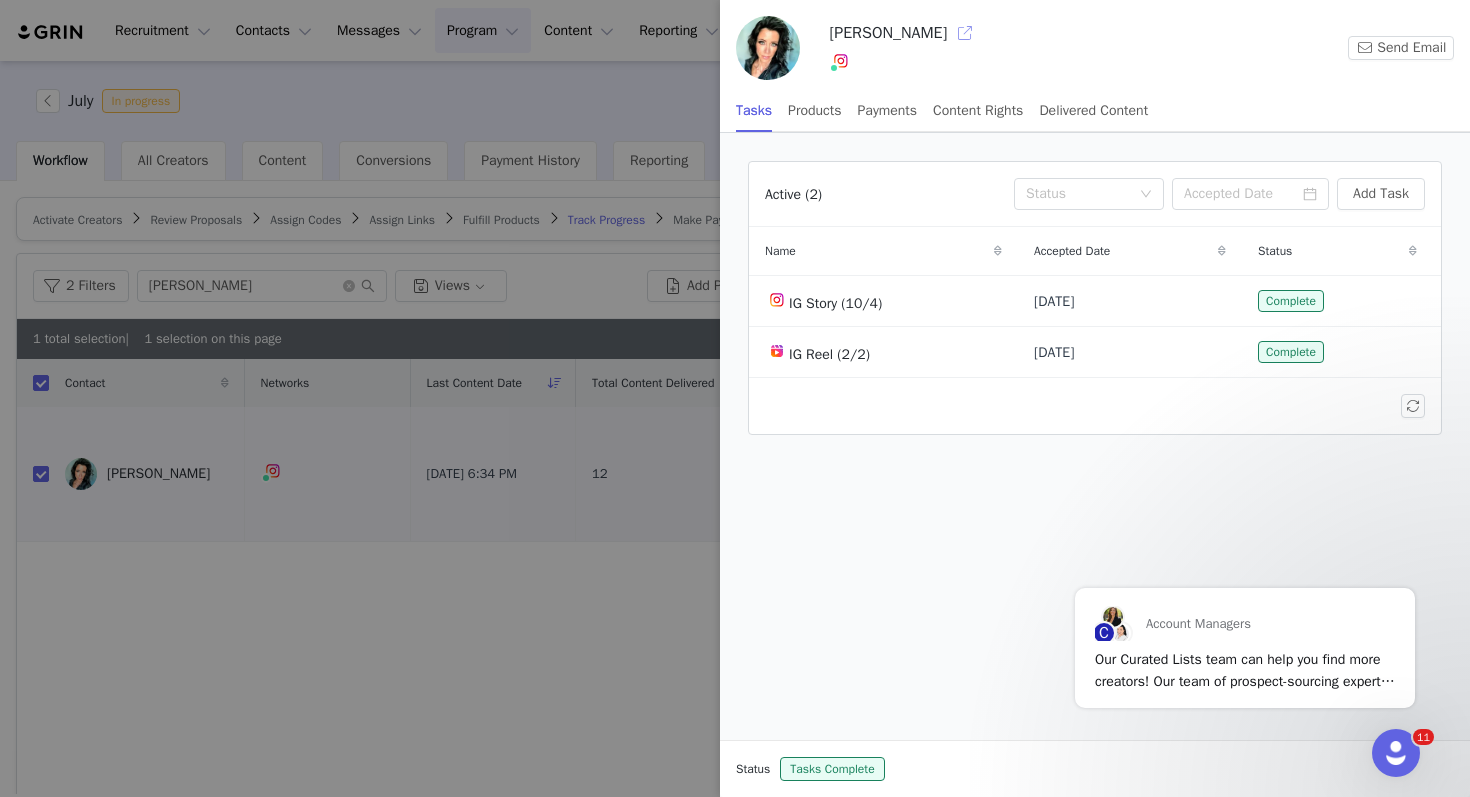click at bounding box center (965, 33) 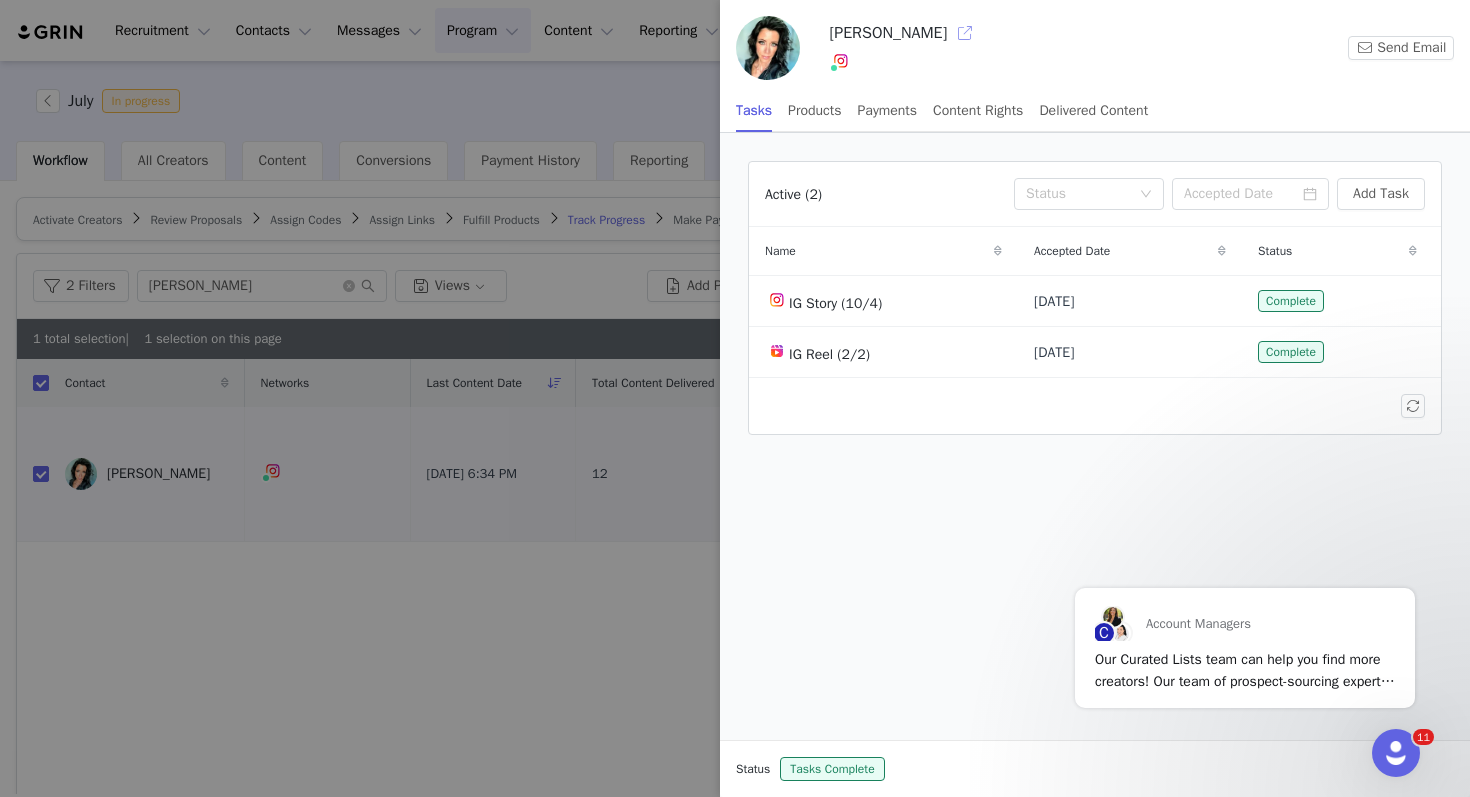 click at bounding box center [965, 33] 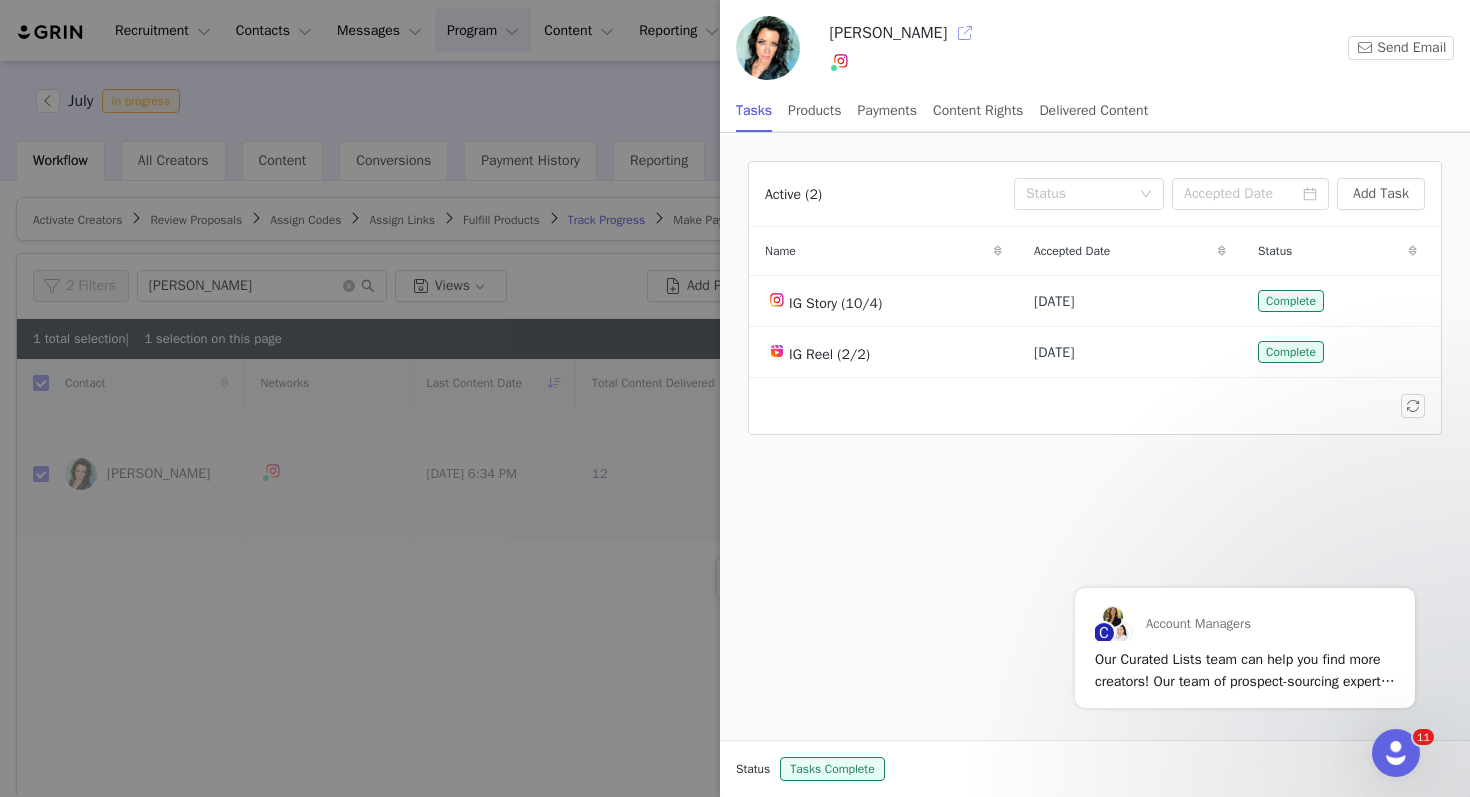 checkbox on "false" 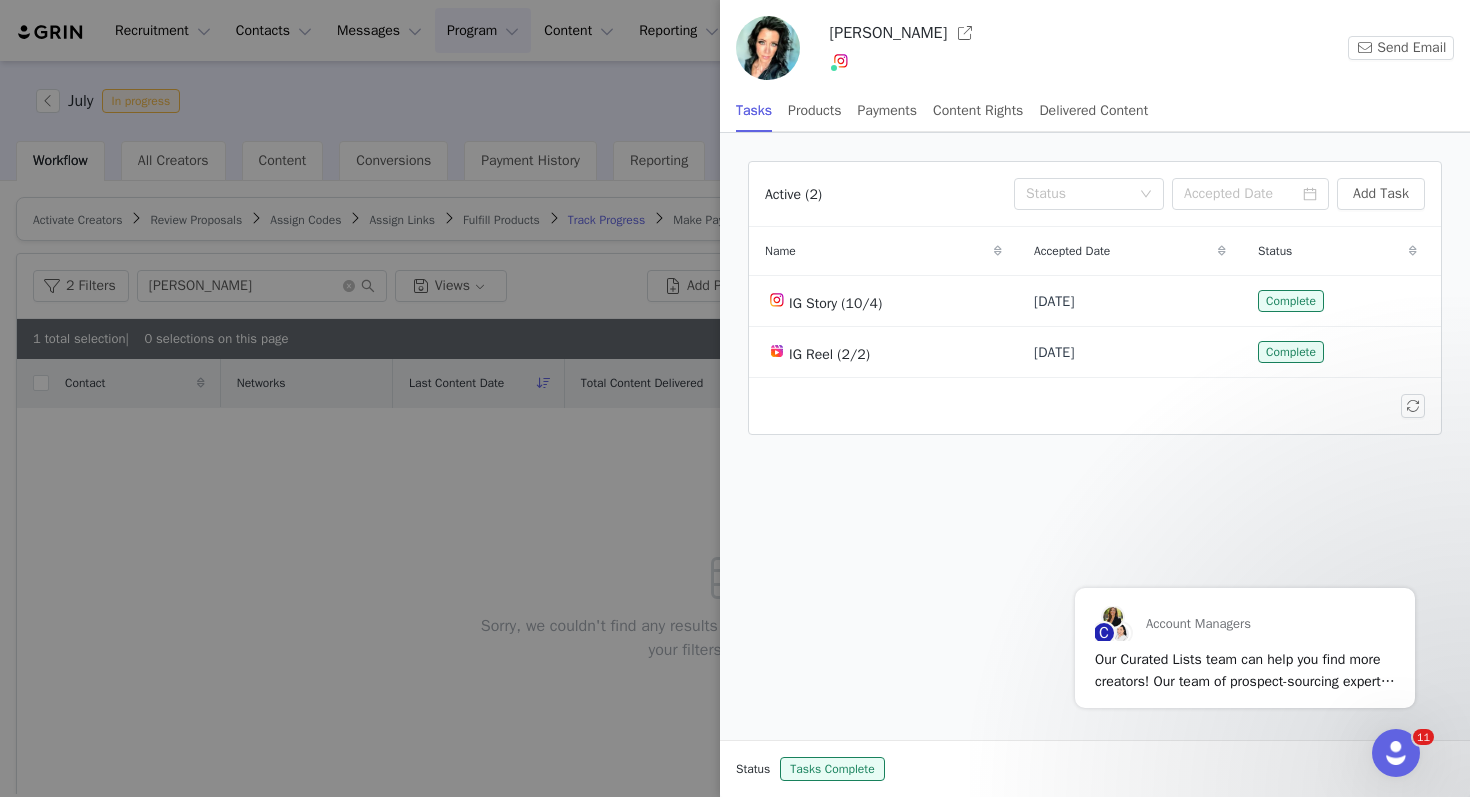 click at bounding box center [735, 398] 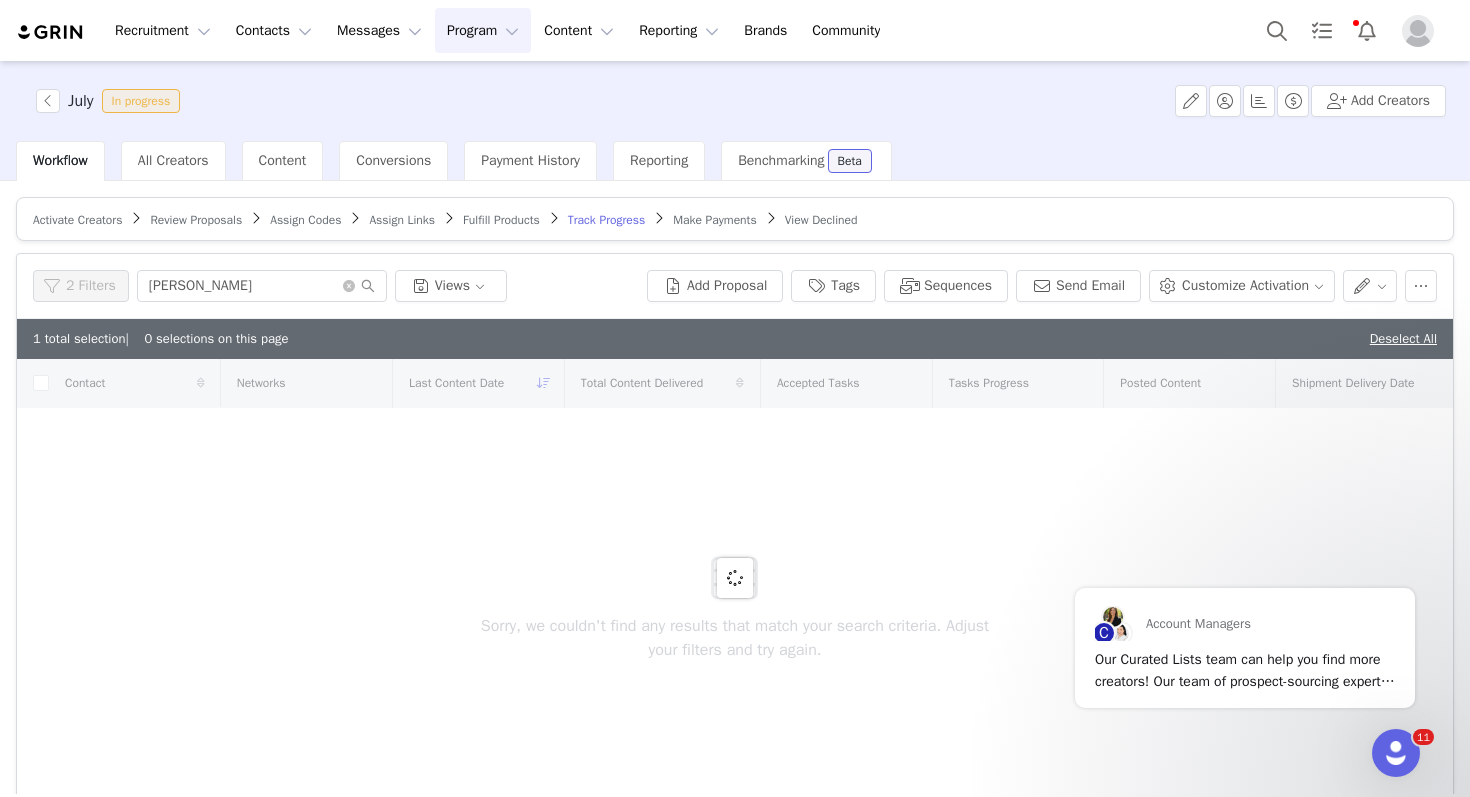 click on "Recruitment Recruitment Creator Search Curated Lists Landing Pages Web Extension AI Creator Search Beta Contacts Contacts Creators Prospects Applicants Messages Messages Dashboard Inbox Templates Sequences Program Program Activations Partnerships Payments Affiliates Content Content Creator Content Media Library Social Listening Reporting Reporting Dashboard Report Builder Brands Brands Community Community July In progress     Add Creators Workflow All Creators Content Conversions Payment History Reporting Benchmarking Beta Activate Creators Review Proposals Assign Codes Assign Links Fulfill Products Track Progress Make Payments View Declined  Filters   Filter Logic  And Or  Activated Date   ~   Content Date   ~   Content Progress  Select Has content  Contact Tag  Select    Relationship Stage  Select  Archived  Select No  Advanced Filters   + Add Field  Apply Filters Clear All 2 Filters molly Views     Add Proposal Tags Sequences Send Email  Customize Activation      1 total selection Deselect All  Contact  0" at bounding box center (735, 398) 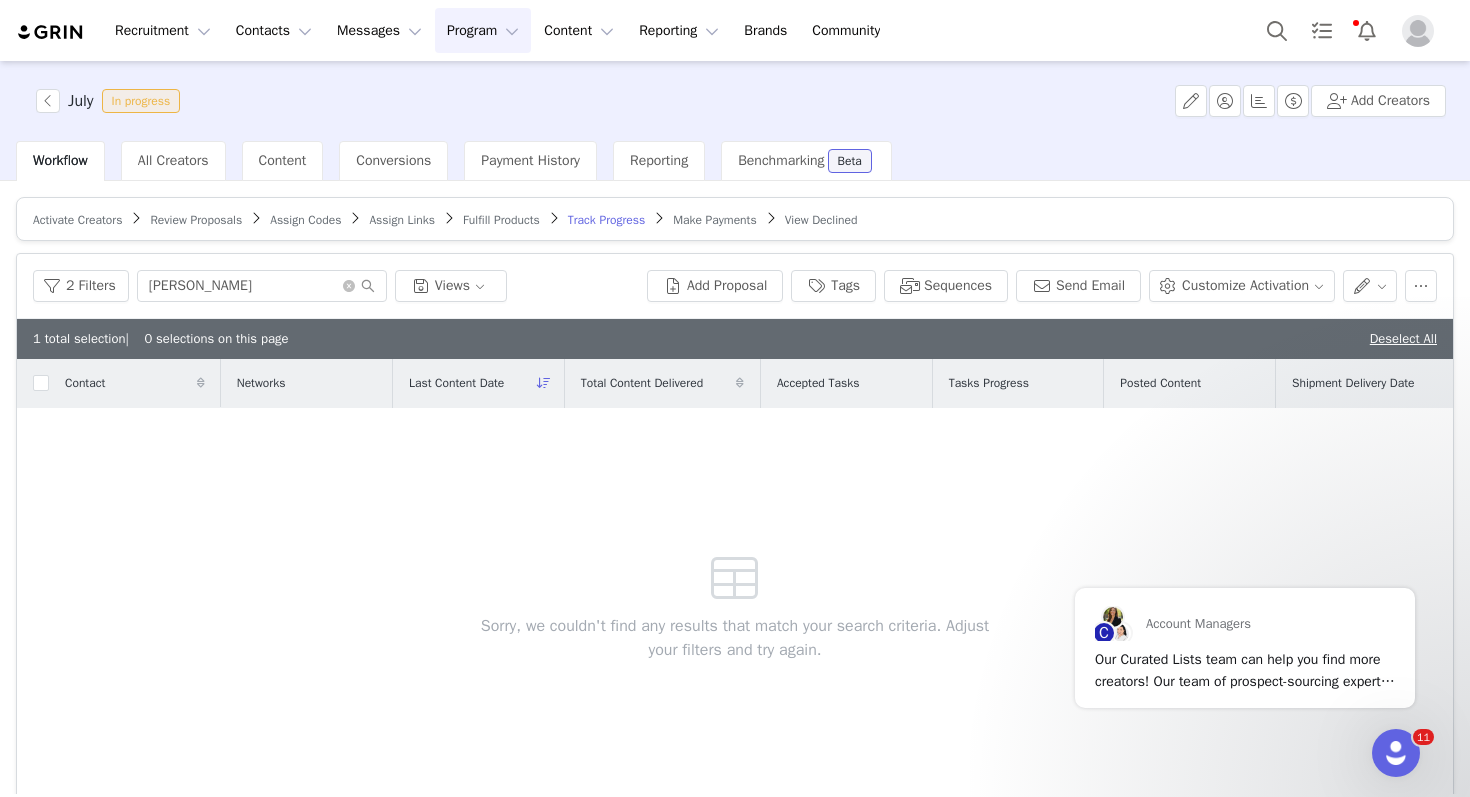 click on "Program Program" at bounding box center [483, 30] 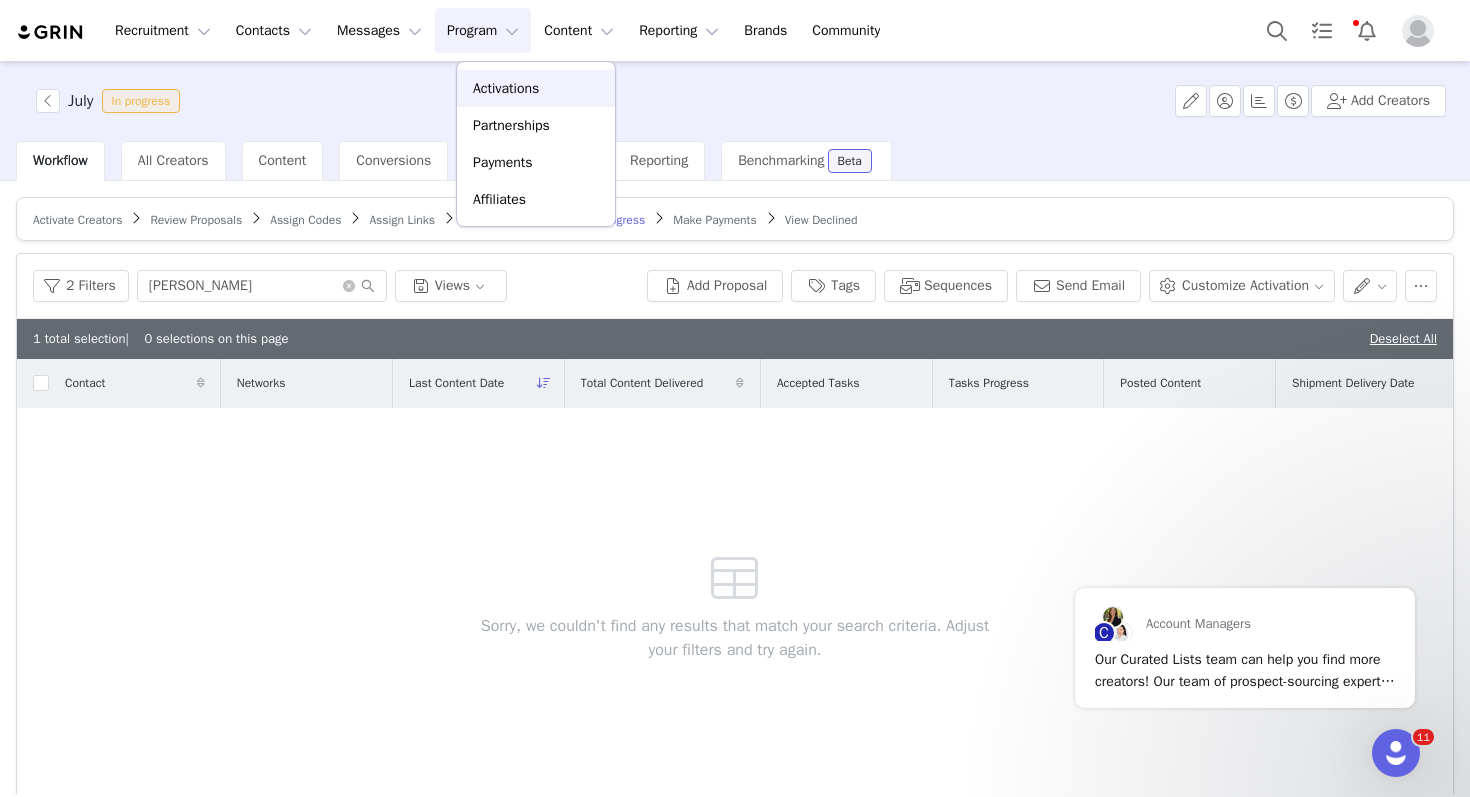 click on "Activations" at bounding box center (506, 88) 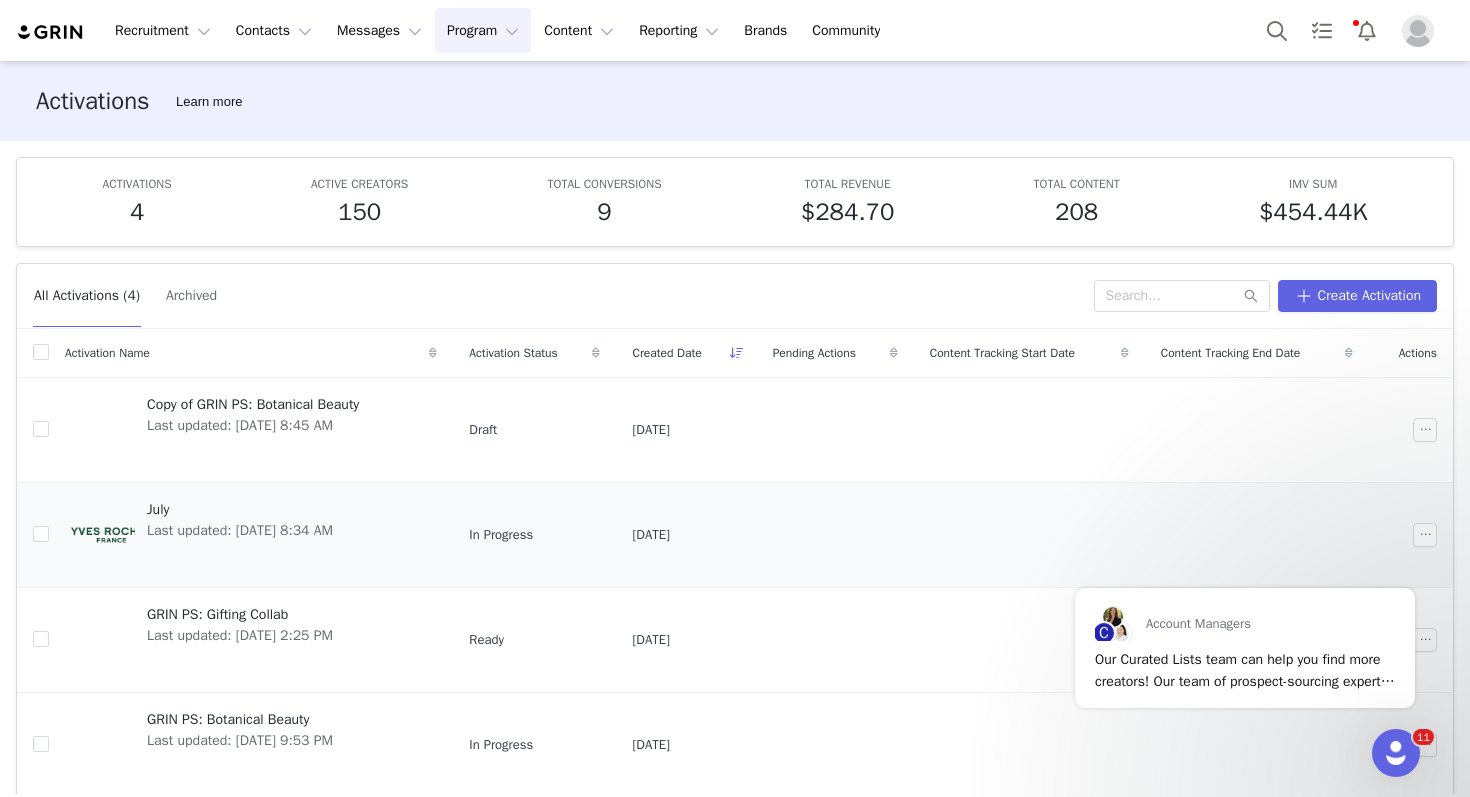click on "Last updated: Jul 6, 2025 8:34 AM" at bounding box center [240, 530] 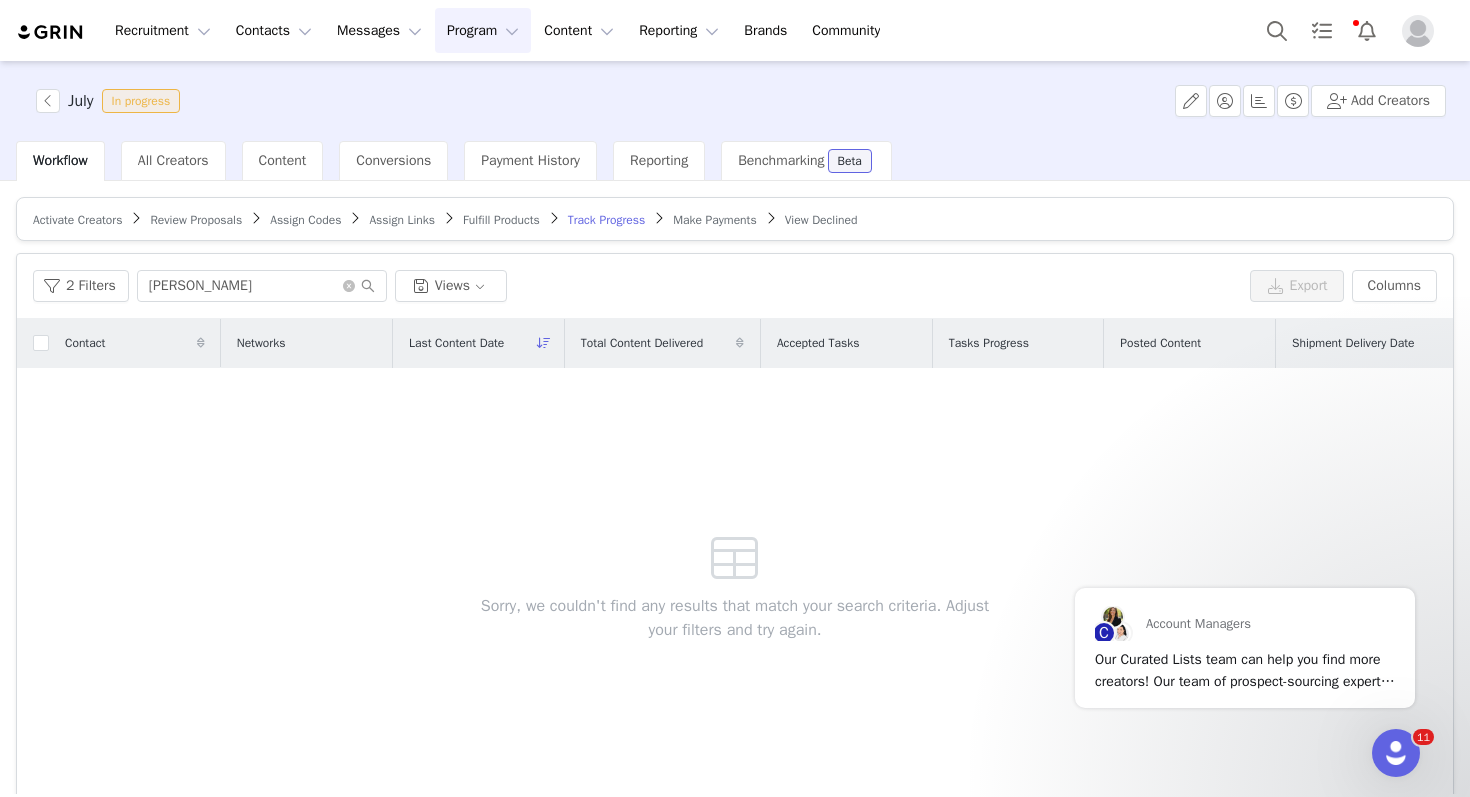 click on "Activate Creators" at bounding box center (77, 220) 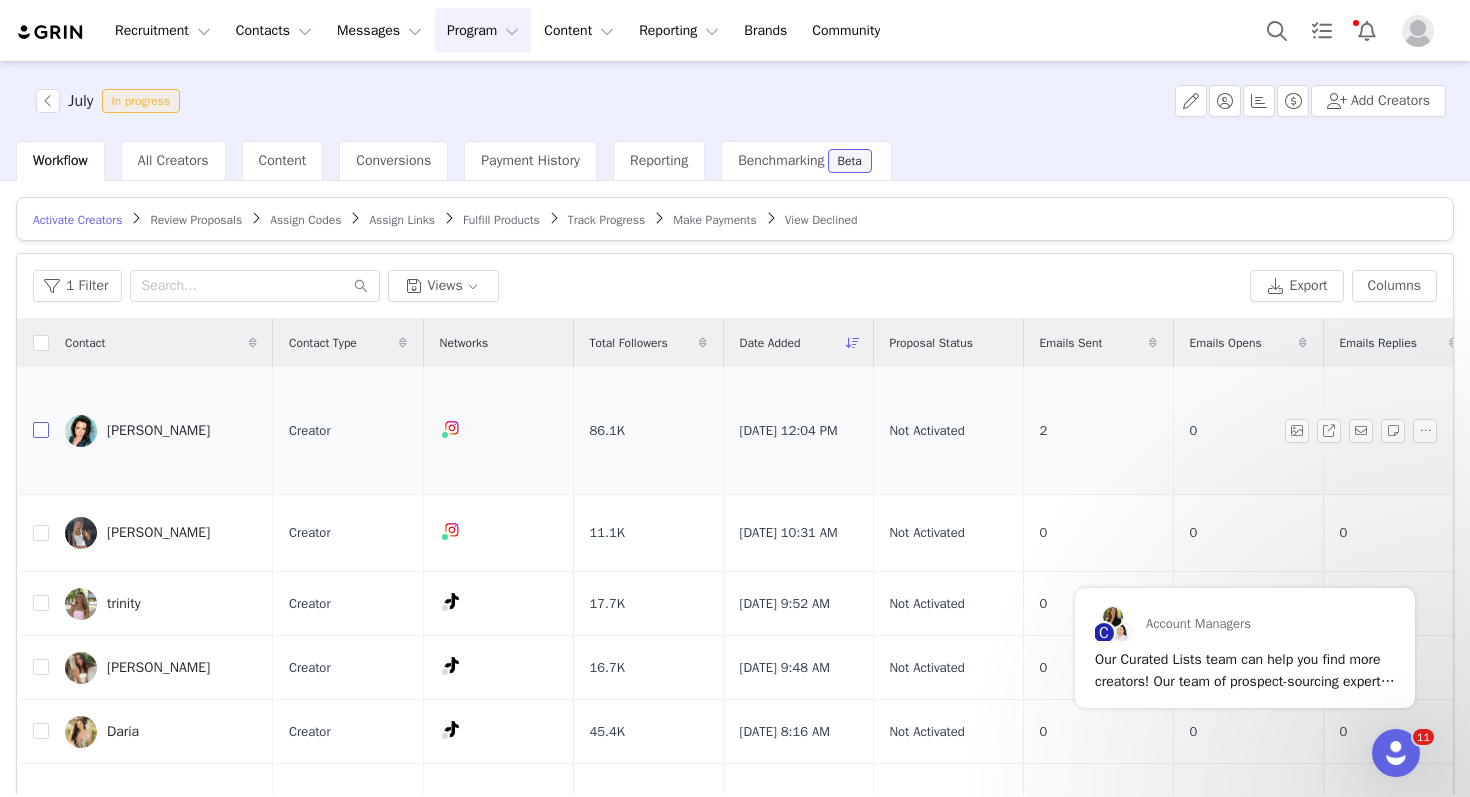 click at bounding box center (41, 430) 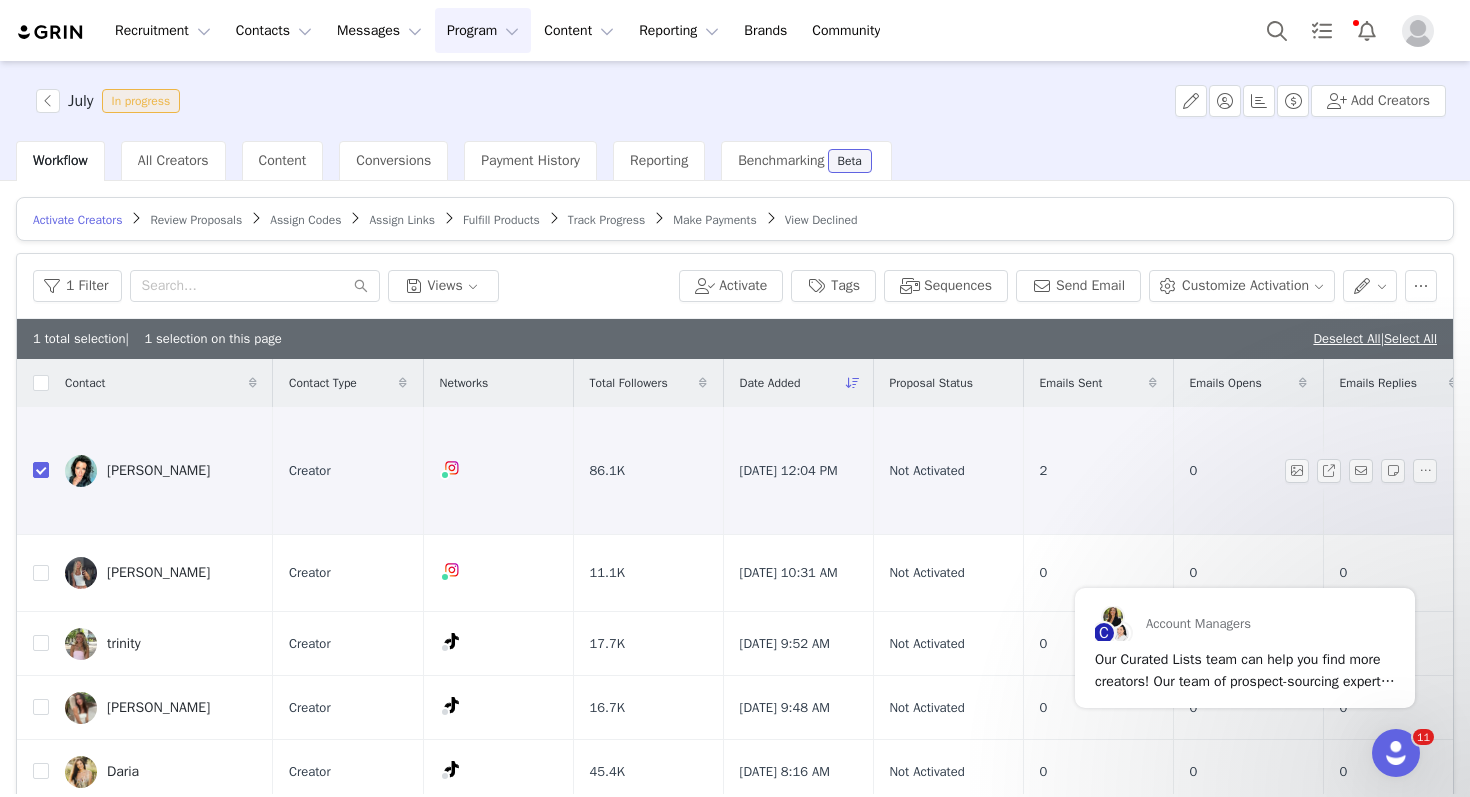 click on "Molly A. McKennedy" at bounding box center (158, 471) 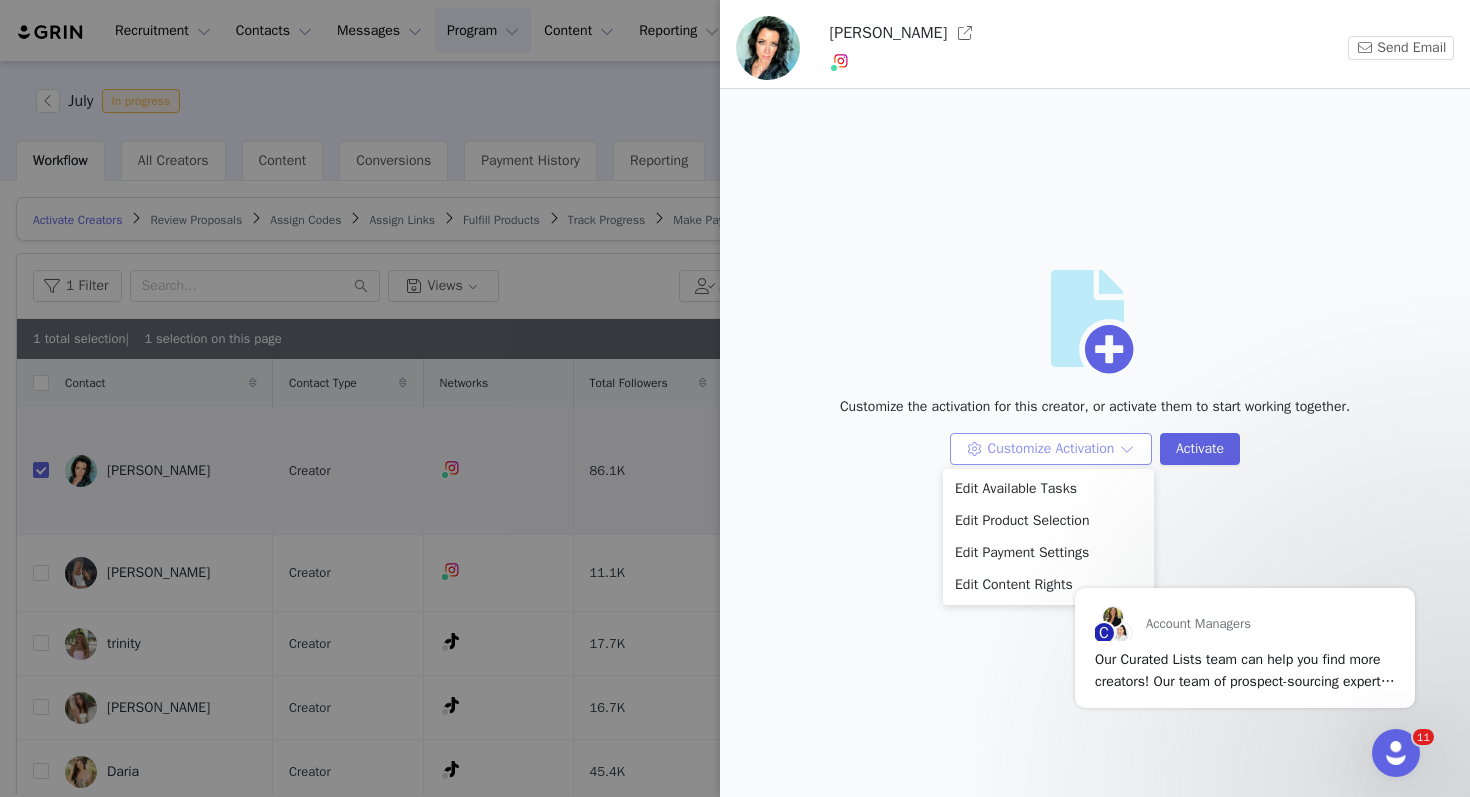 click on "Customize Activation" at bounding box center (1051, 449) 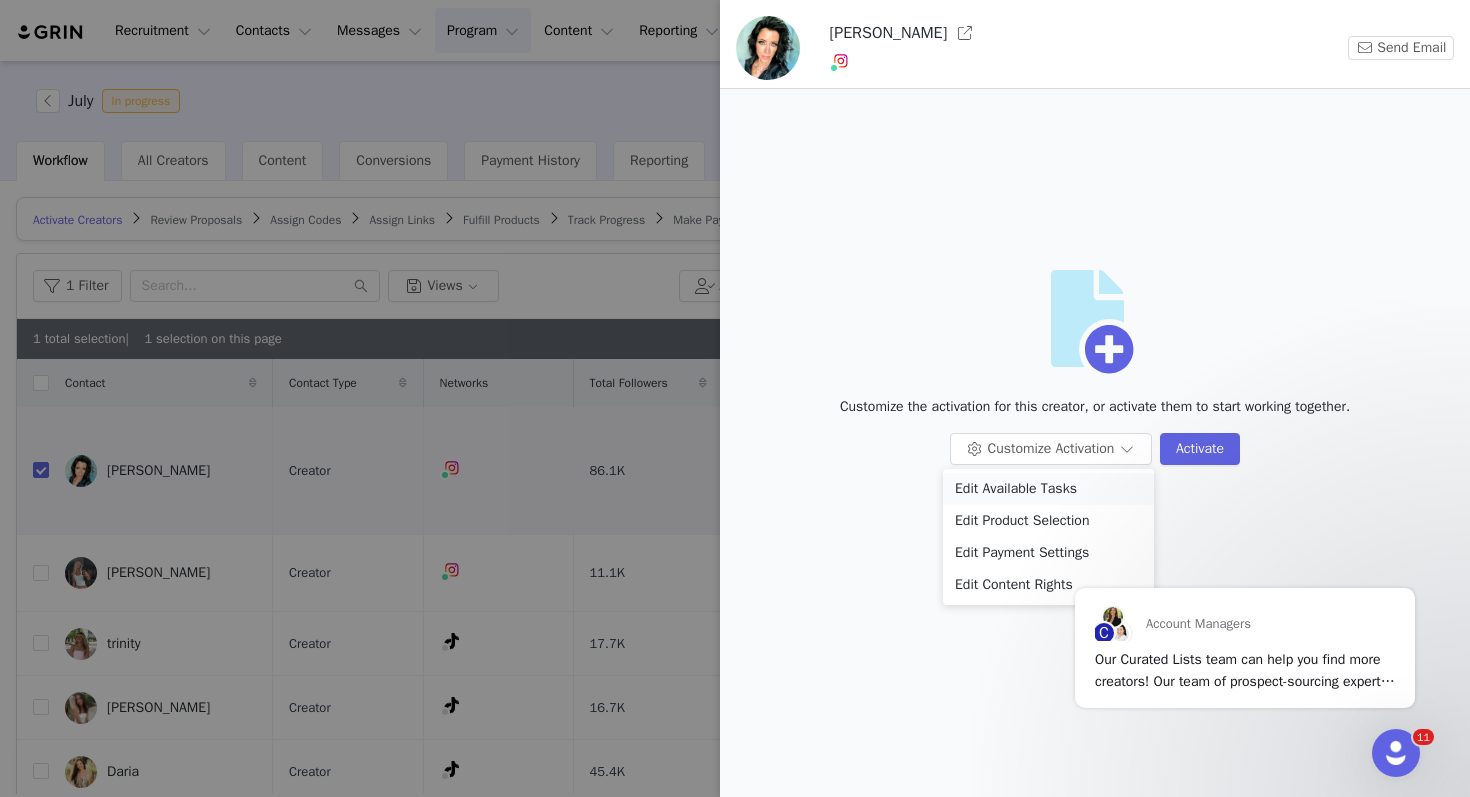 click on "Edit Available Tasks" at bounding box center [1048, 489] 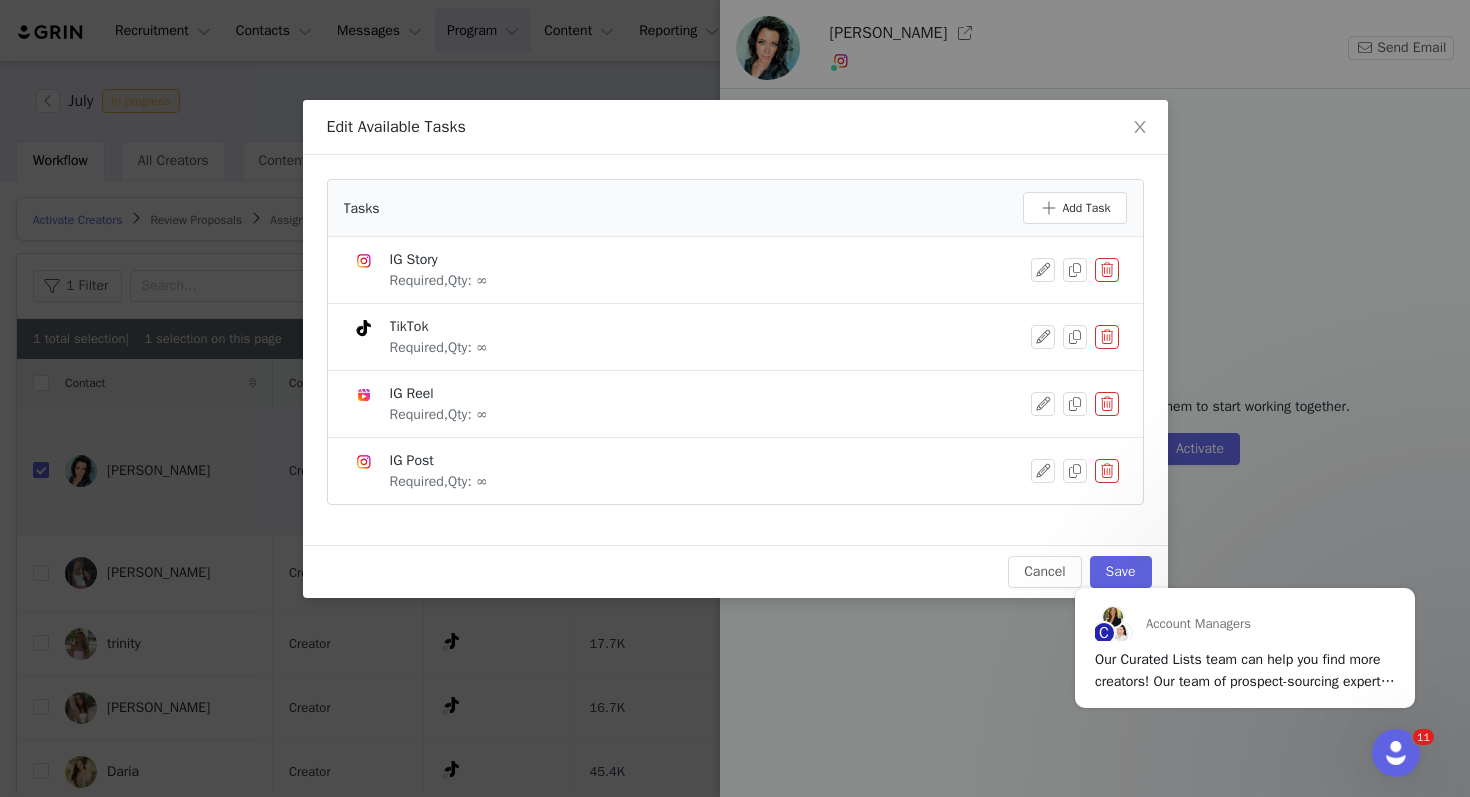 click on "IG Story  Required,   Qty: ∞" at bounding box center (691, 270) 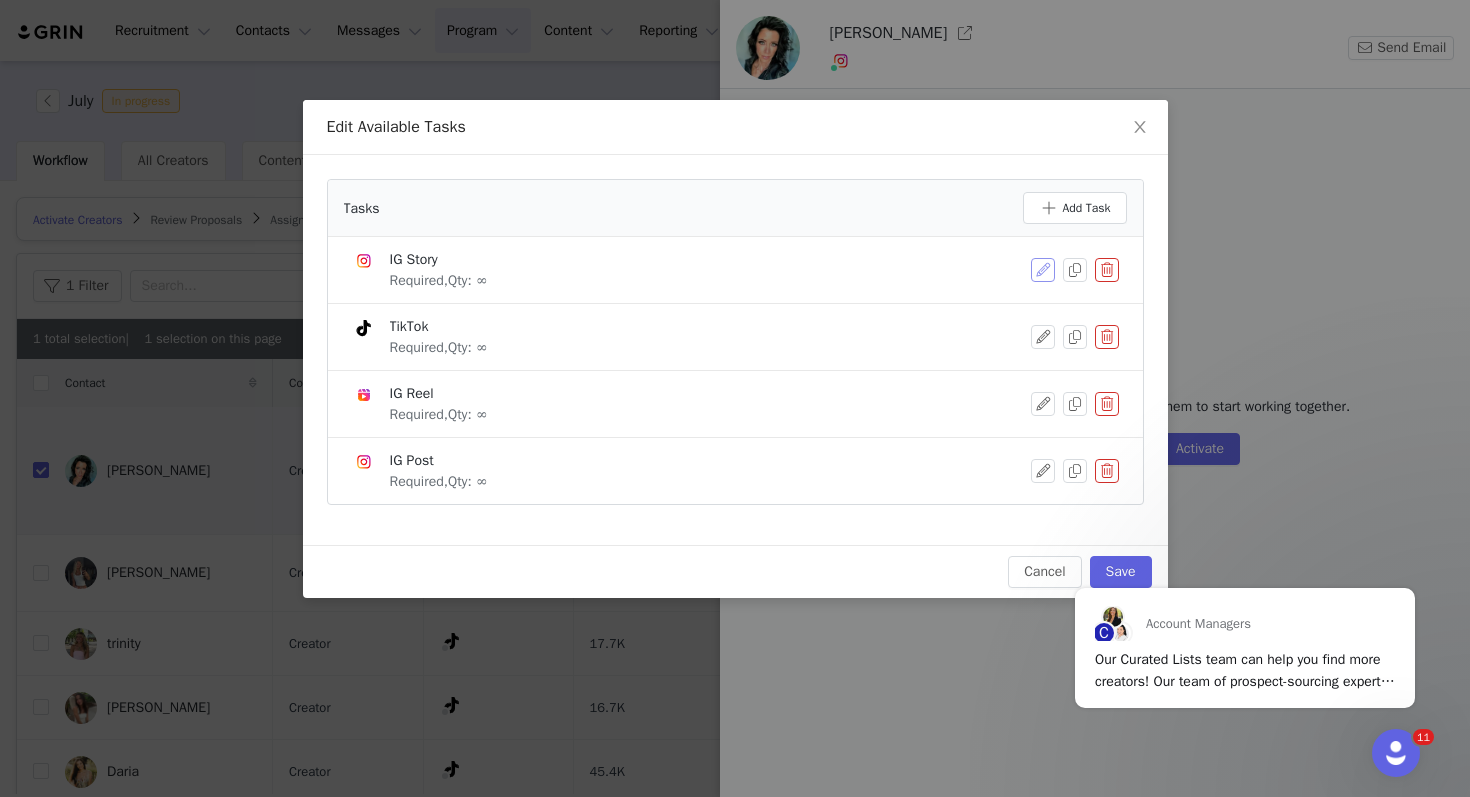 click at bounding box center (1043, 270) 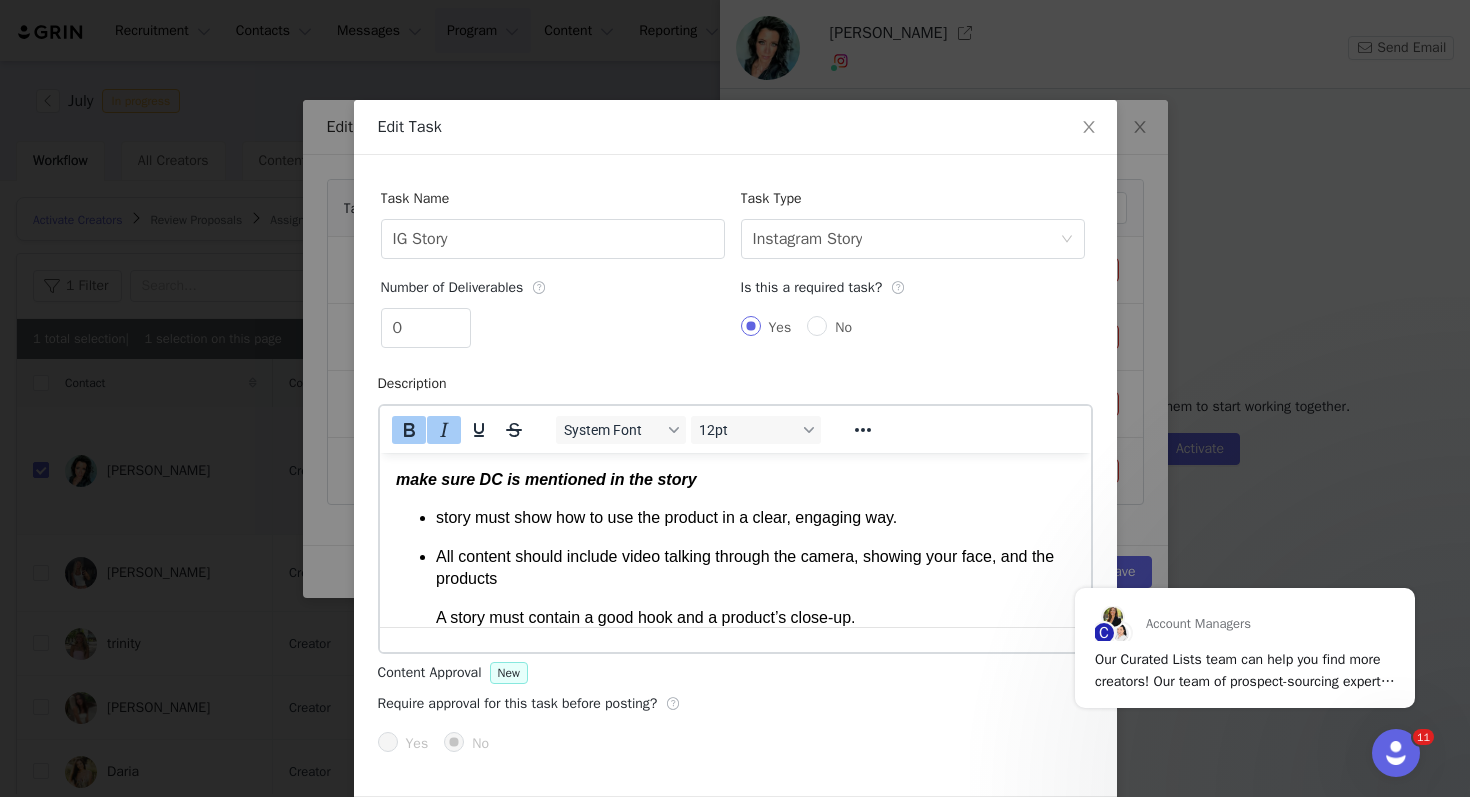 scroll, scrollTop: 0, scrollLeft: 0, axis: both 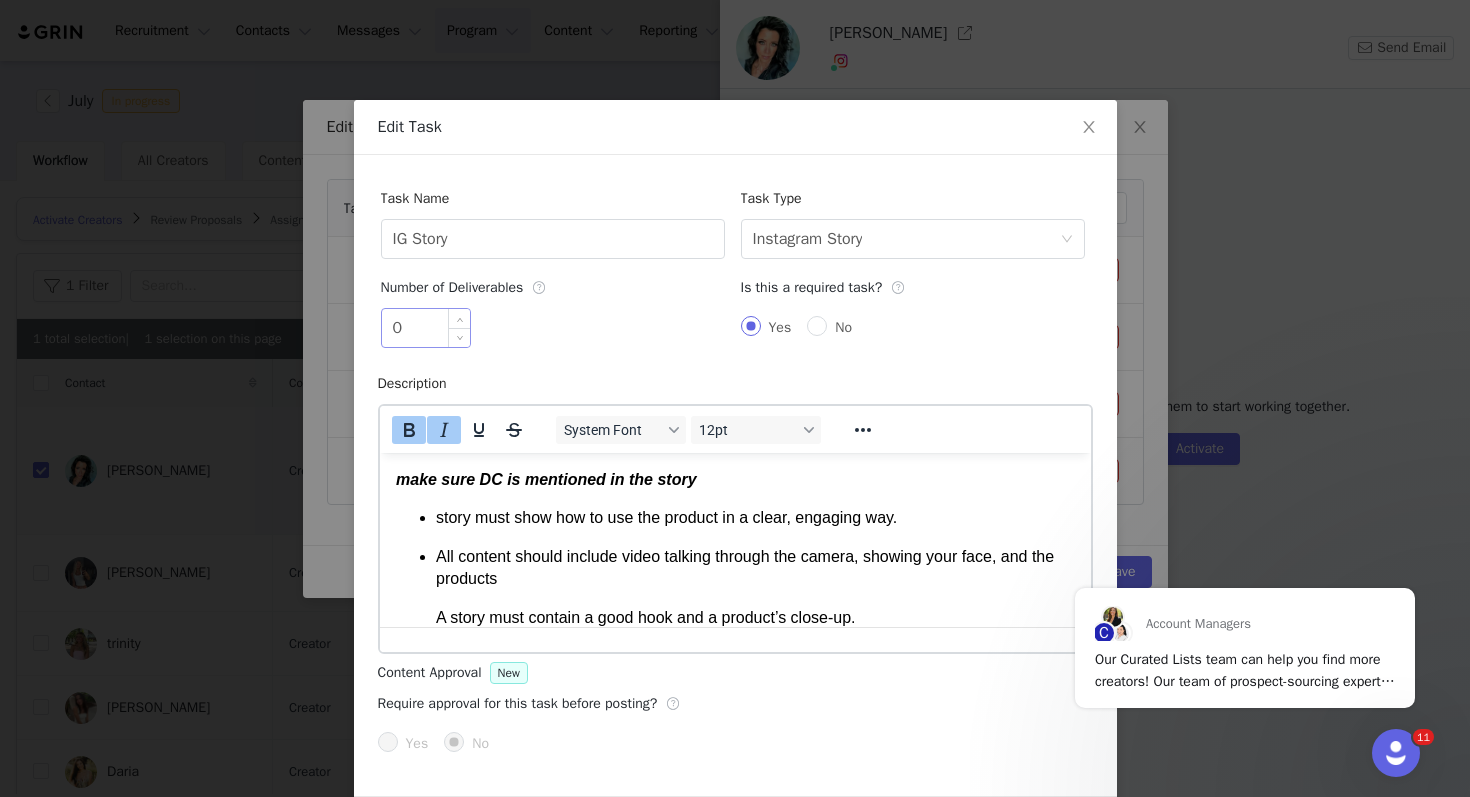 click on "0" at bounding box center (426, 328) 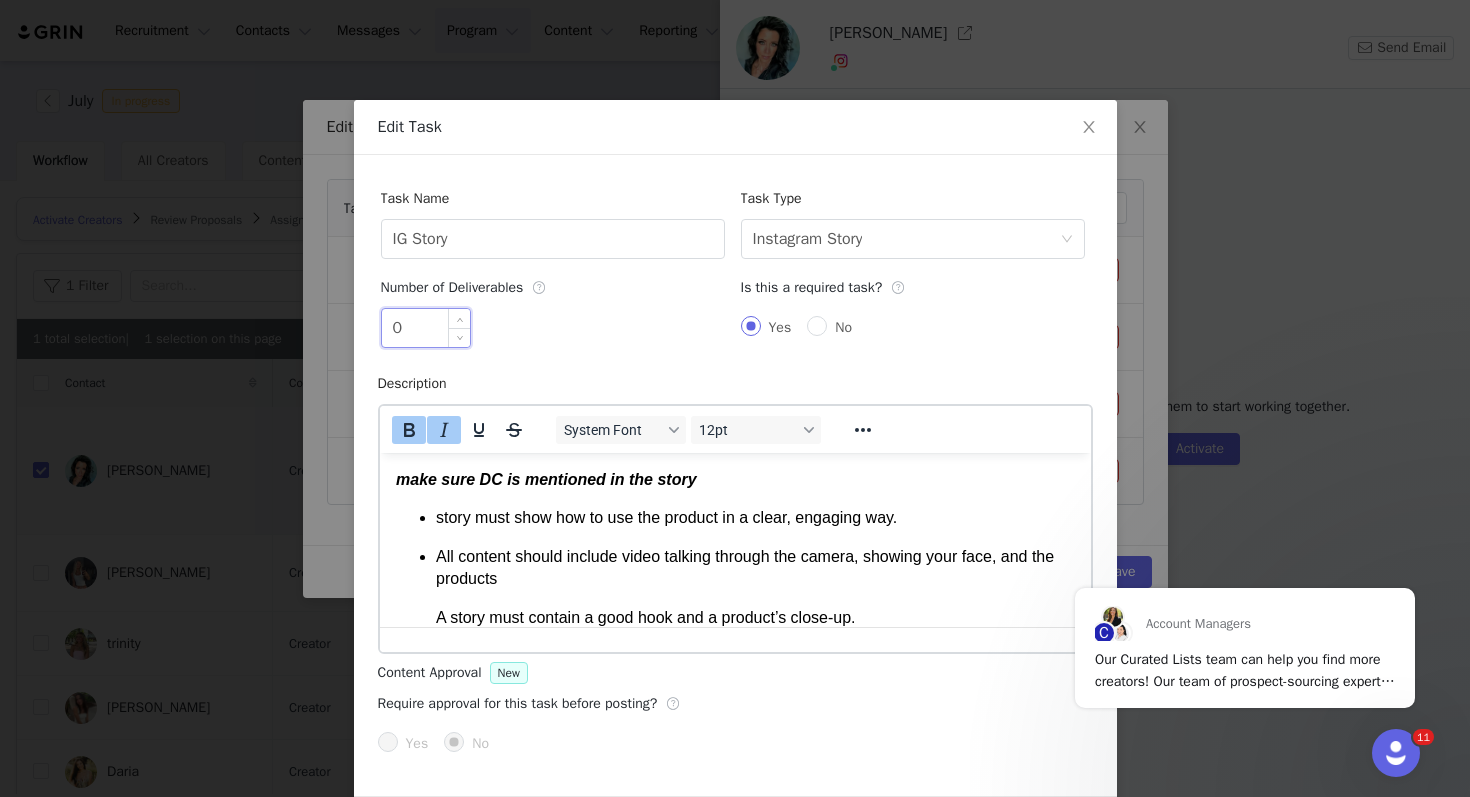 click on "0" at bounding box center (426, 328) 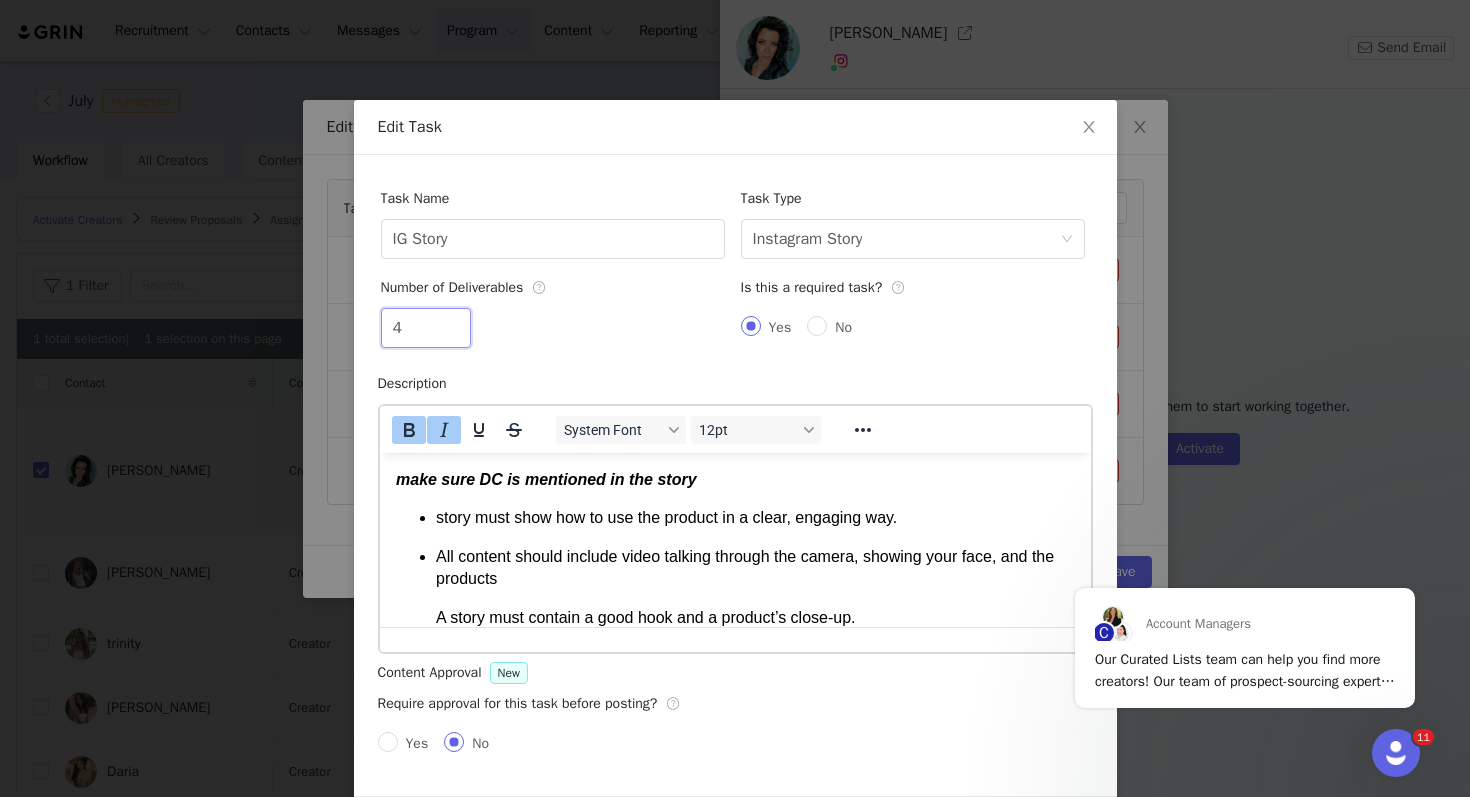 scroll, scrollTop: 77, scrollLeft: 0, axis: vertical 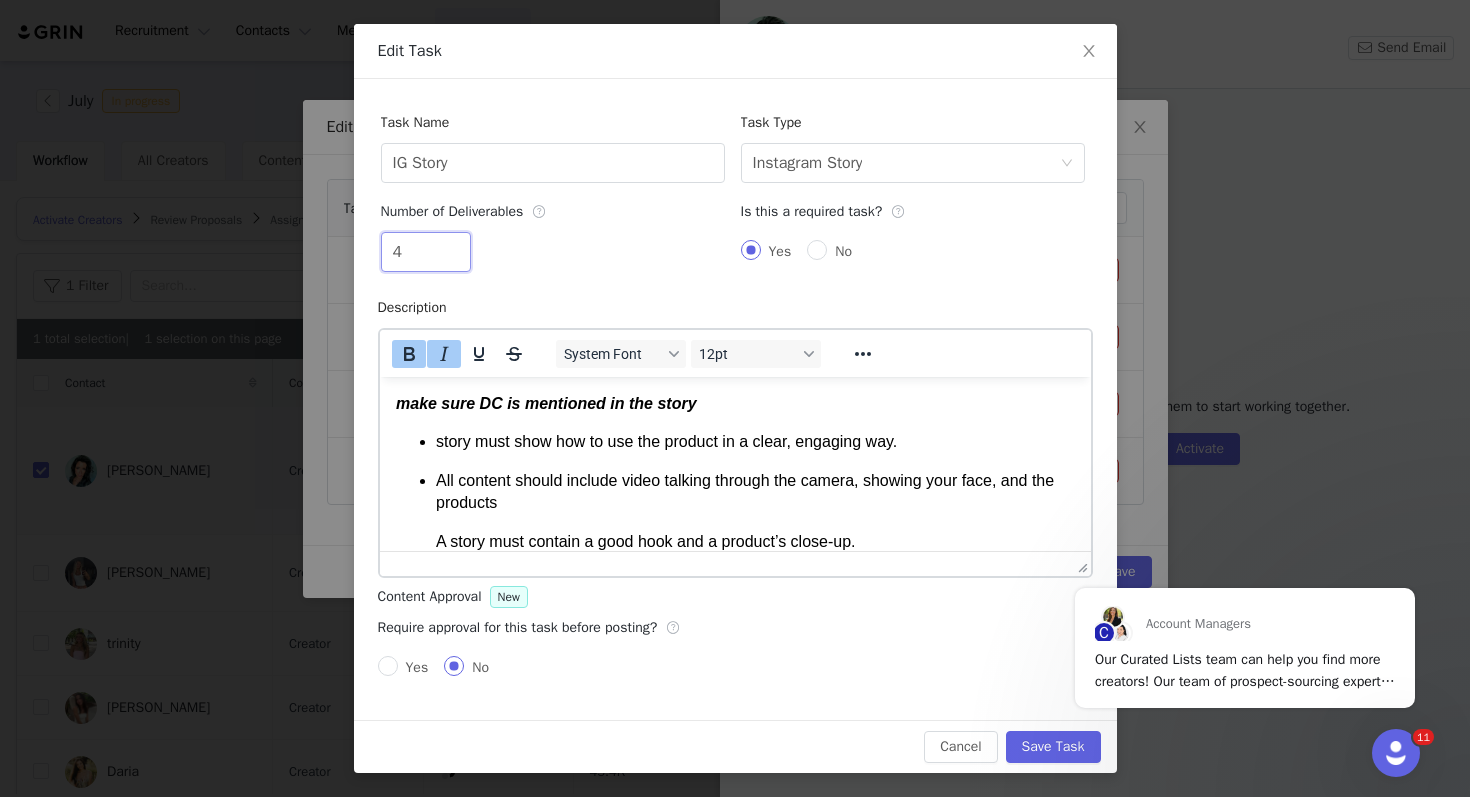 type on "4" 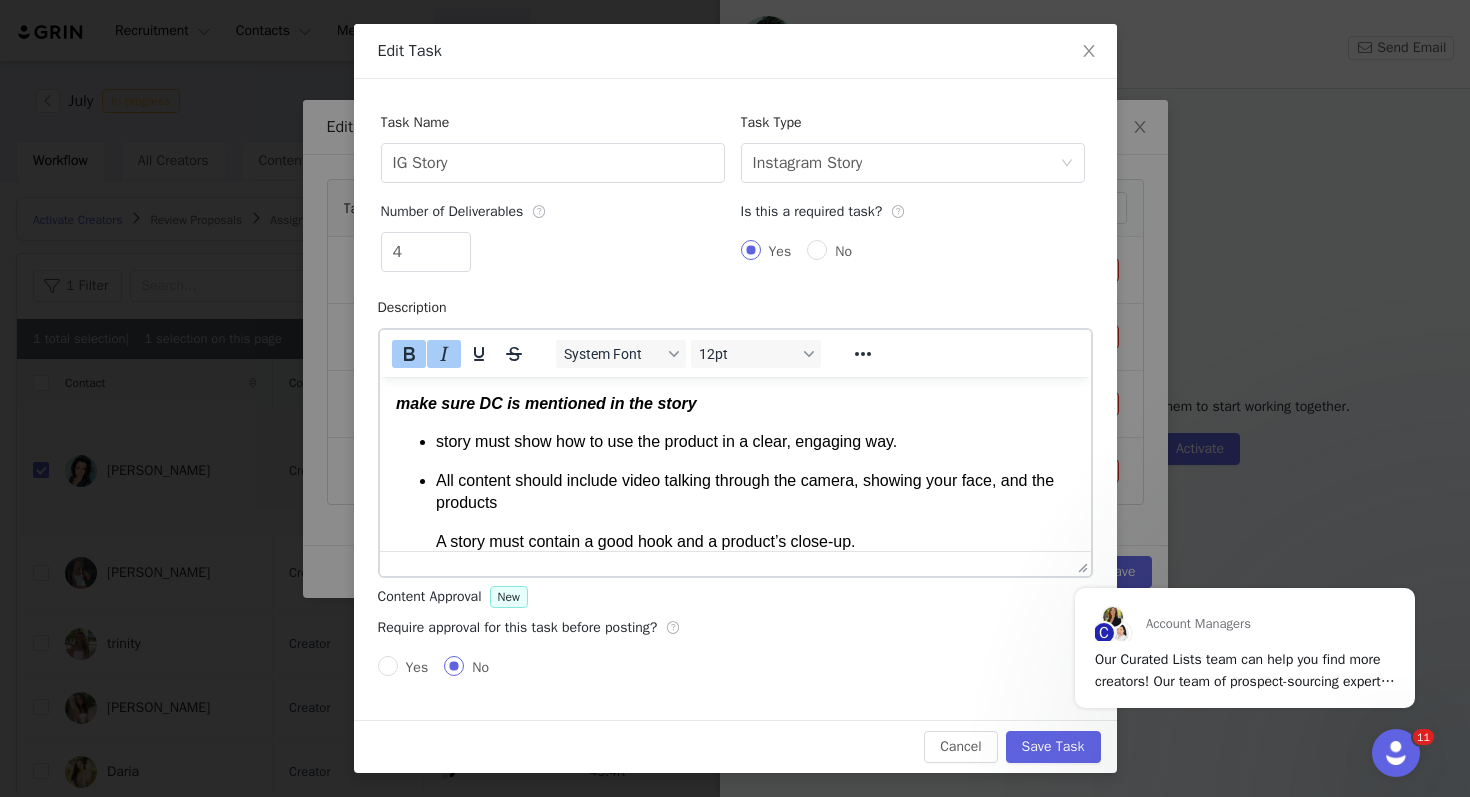 click on "make sure DC is mentioned in the story" at bounding box center [734, 404] 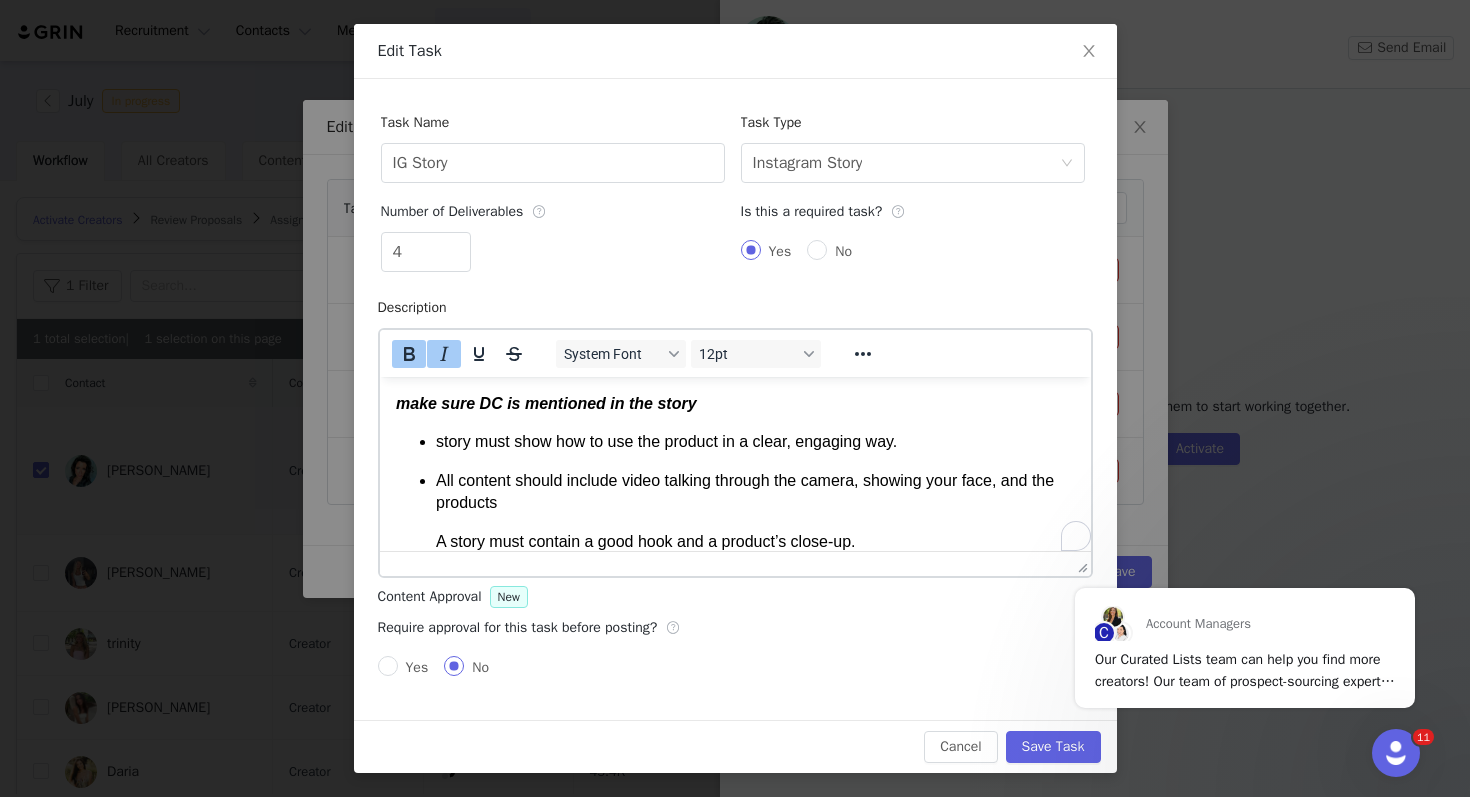 type 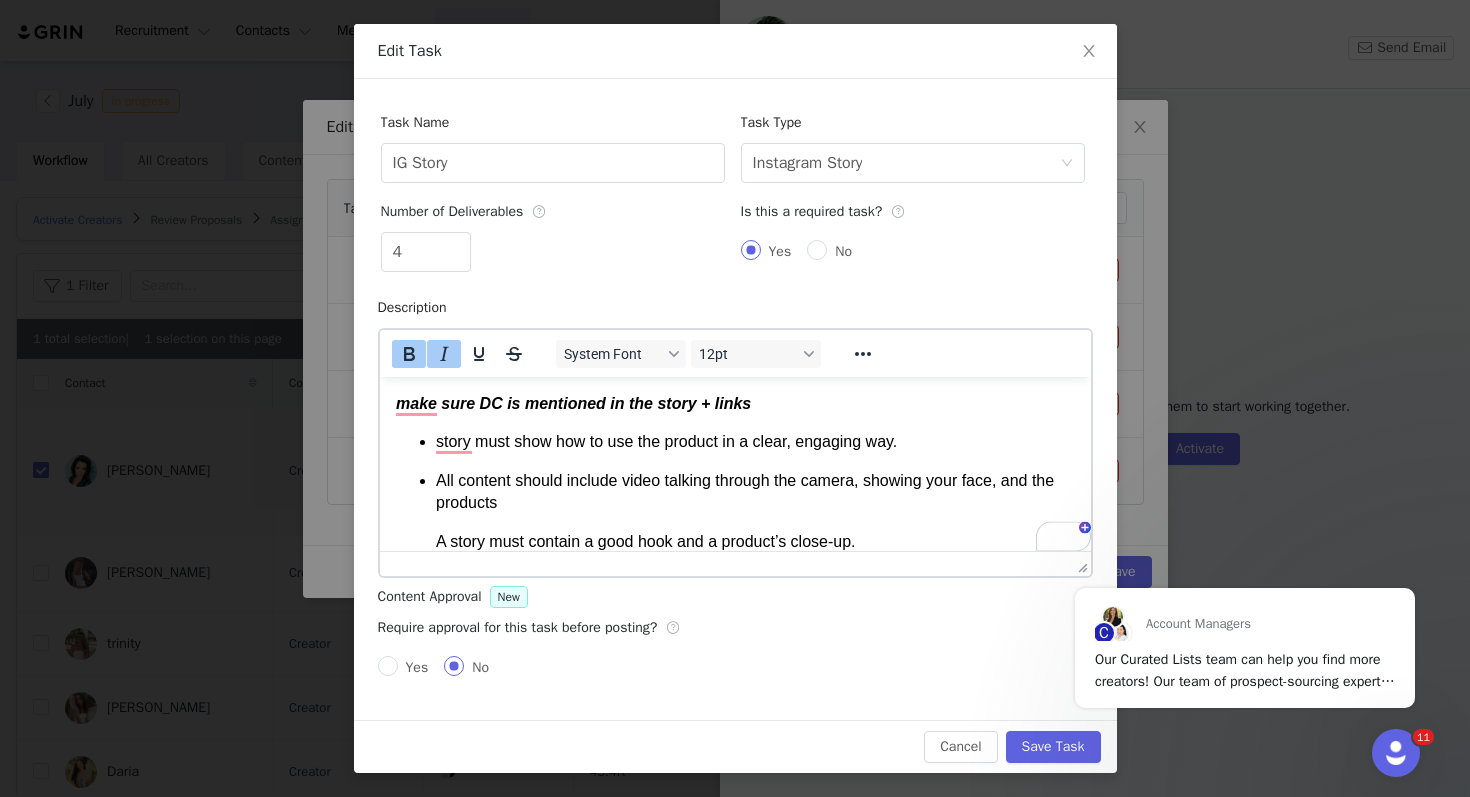 click on "Cancel Save Task" at bounding box center (735, 746) 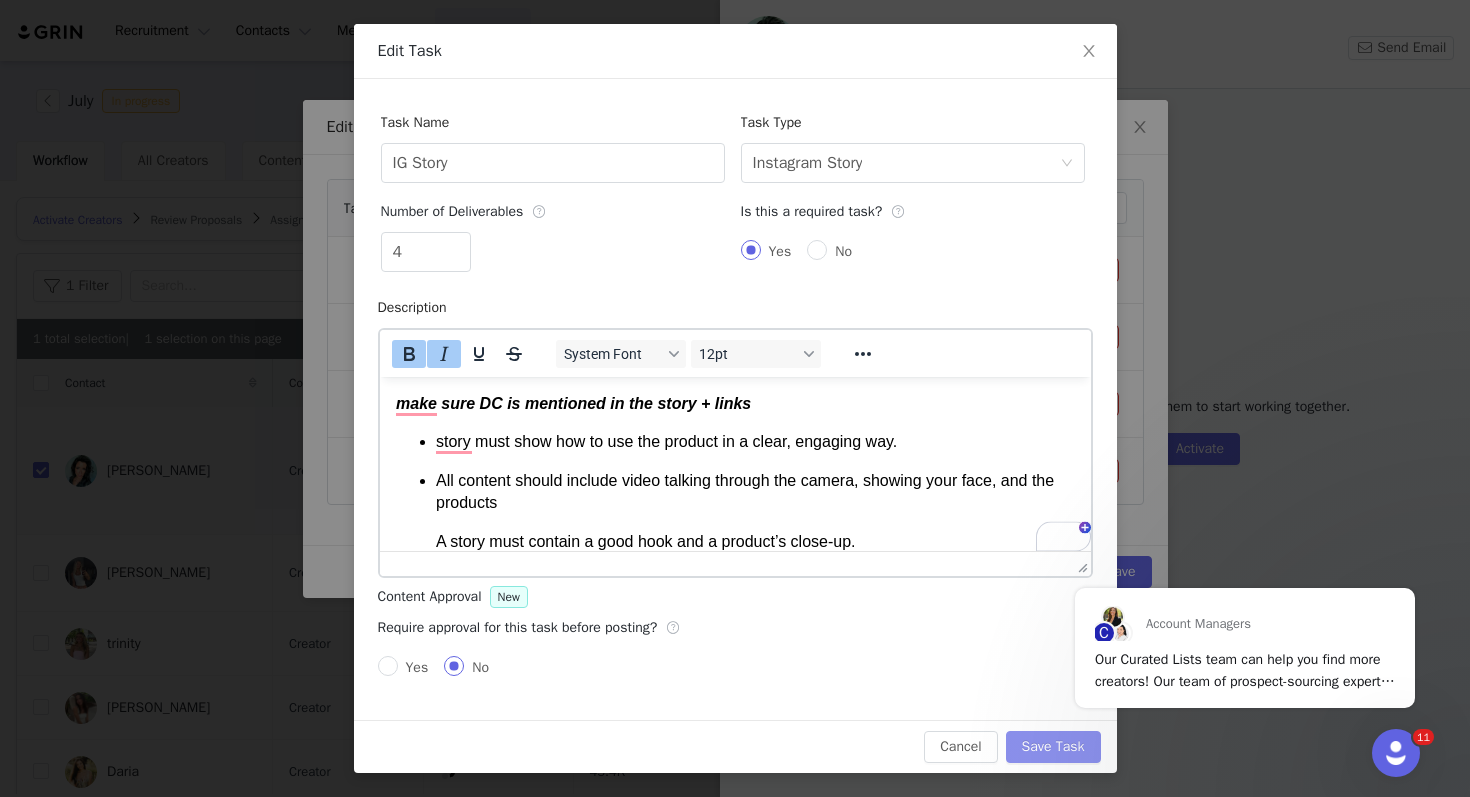 click on "Save Task" at bounding box center [1053, 747] 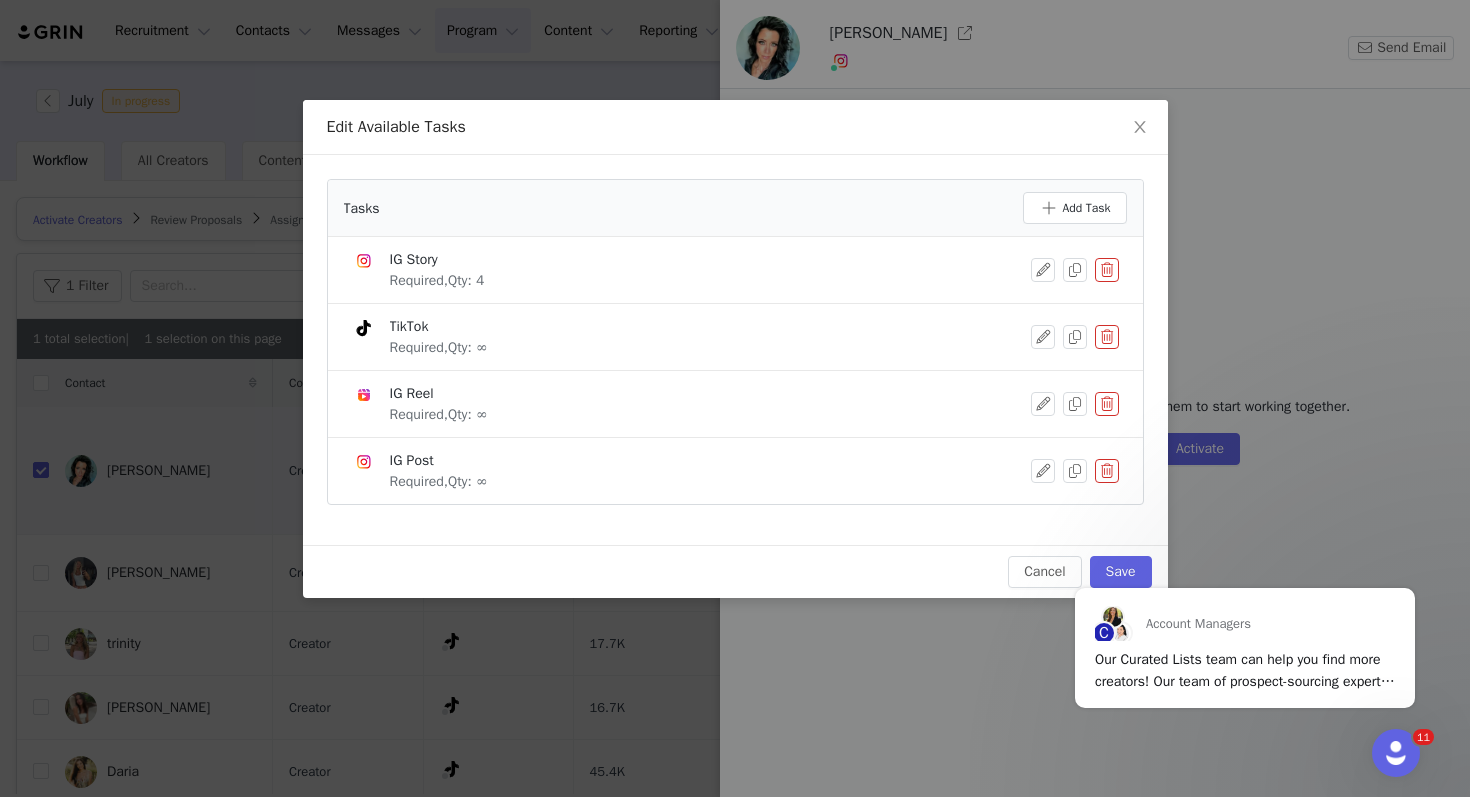 click at bounding box center (1107, 337) 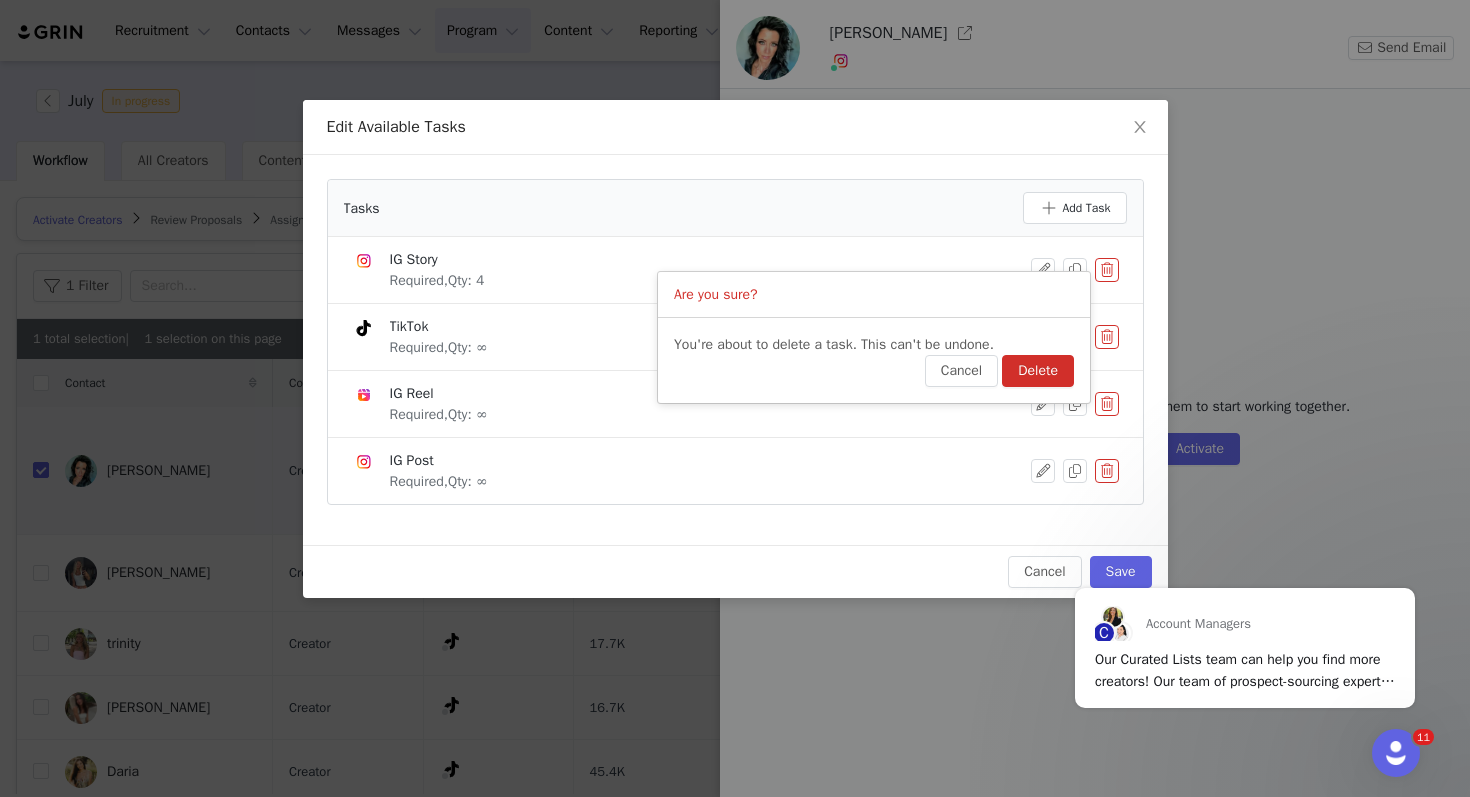 click on "Delete" at bounding box center (1038, 371) 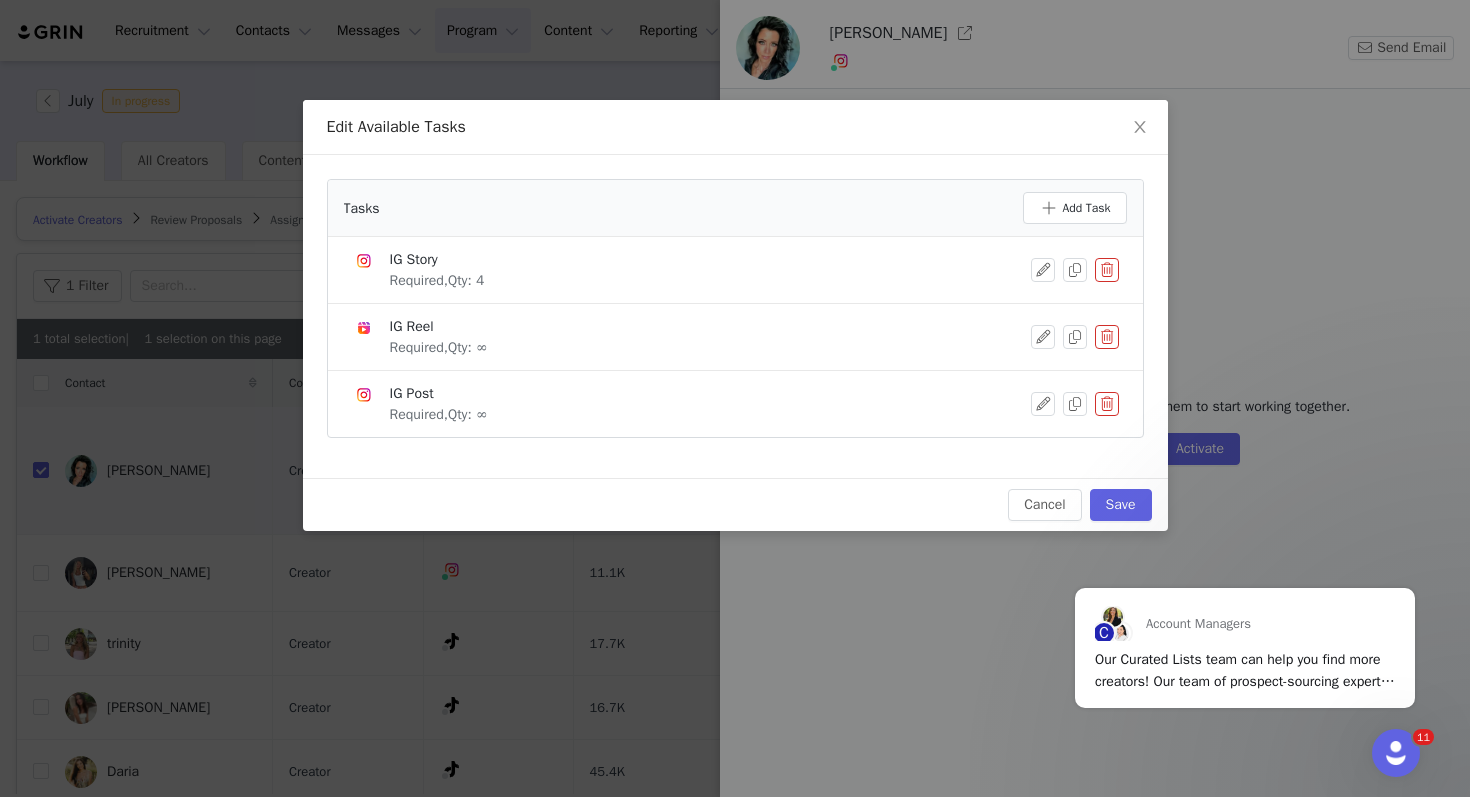 click at bounding box center [1107, 337] 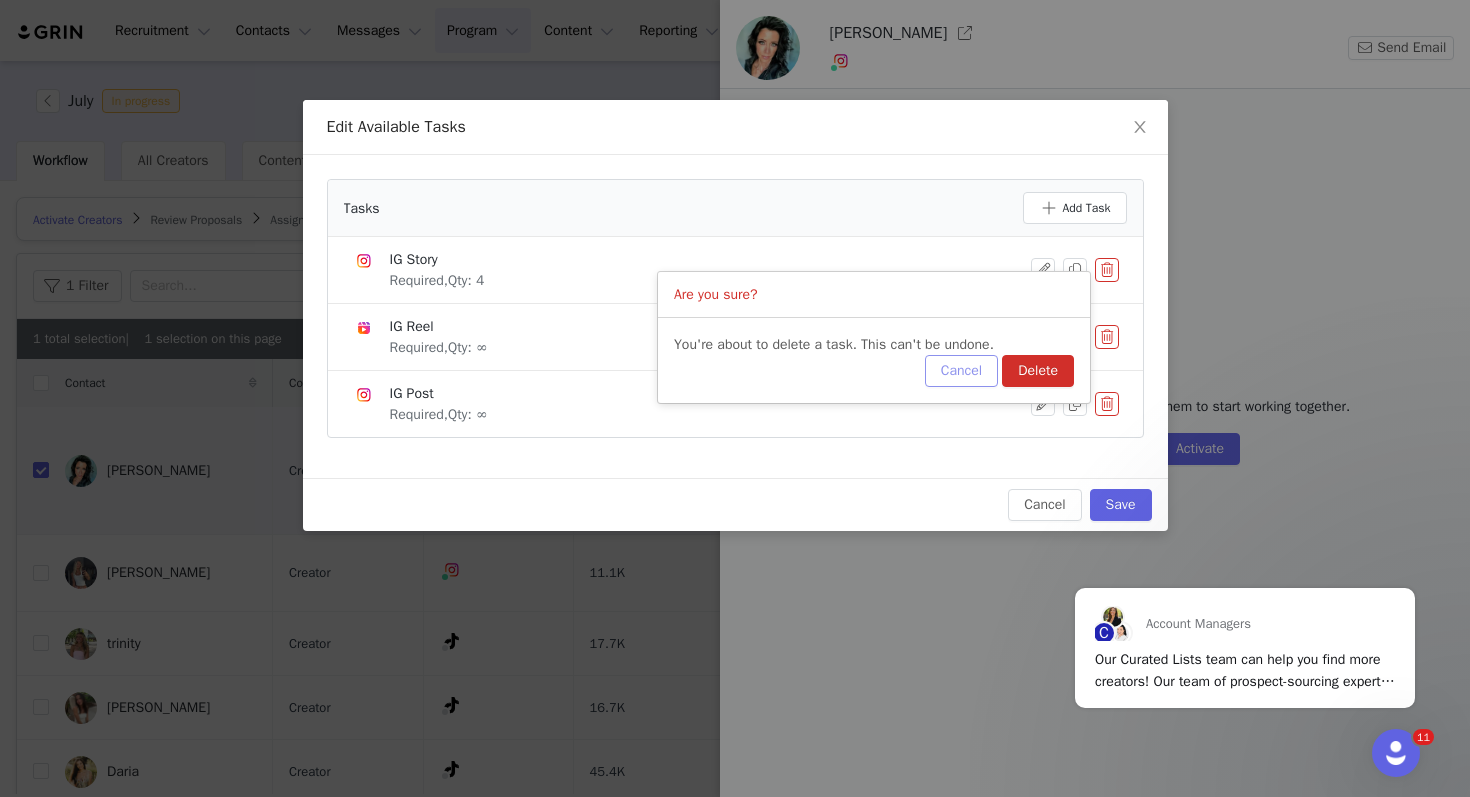 click on "Cancel" at bounding box center [961, 371] 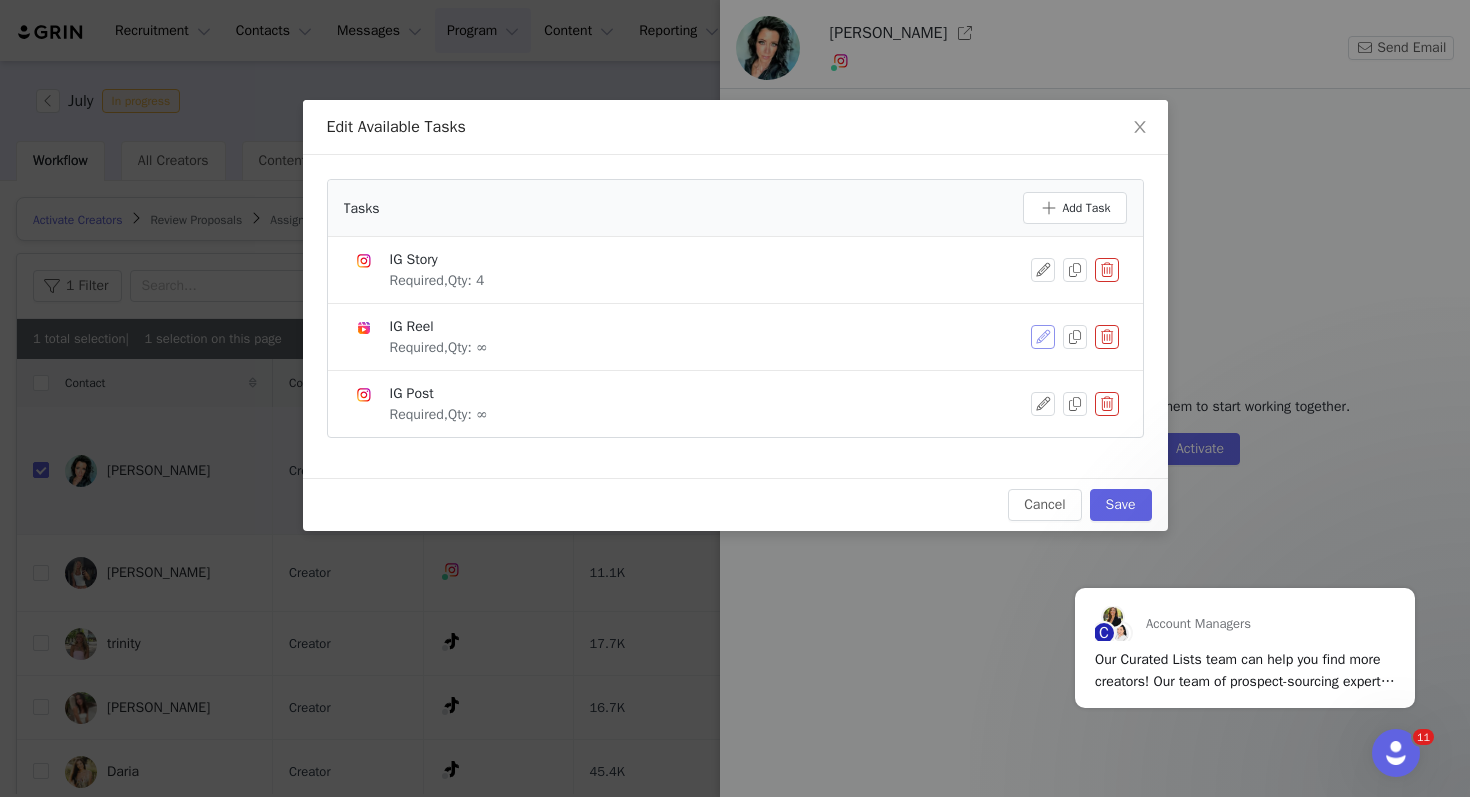 click at bounding box center (1043, 337) 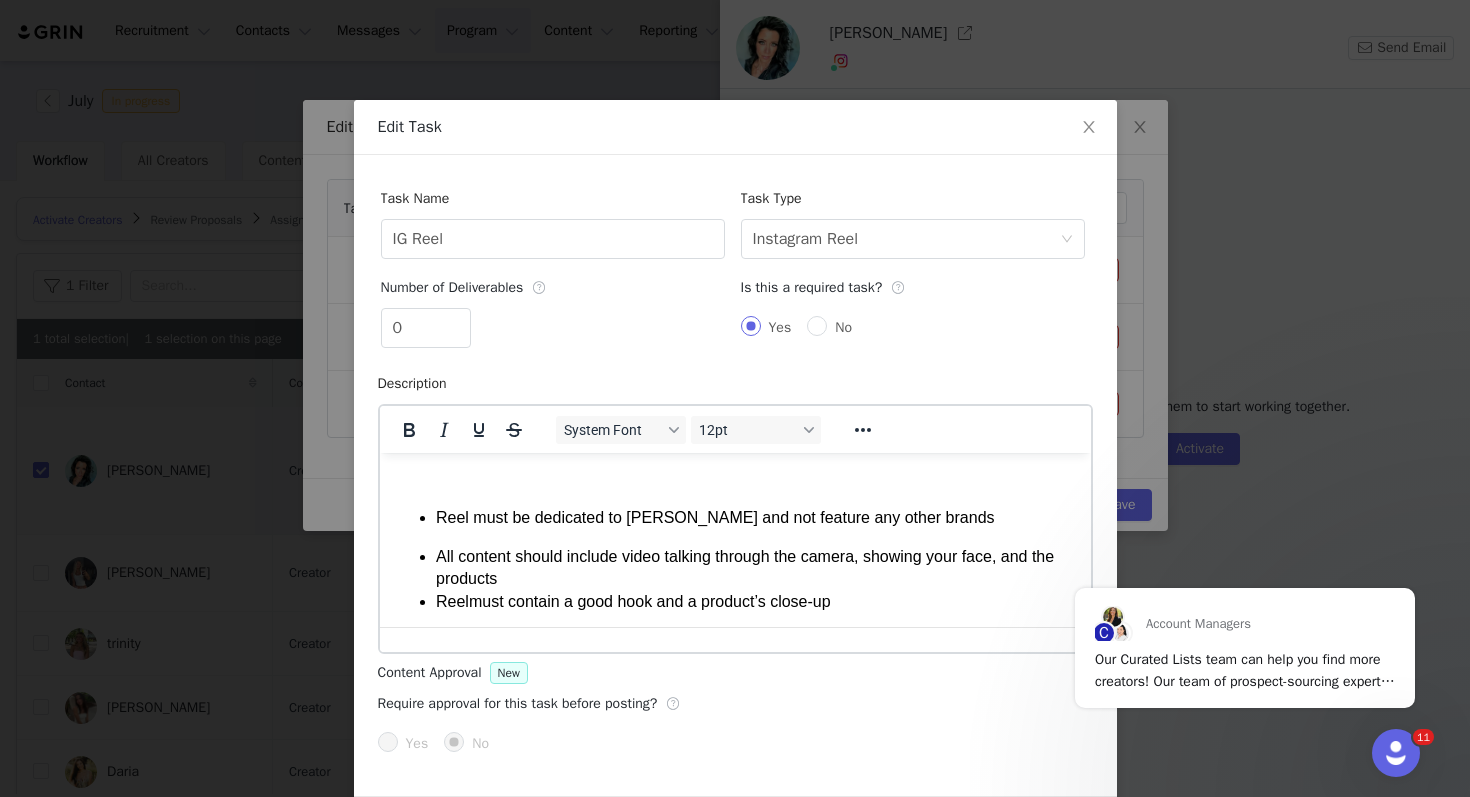 scroll, scrollTop: 0, scrollLeft: 0, axis: both 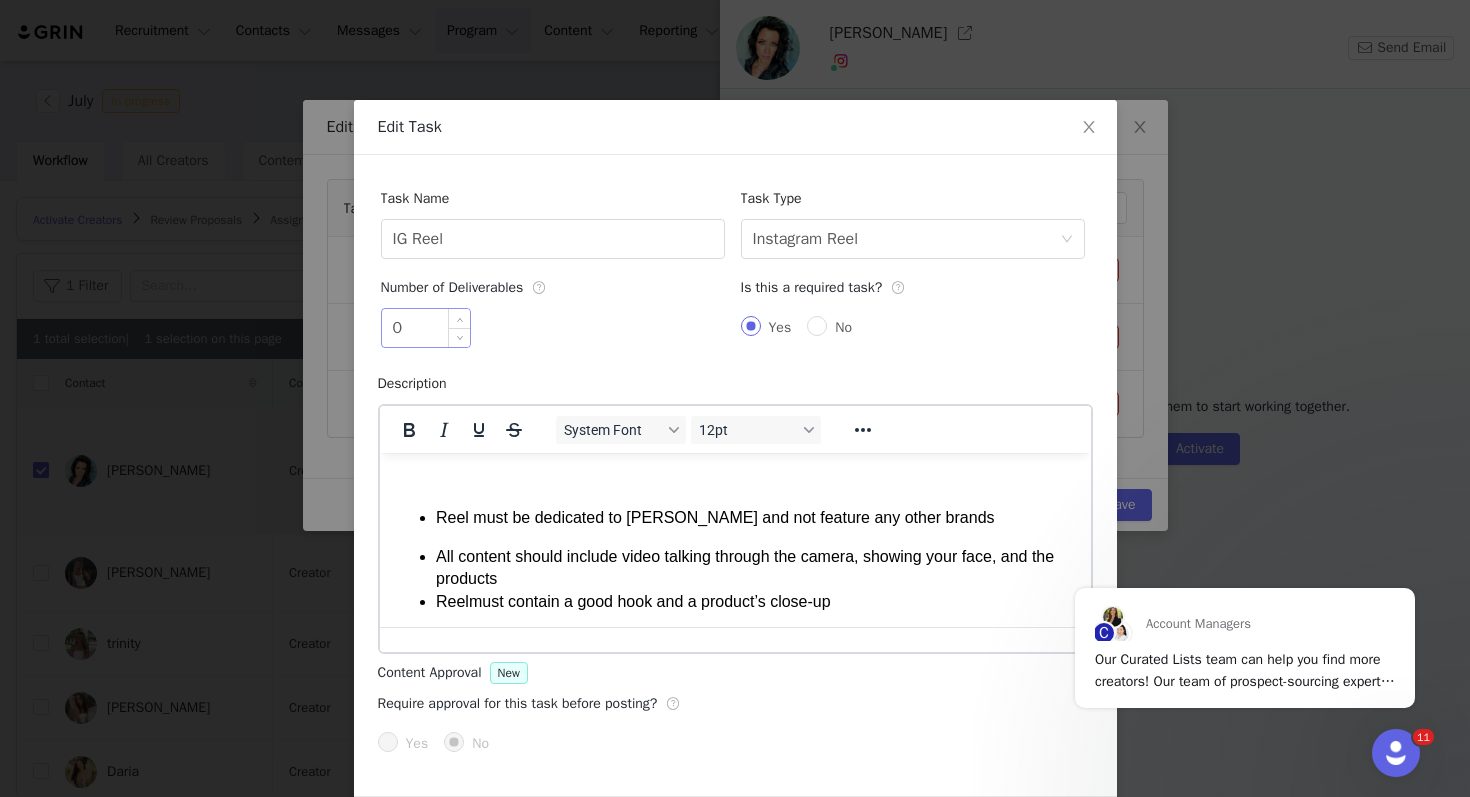 click on "0" at bounding box center [426, 328] 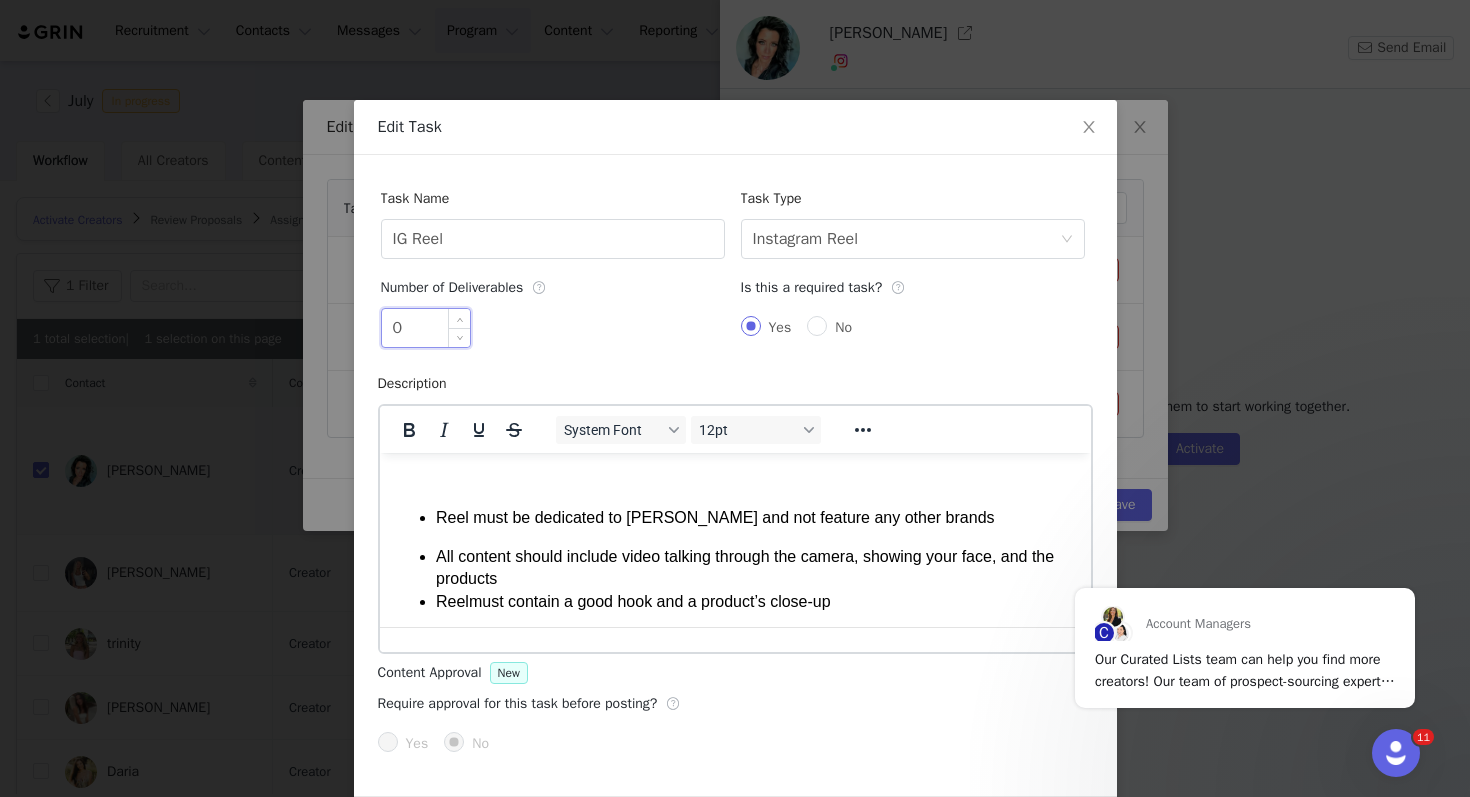 click on "0" at bounding box center (426, 328) 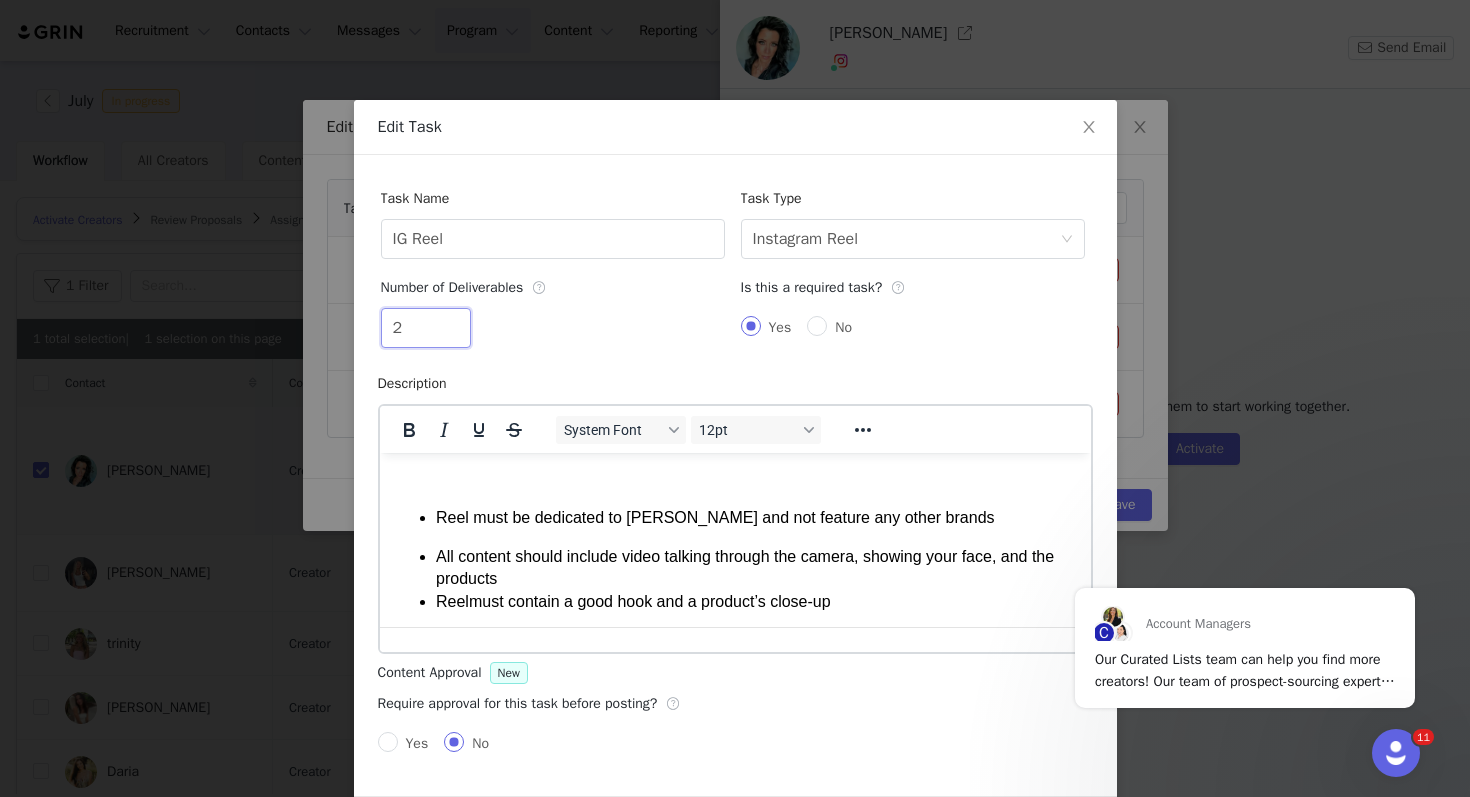 scroll, scrollTop: 77, scrollLeft: 0, axis: vertical 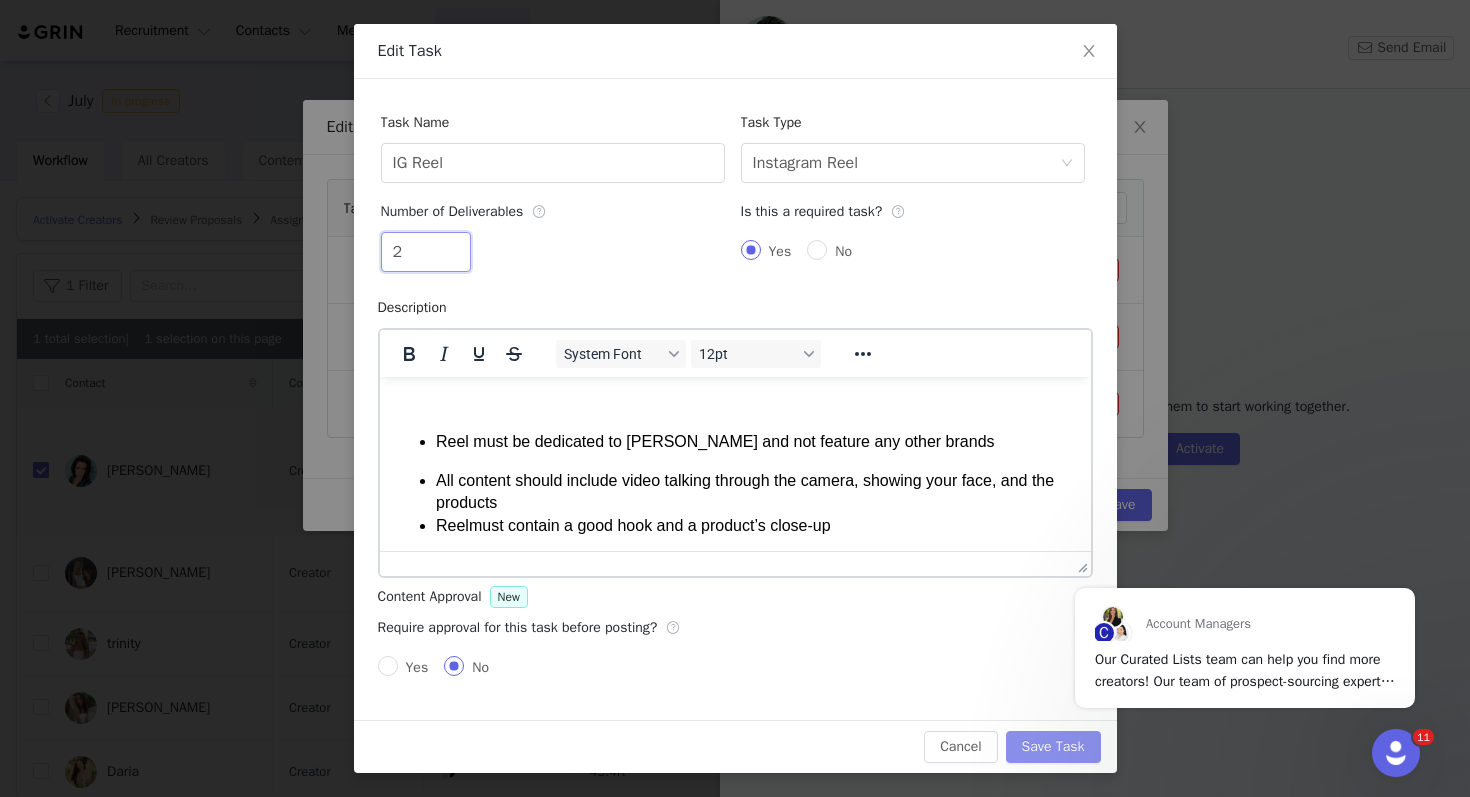 type on "2" 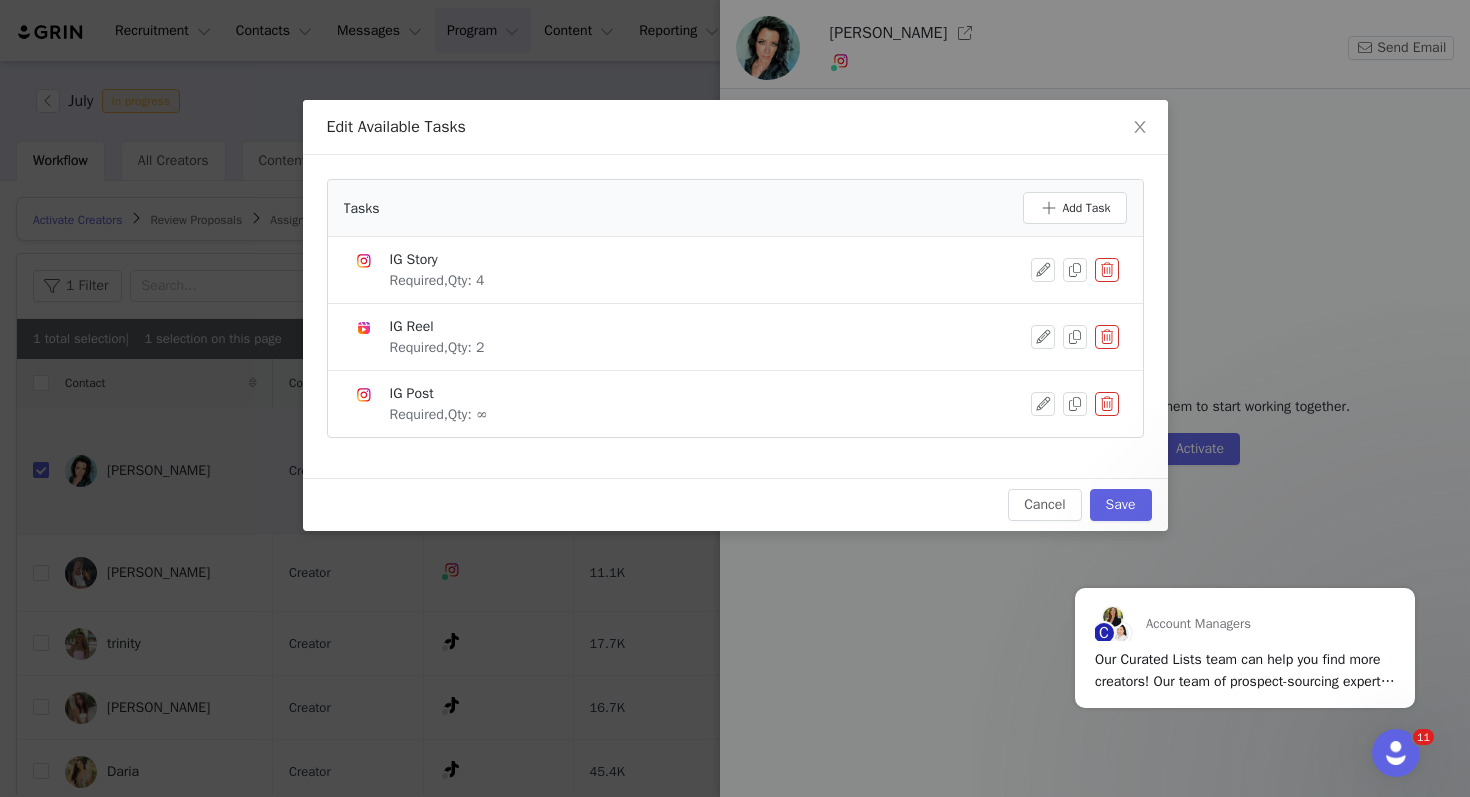 click at bounding box center (1107, 404) 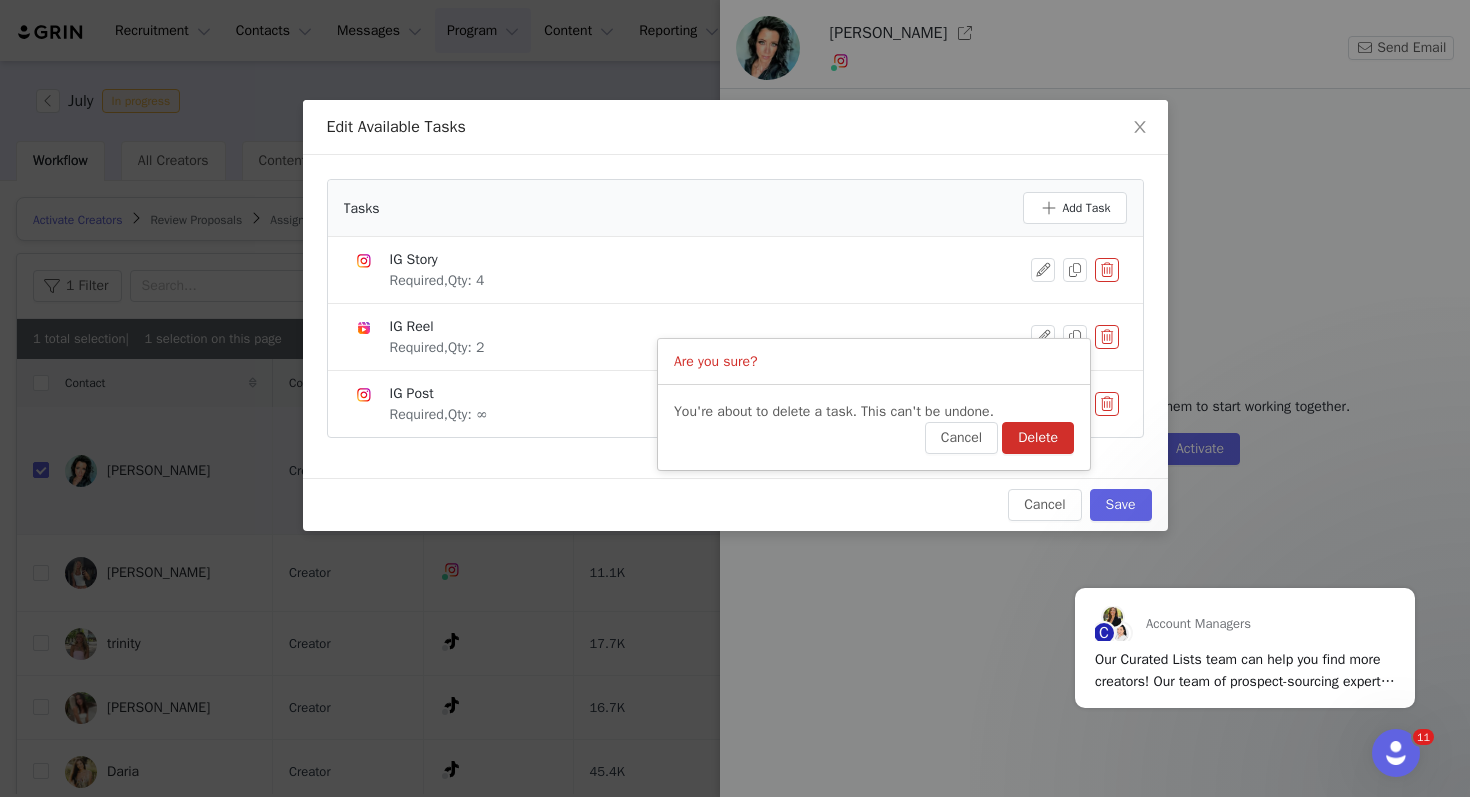 click on "Delete" at bounding box center [1038, 438] 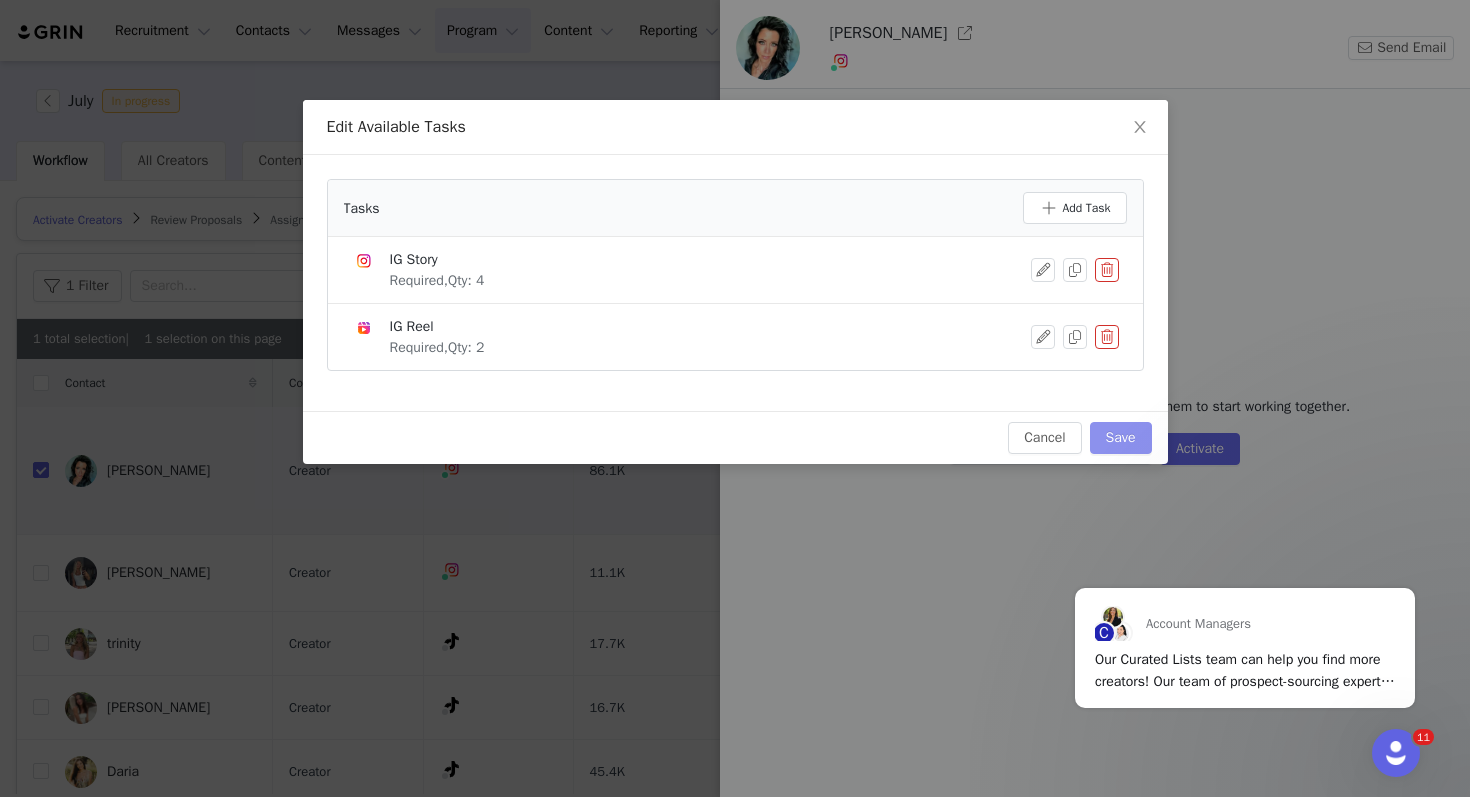 click on "Save" at bounding box center (1121, 438) 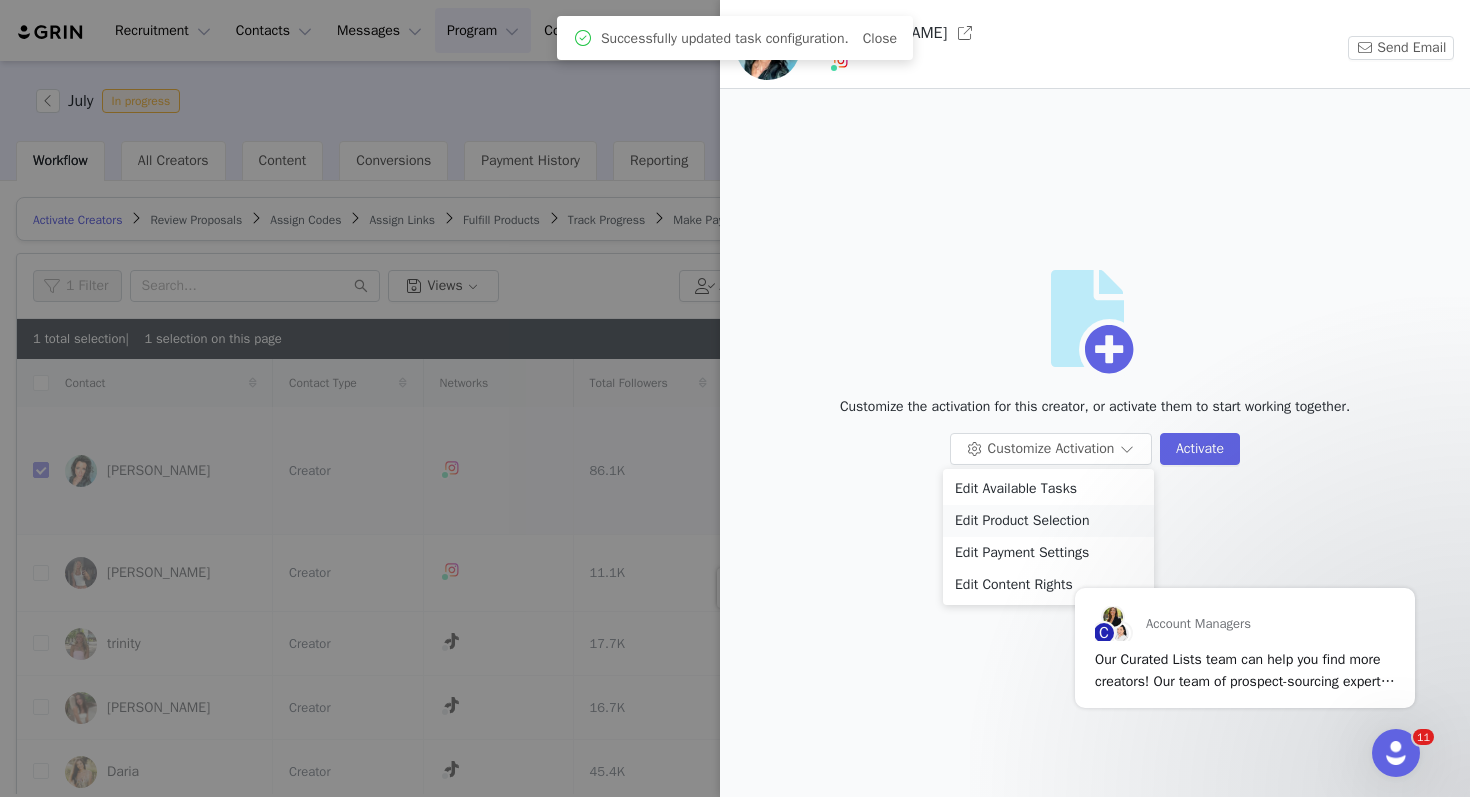 click on "Edit Product Selection" at bounding box center [1048, 521] 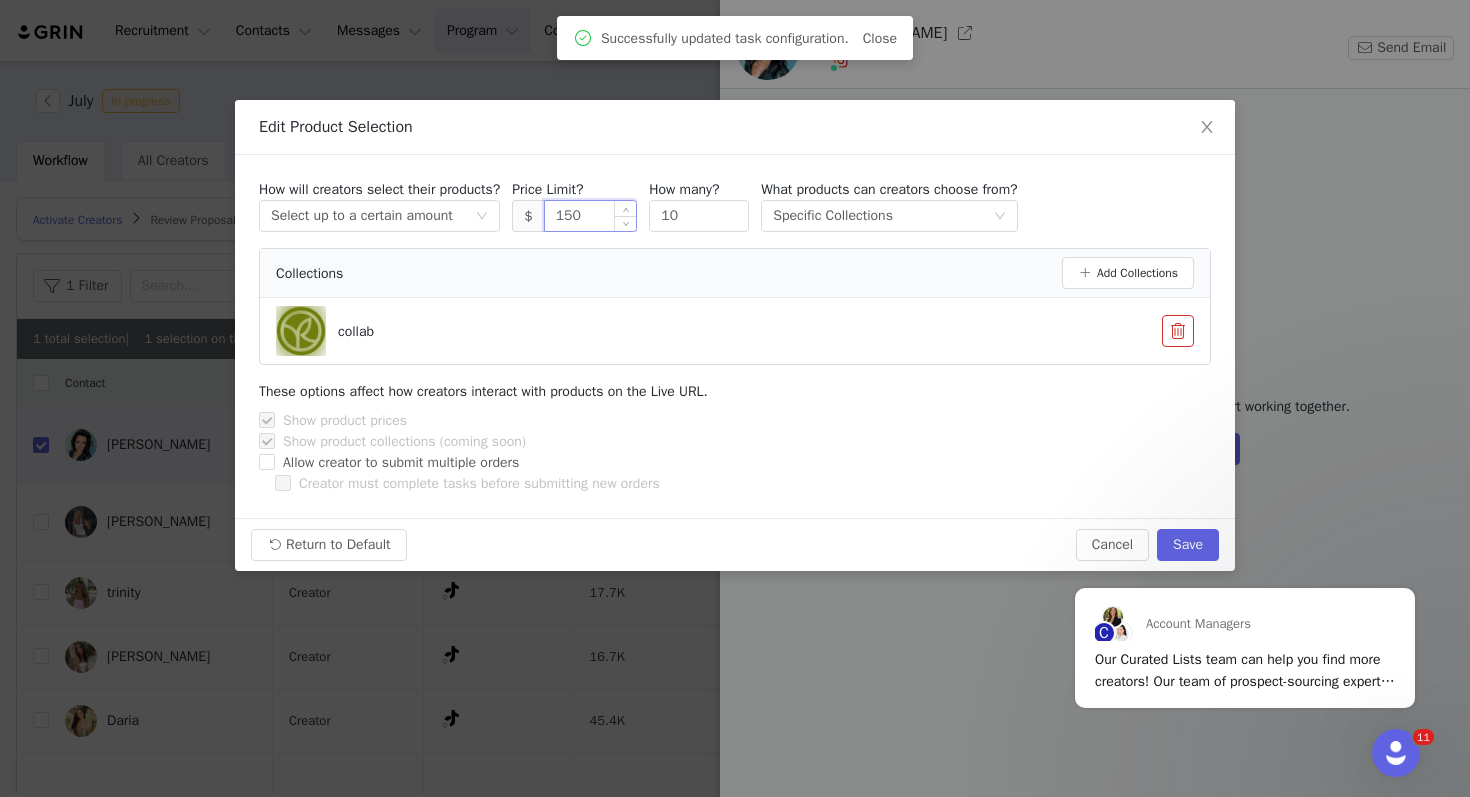 click on "150" at bounding box center [591, 216] 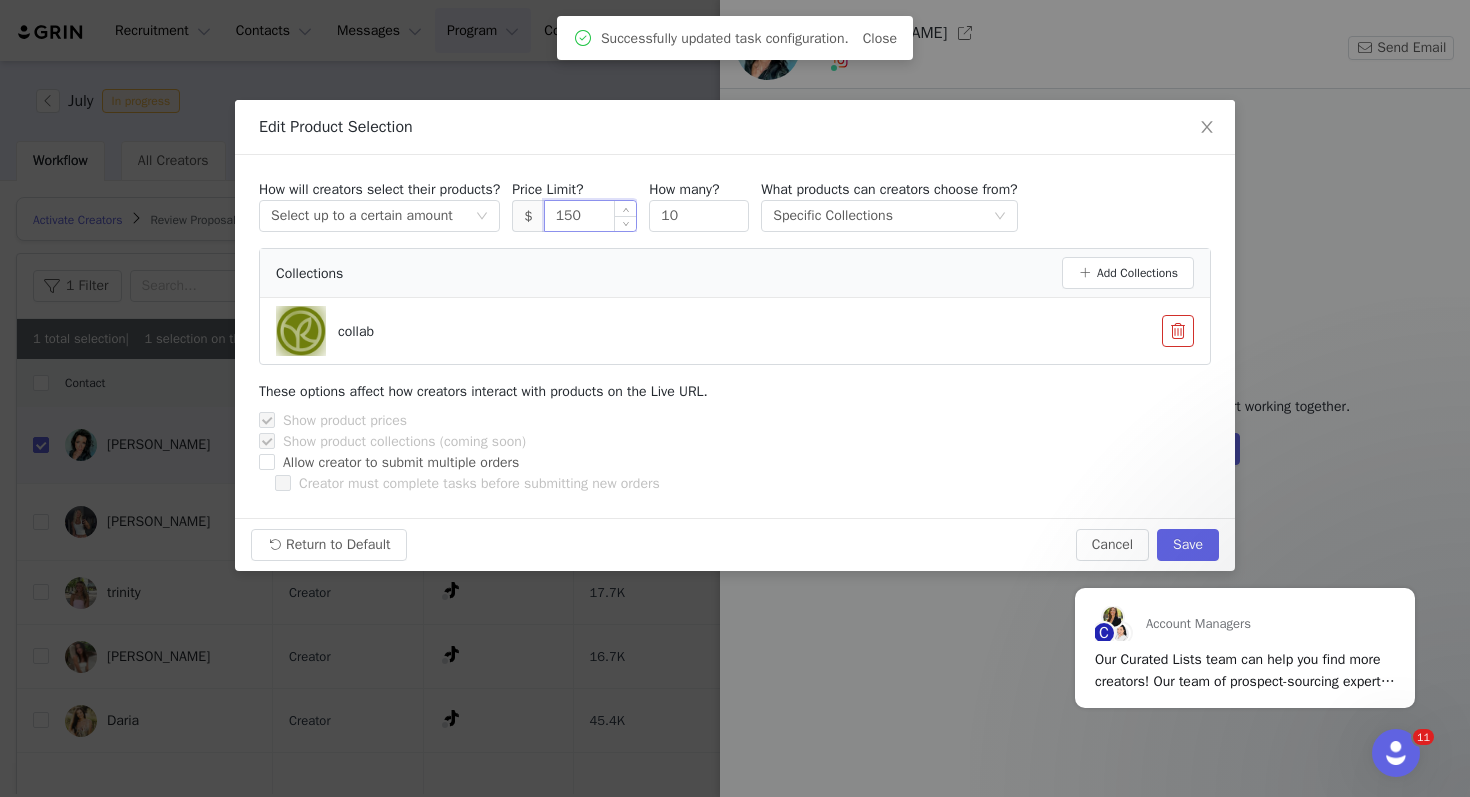 click on "150" at bounding box center (591, 216) 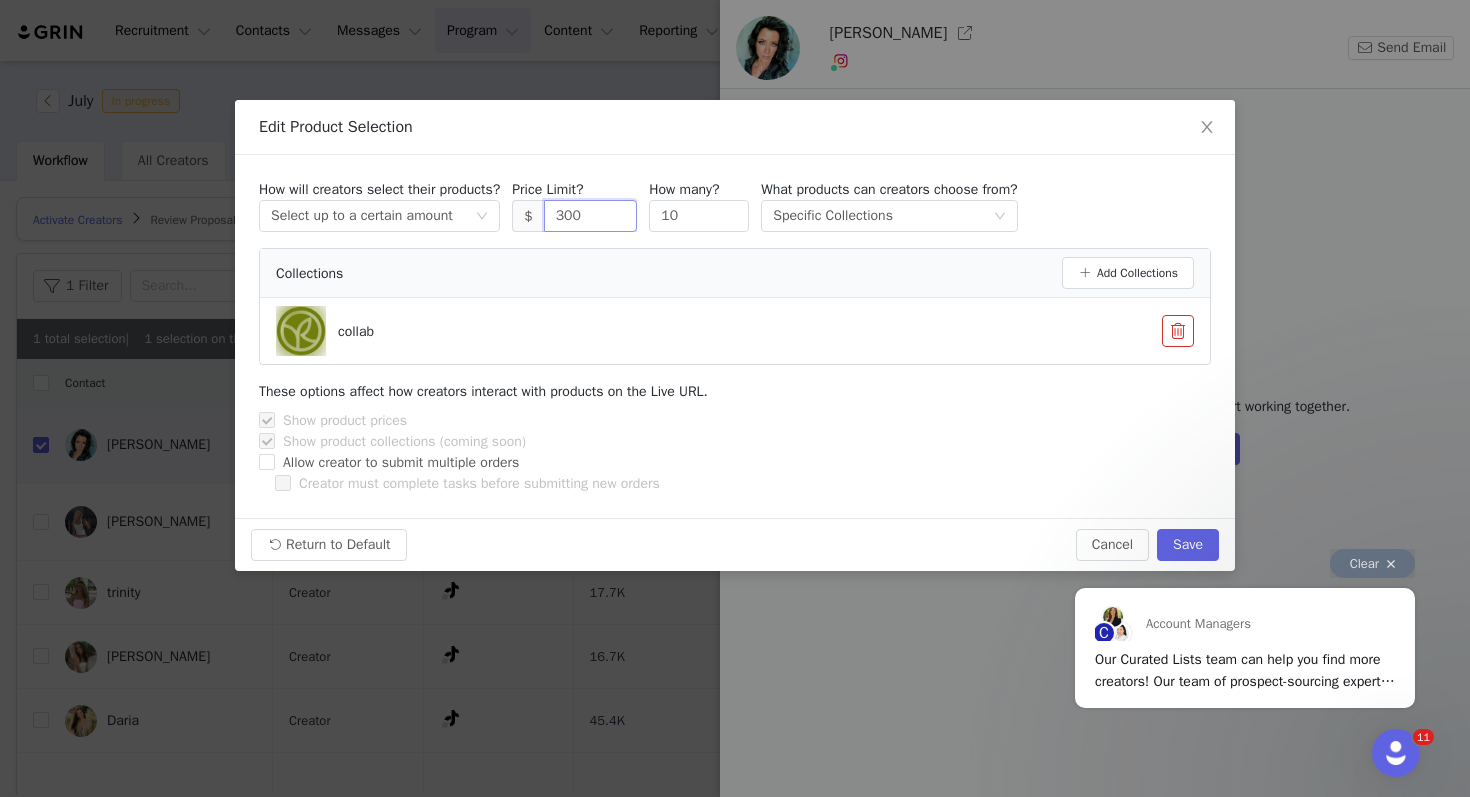 type on "300" 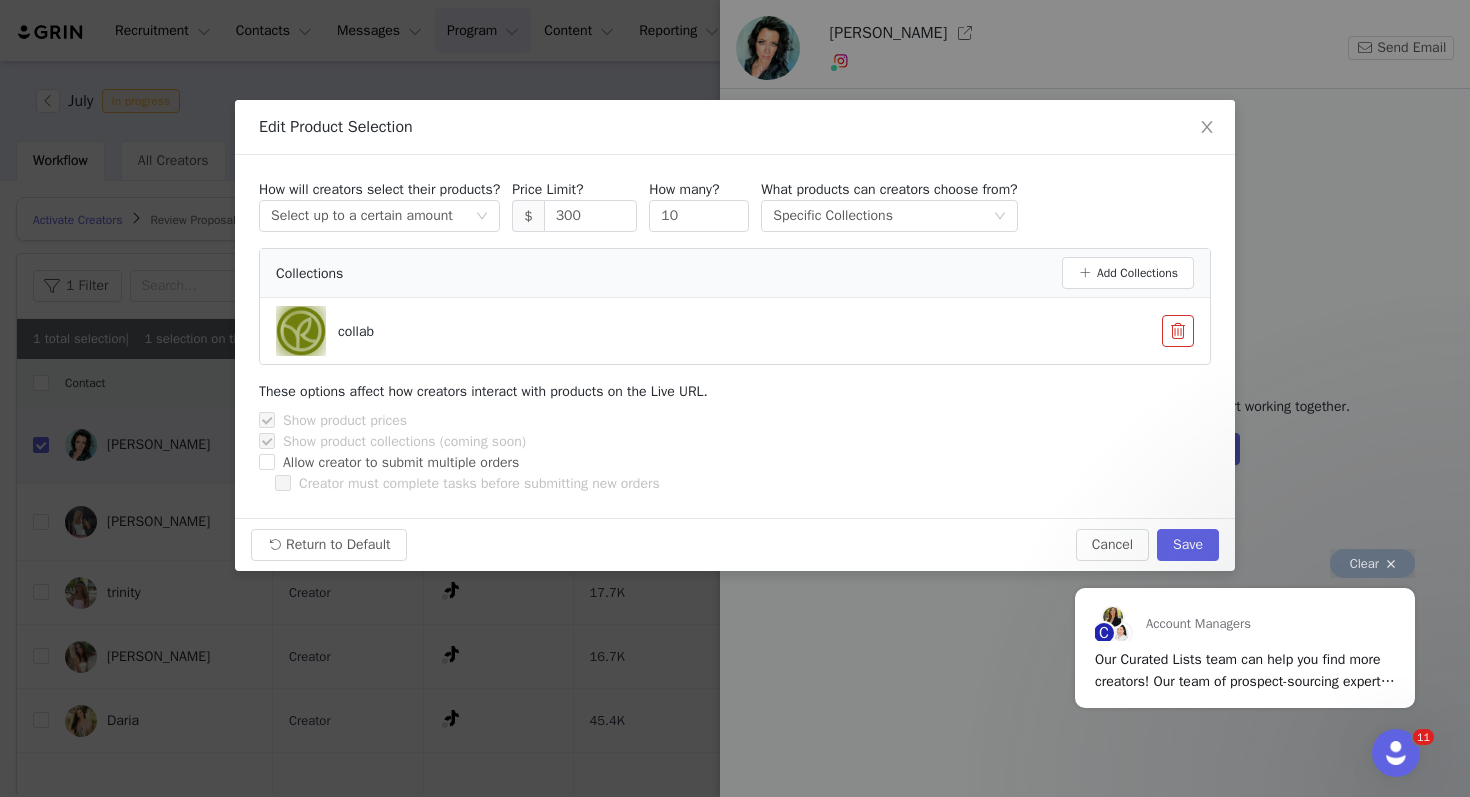 click on "Clear" at bounding box center (1245, 558) 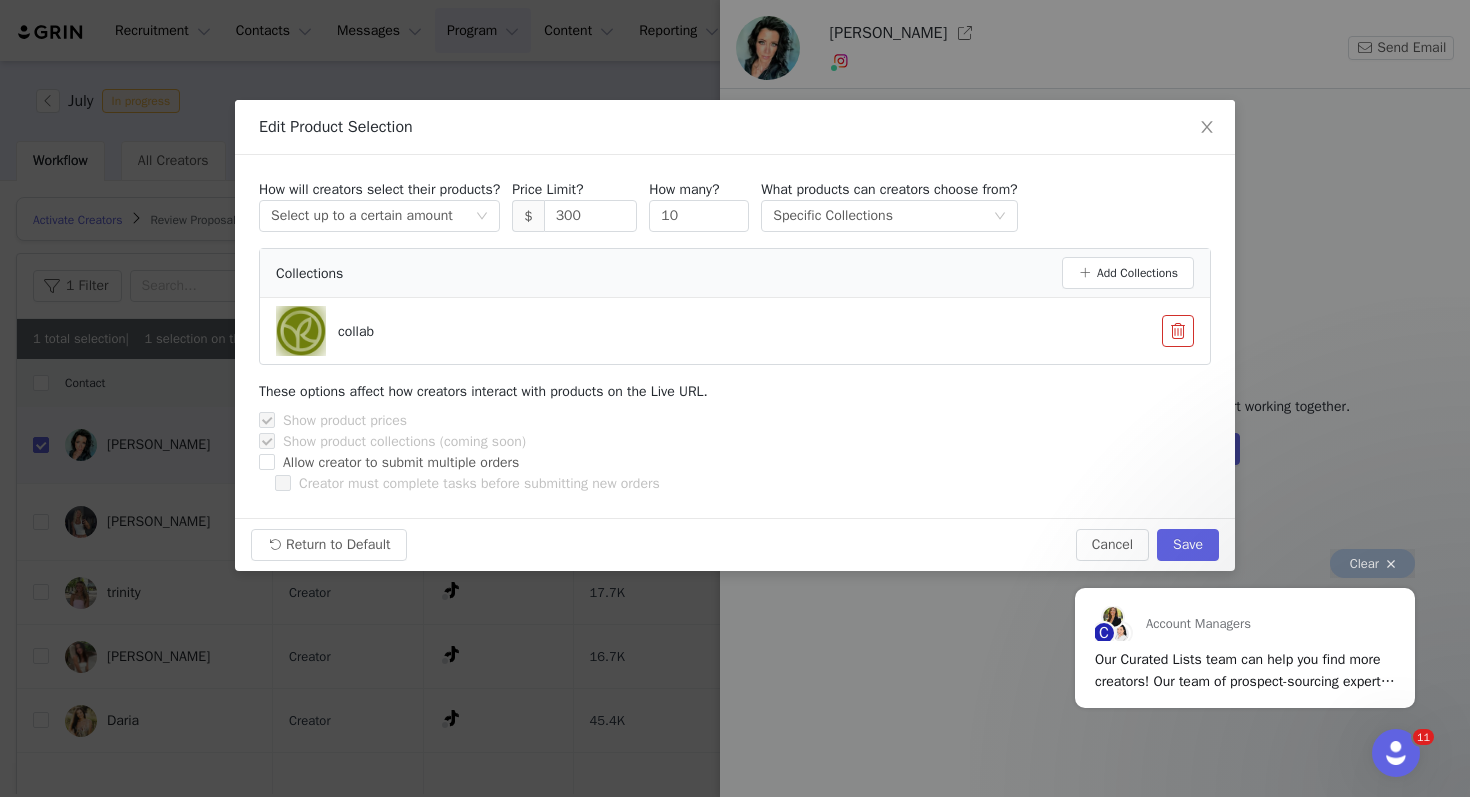 click on "Clear" at bounding box center (1245, 558) 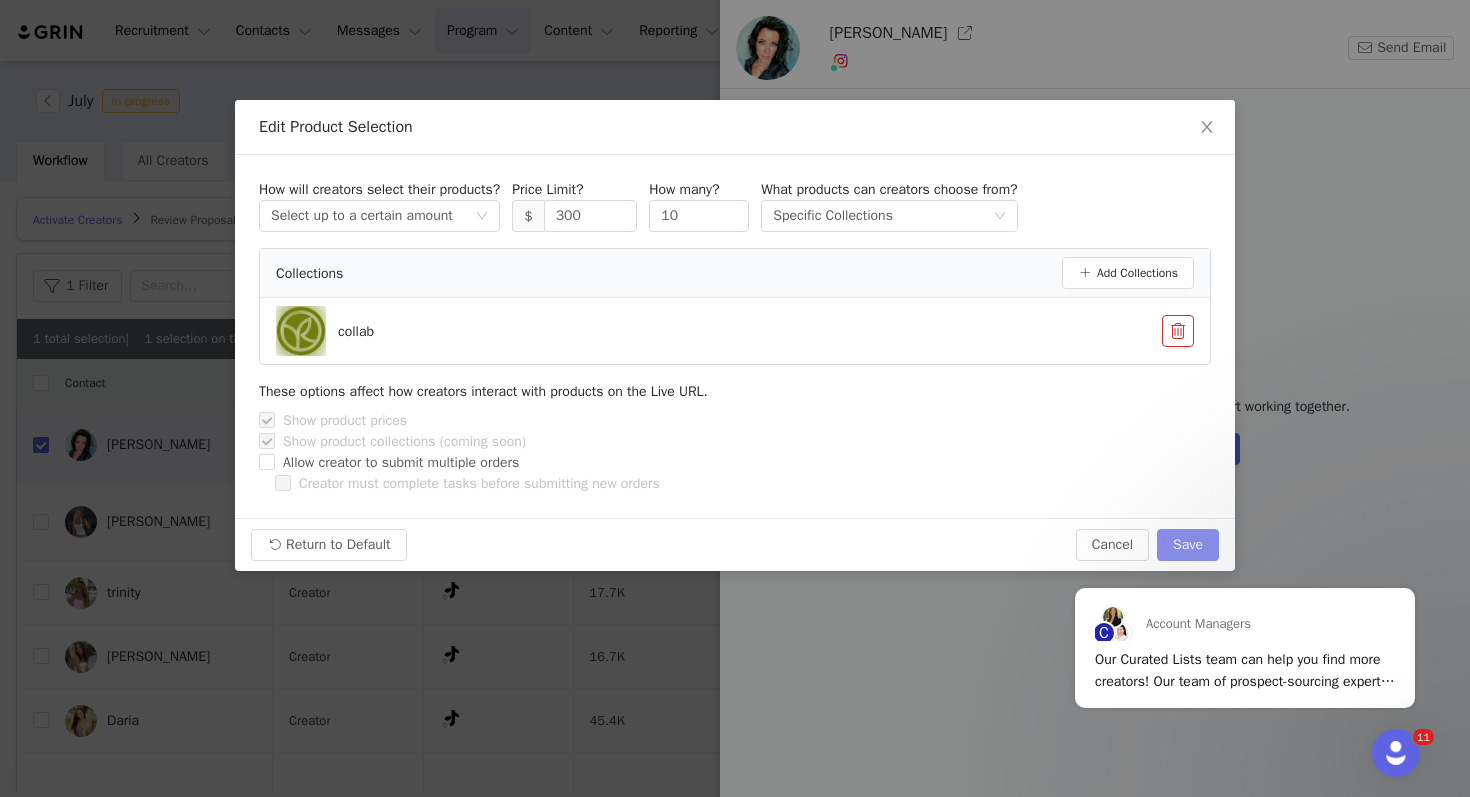 click on "Save" at bounding box center [1188, 545] 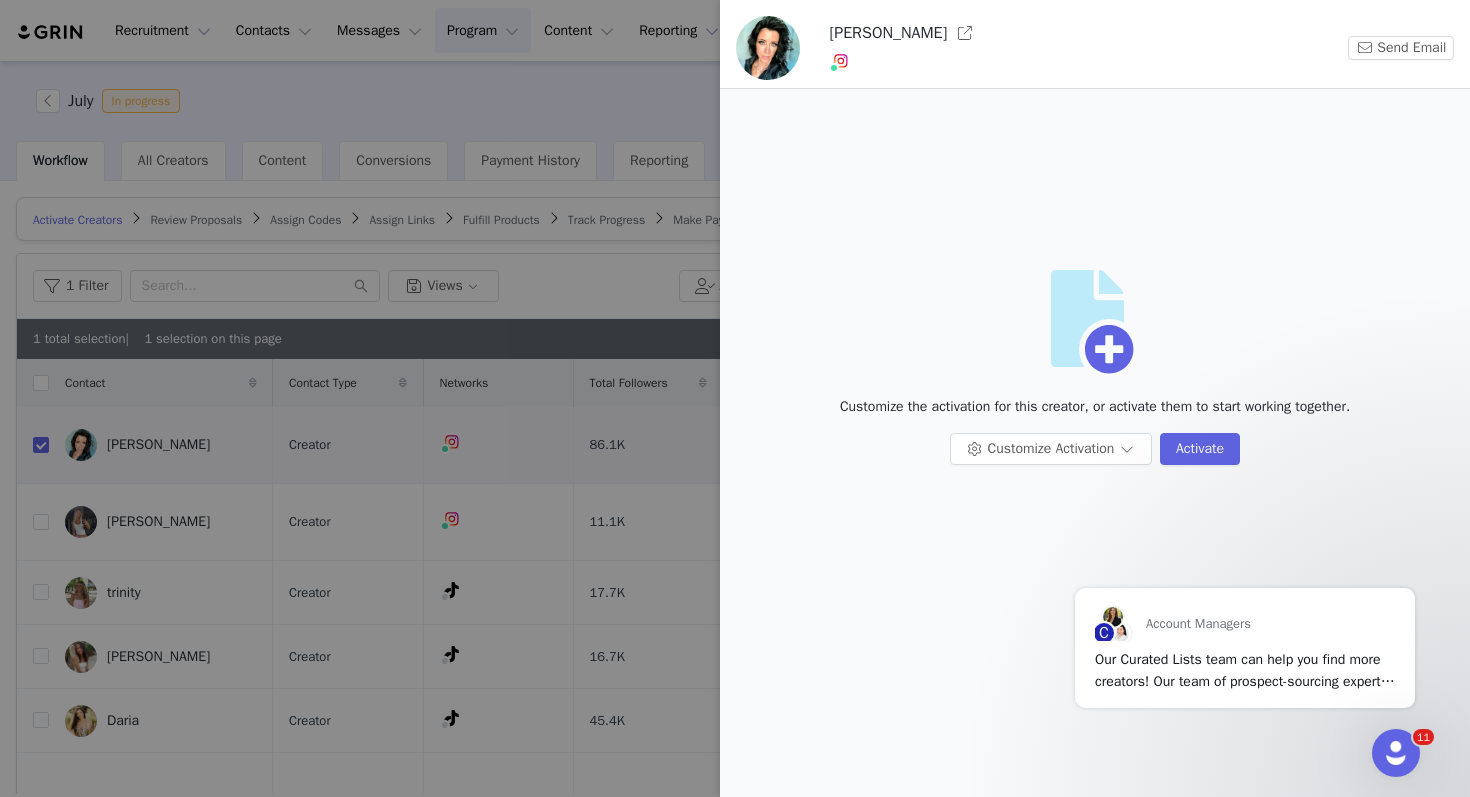 click at bounding box center (735, 398) 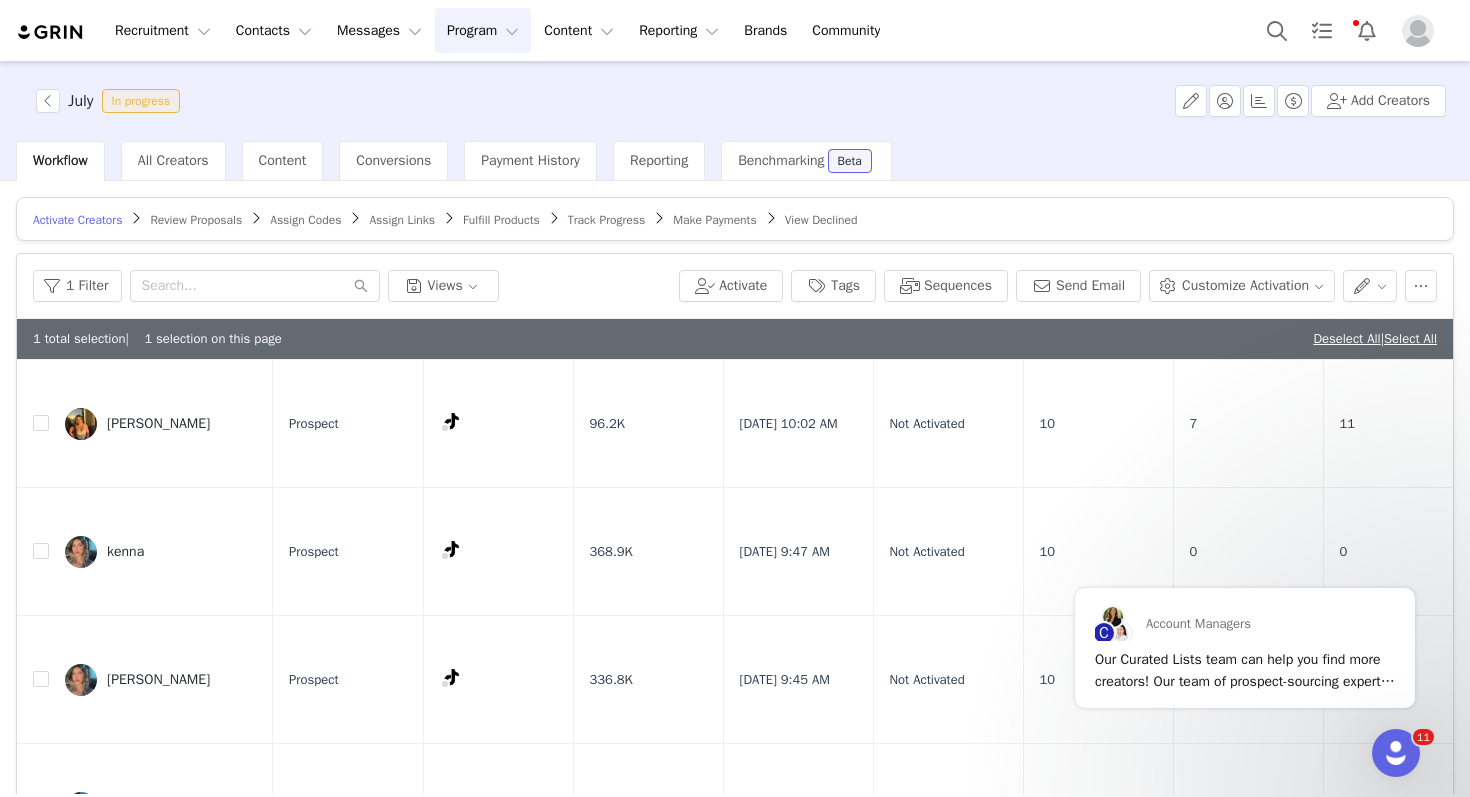 scroll, scrollTop: 6669, scrollLeft: 0, axis: vertical 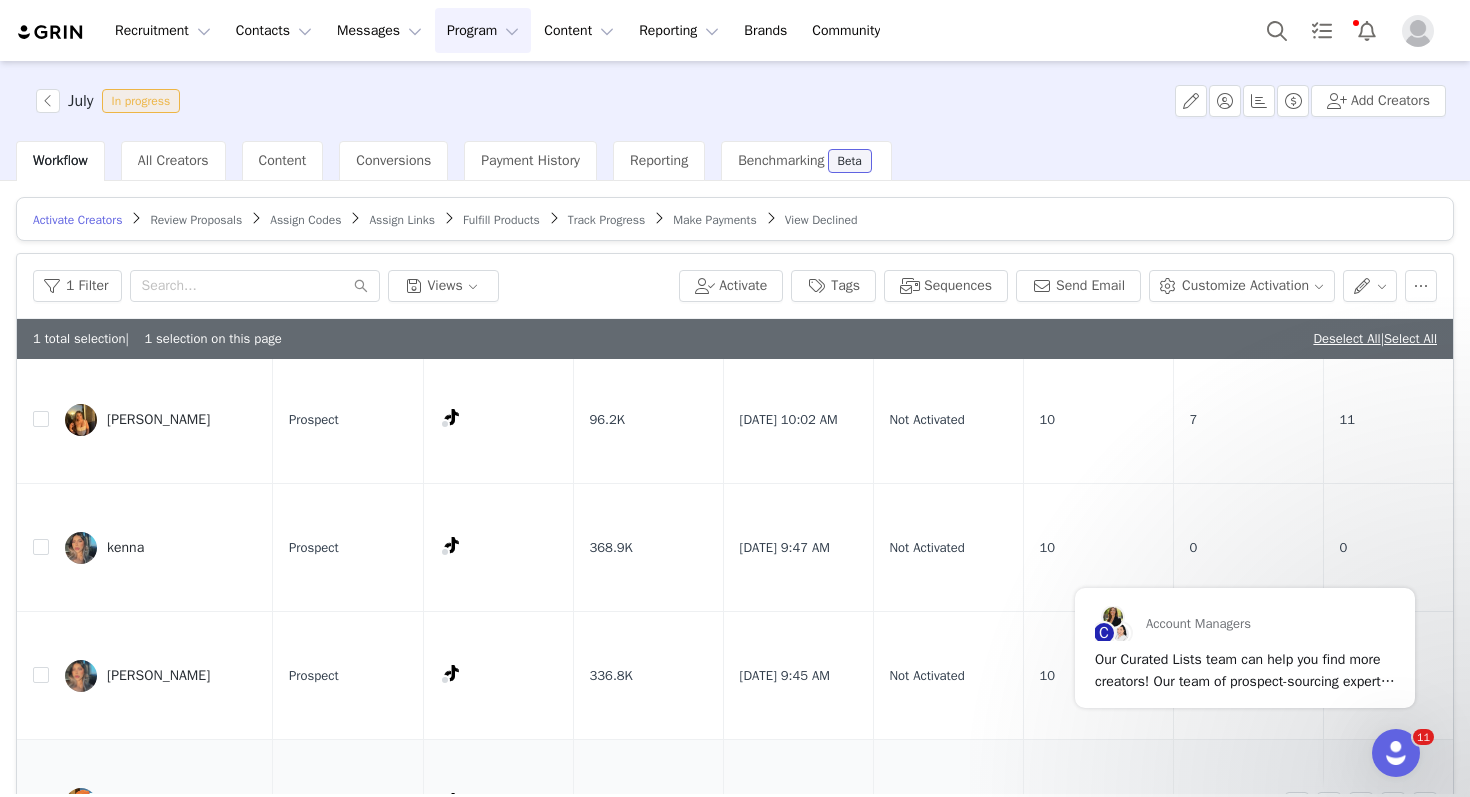 click on "Morgan Irons" at bounding box center [161, 804] 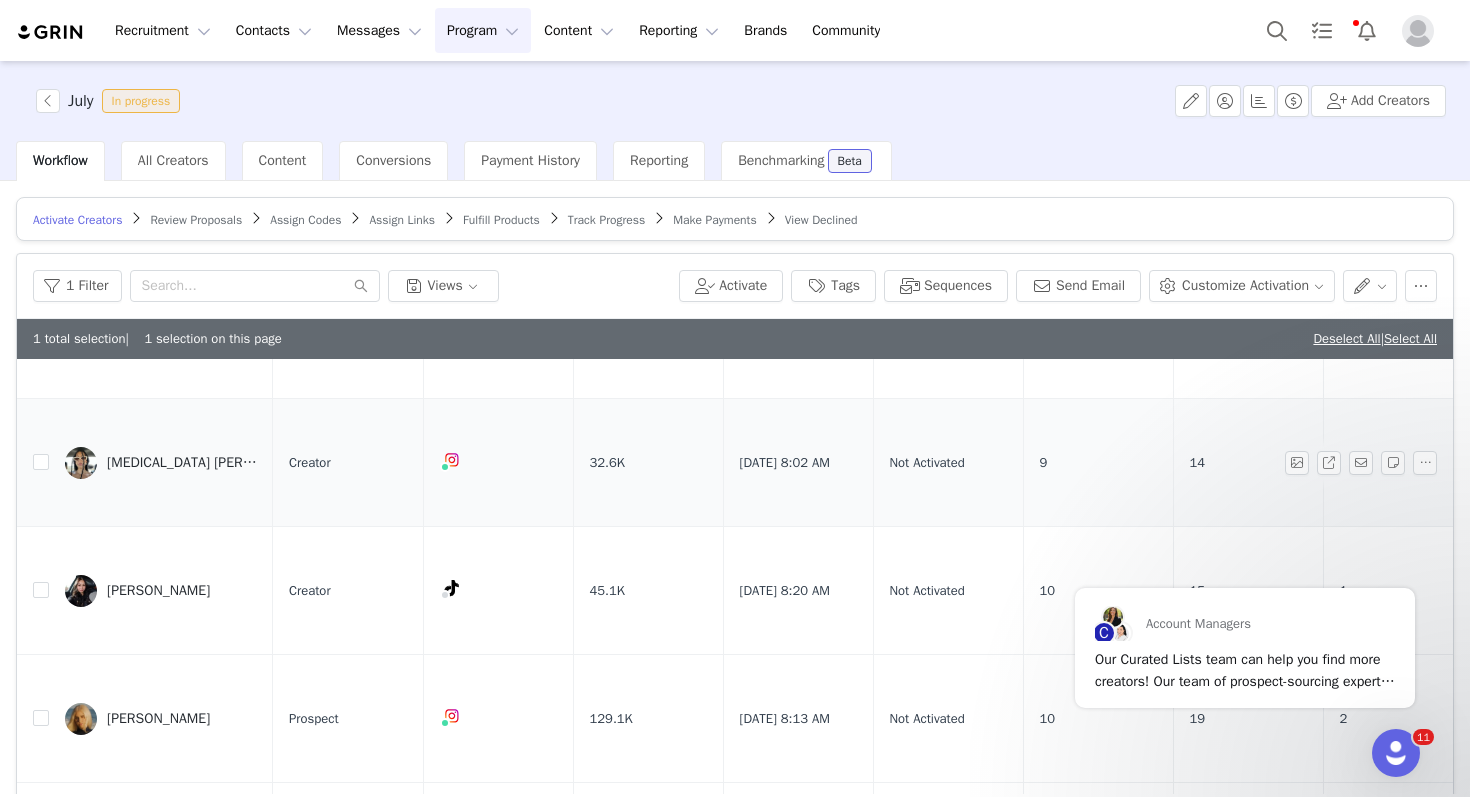 scroll, scrollTop: 6077, scrollLeft: 0, axis: vertical 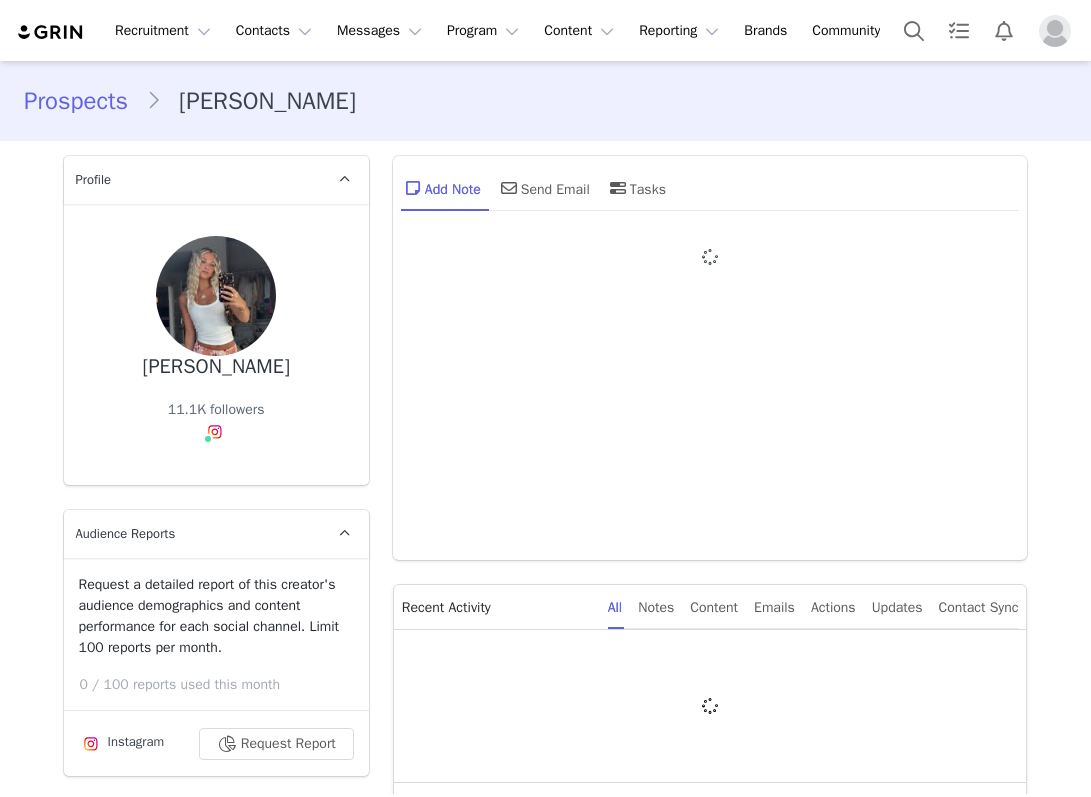type on "+1 ([GEOGRAPHIC_DATA])" 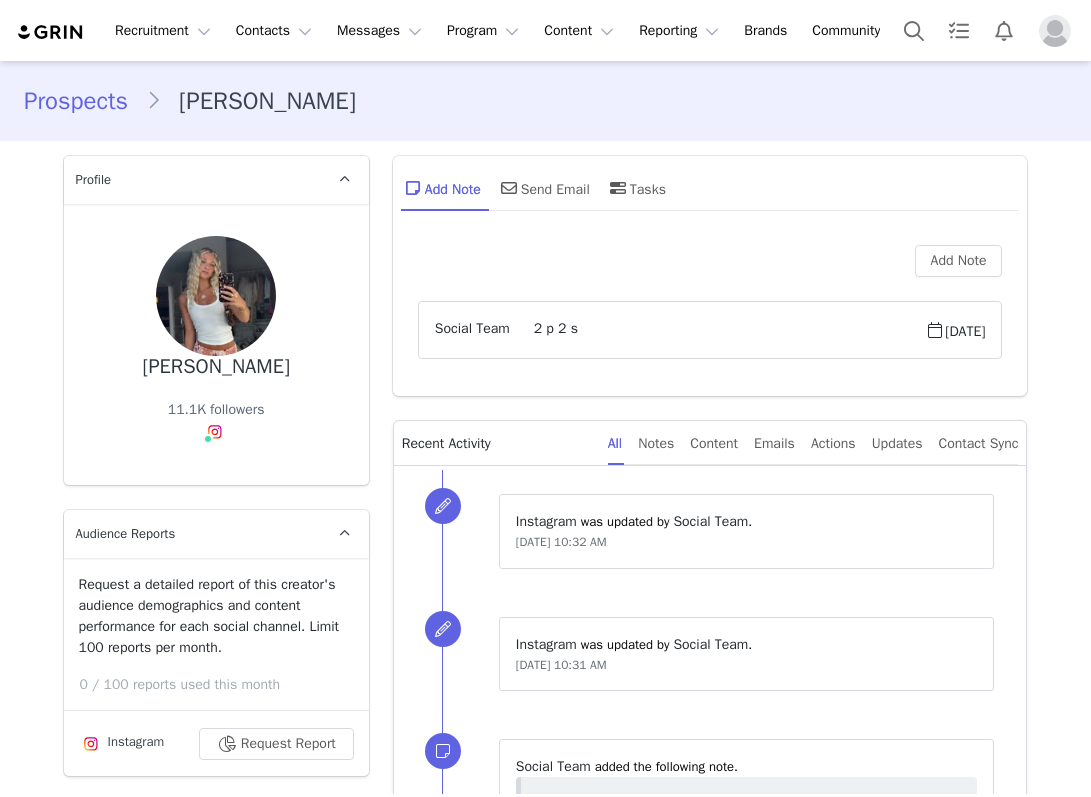scroll, scrollTop: 0, scrollLeft: 0, axis: both 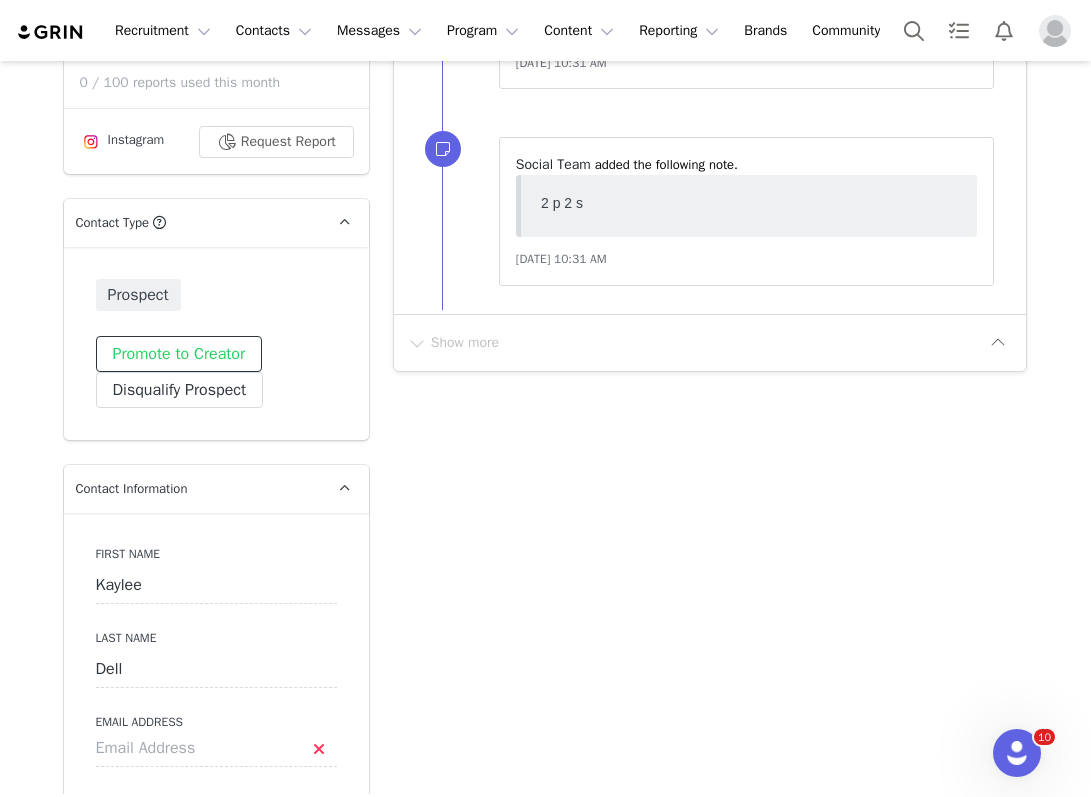 click on "Promote to Creator" at bounding box center [179, 354] 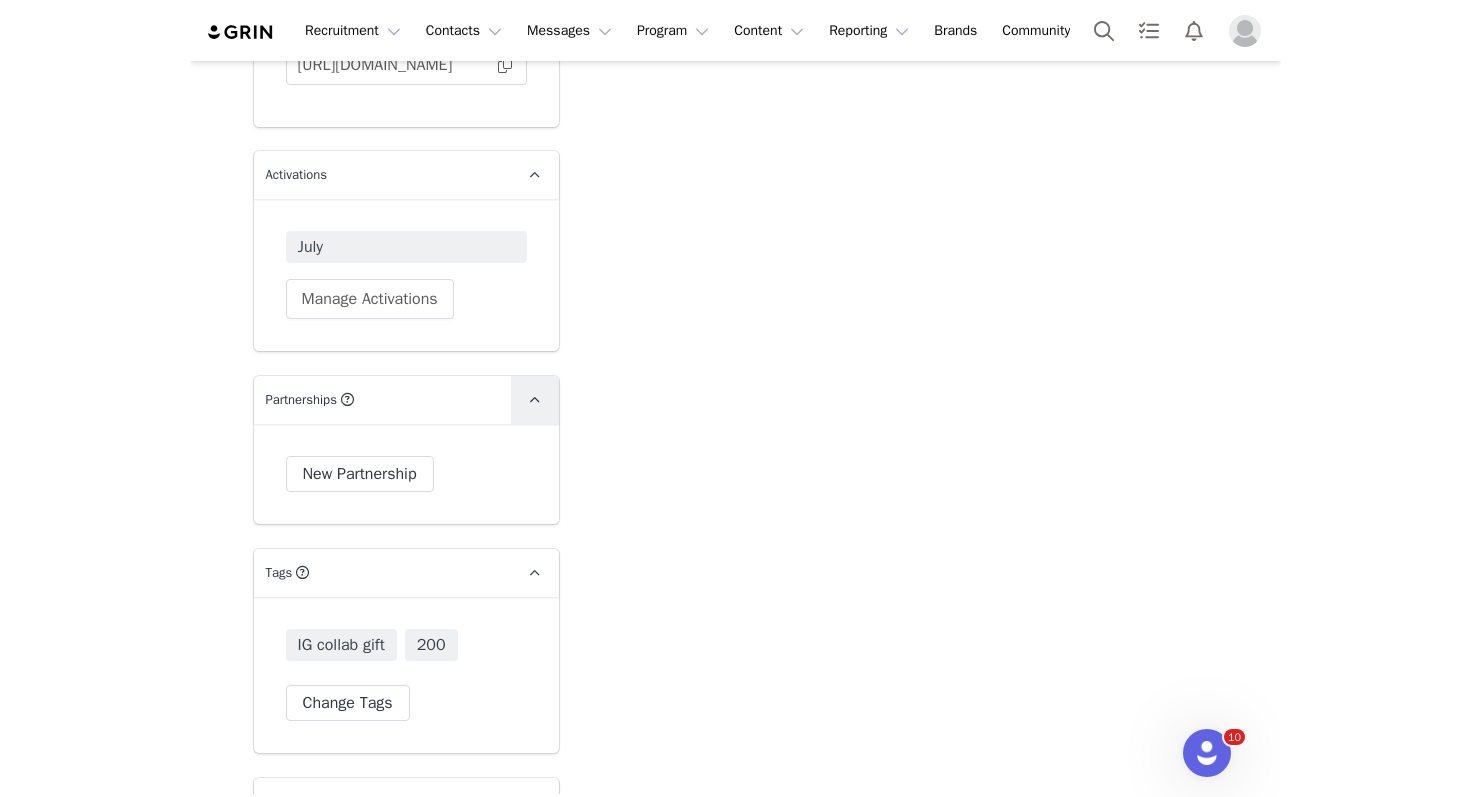 scroll, scrollTop: 4164, scrollLeft: 0, axis: vertical 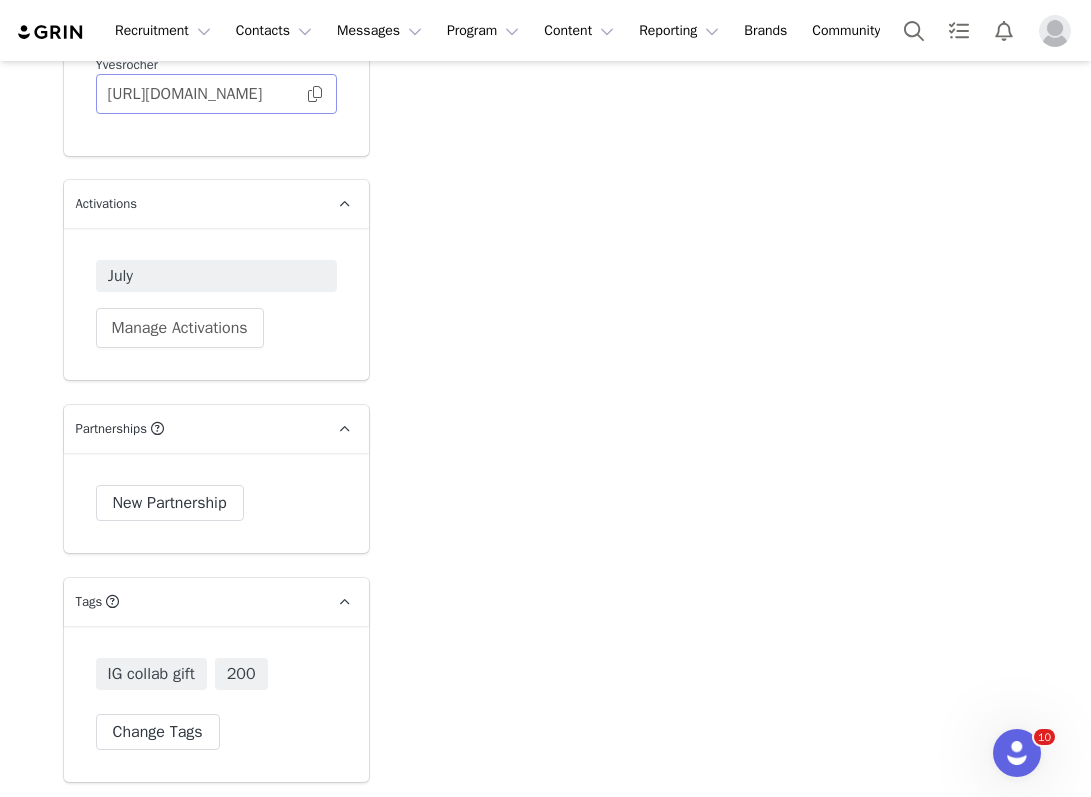 click at bounding box center [315, 94] 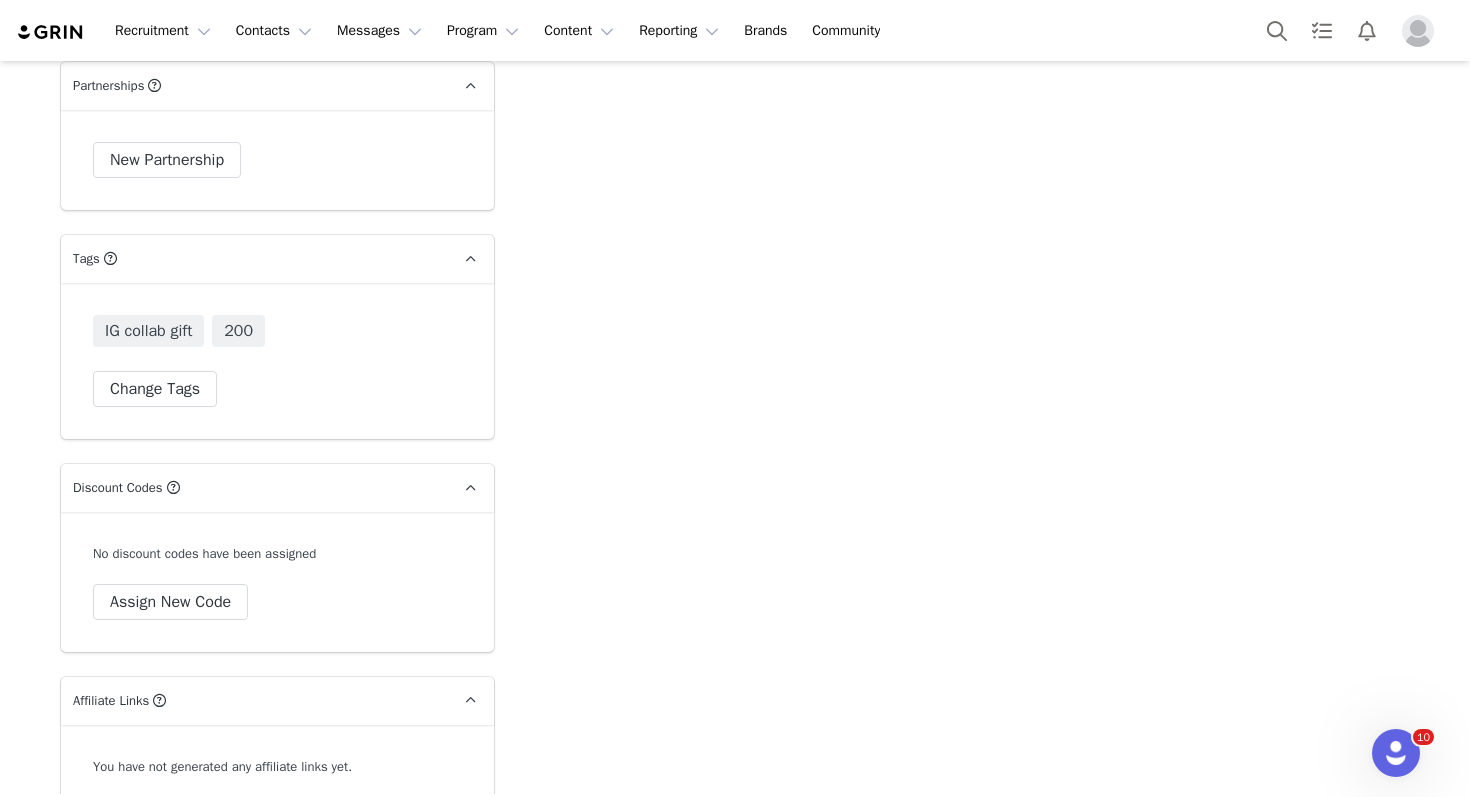 scroll, scrollTop: 4762, scrollLeft: 0, axis: vertical 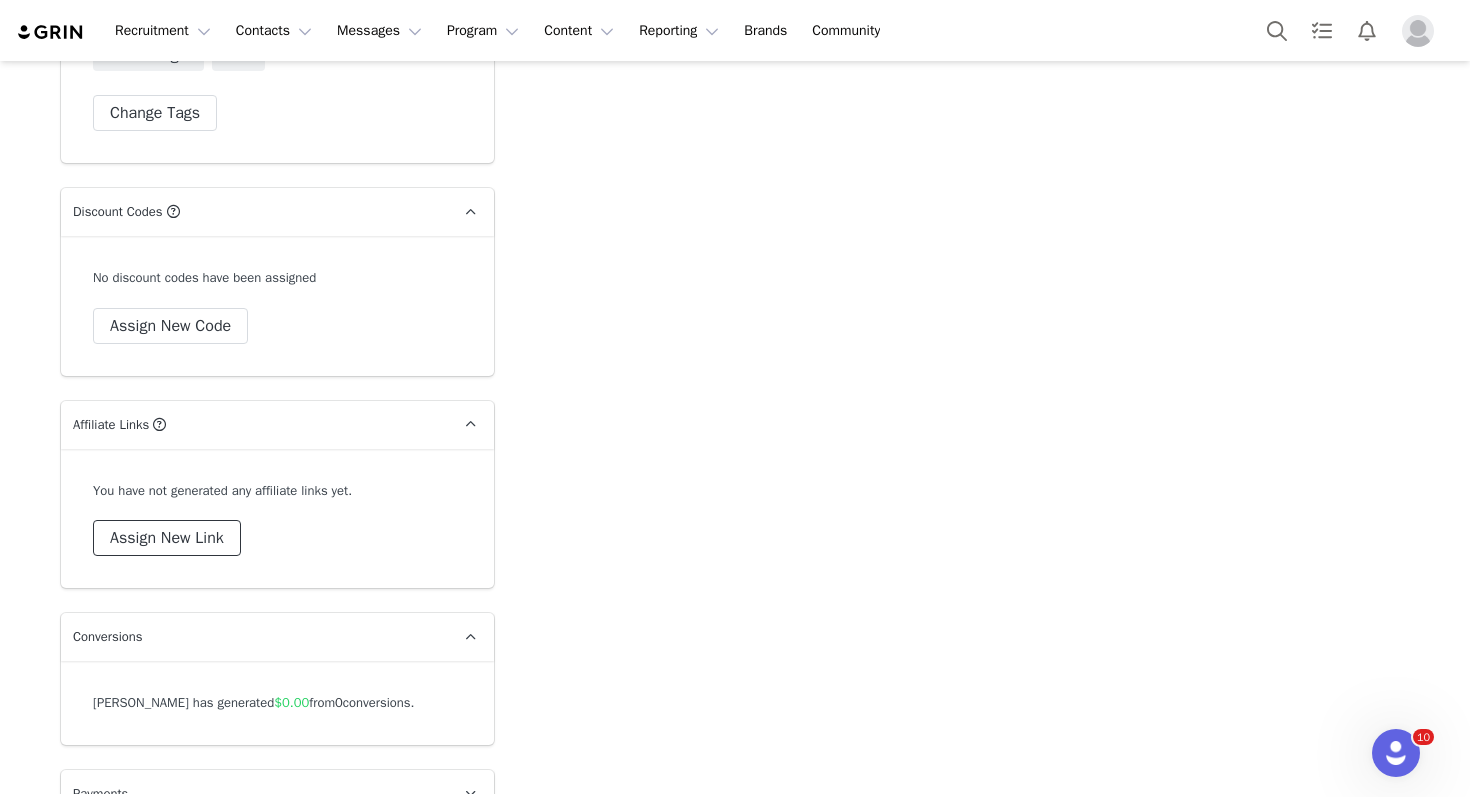 click on "Assign New Link" at bounding box center (167, 538) 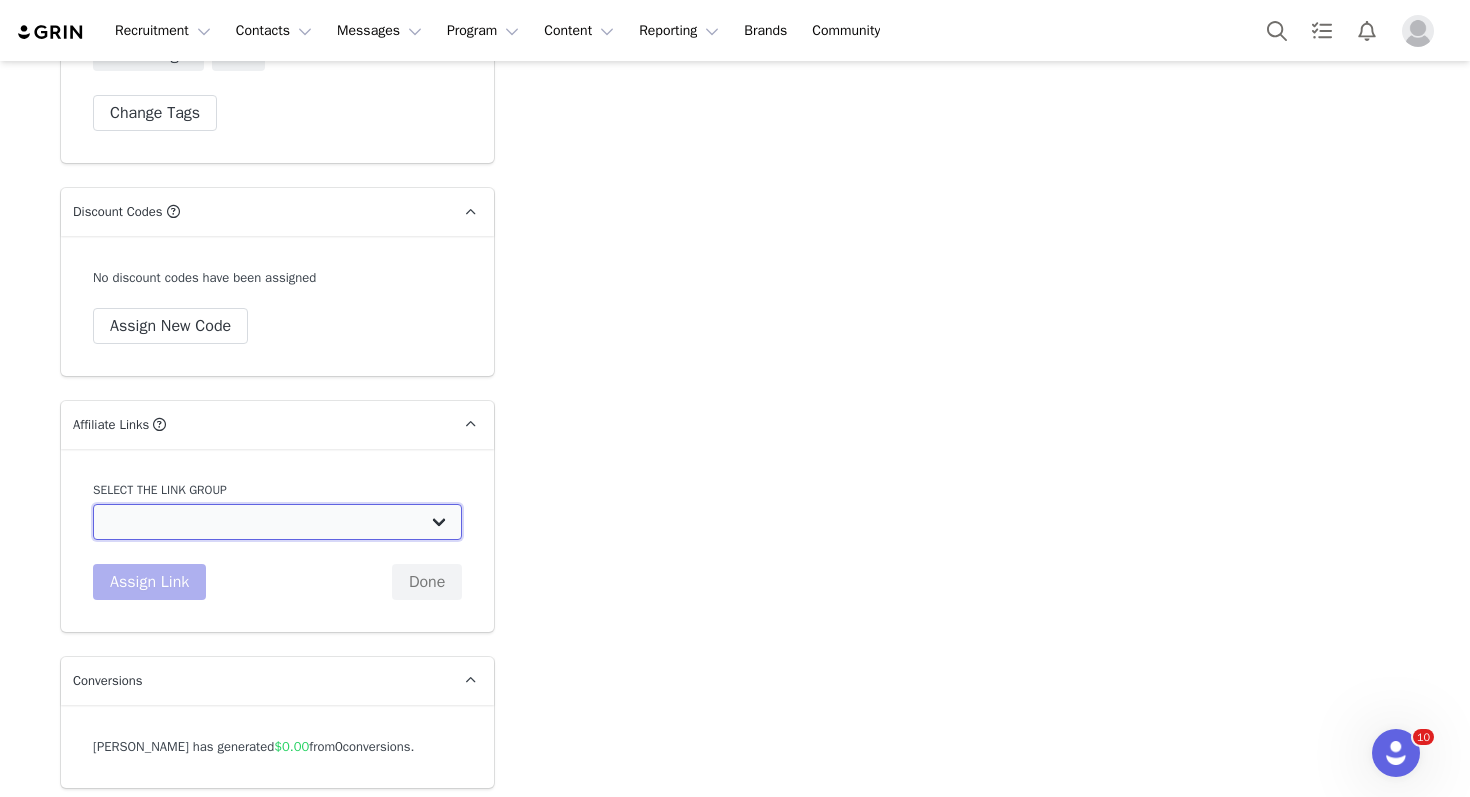 click on "Yves Rocher collab: https://yvesrocherusa.com/pages/influencers-picks?pop_up=INFL25   quiz: https://yvesrocherusa.com/pages/hair-quiz" at bounding box center (277, 522) 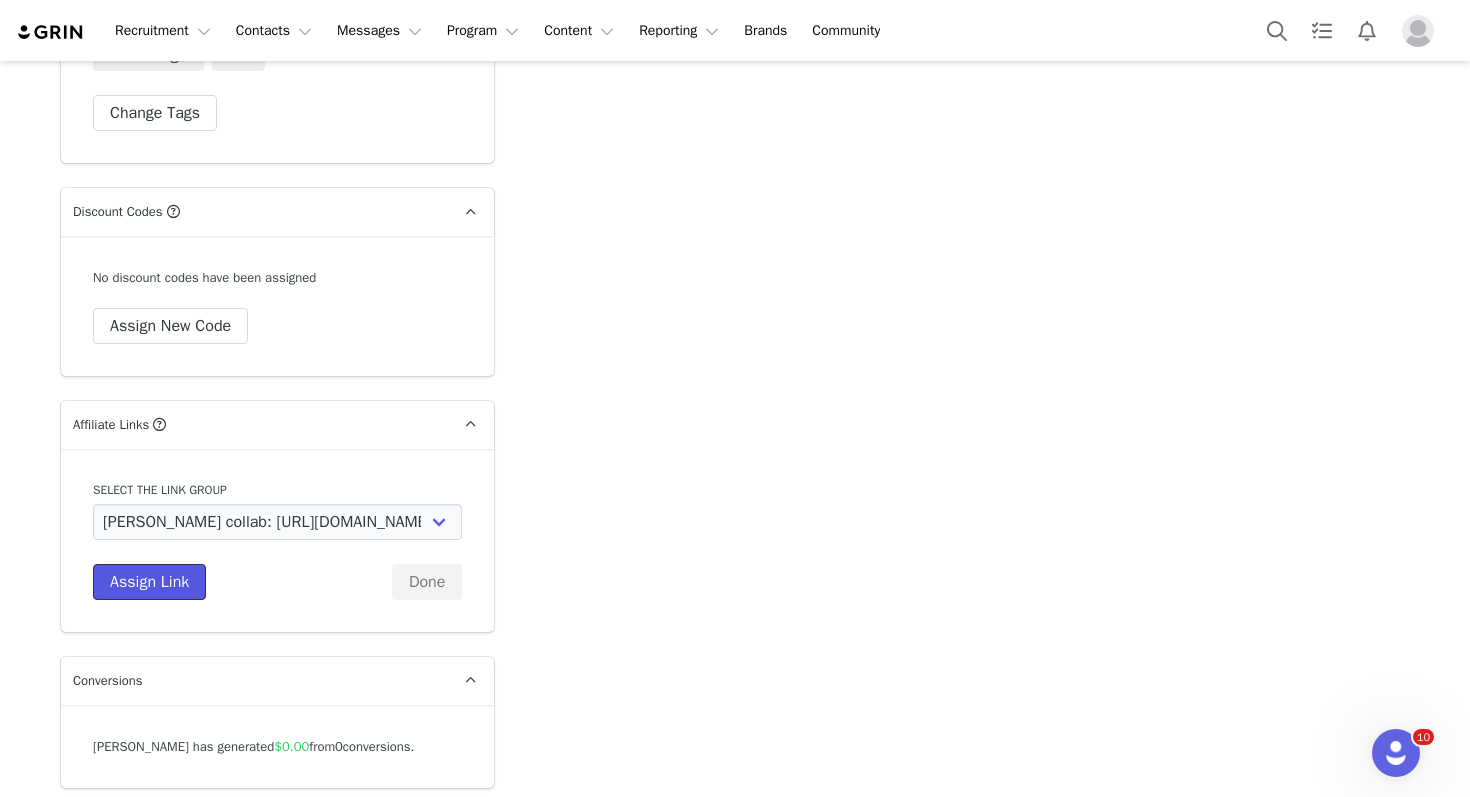 click on "Assign Link" at bounding box center (149, 582) 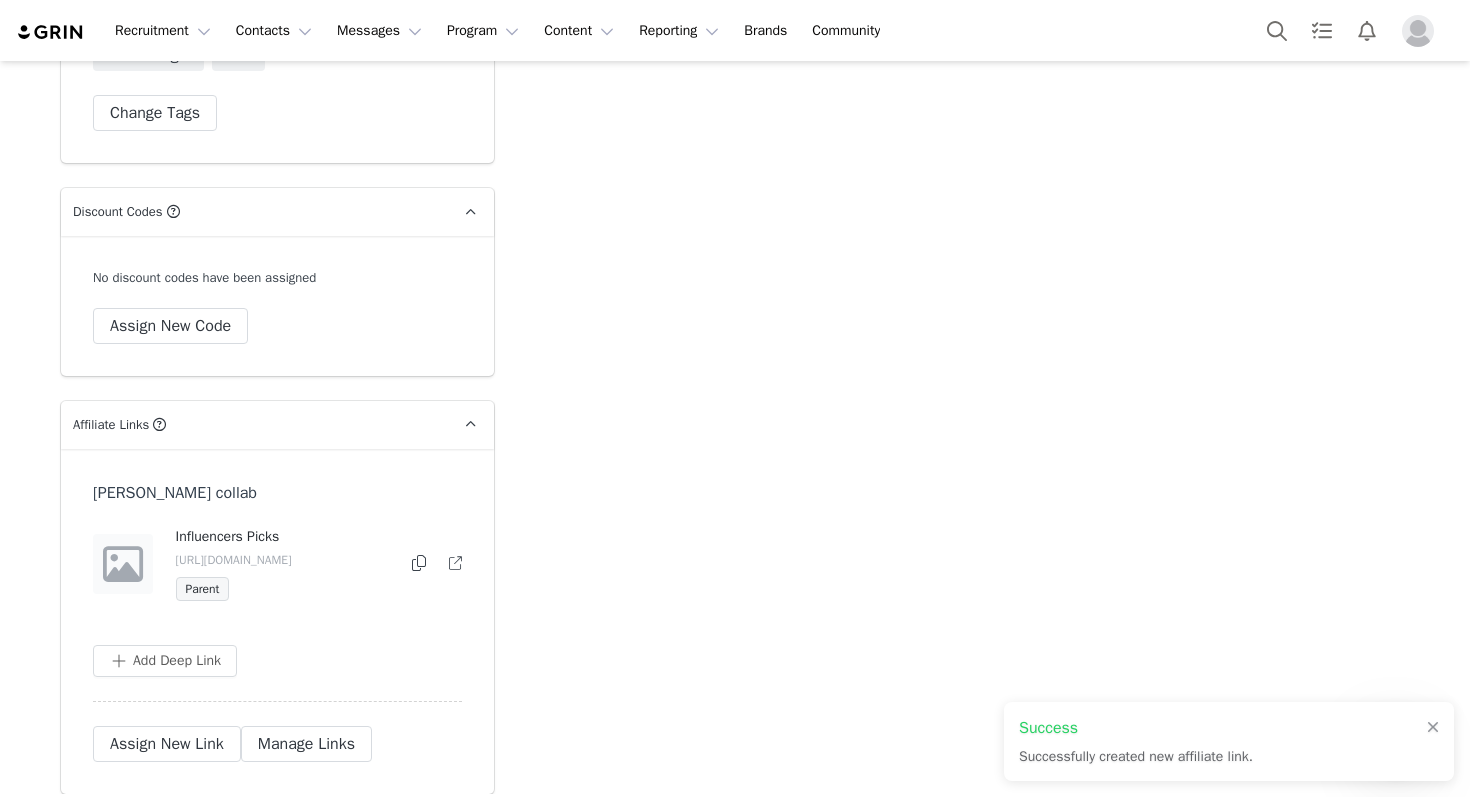 click at bounding box center [419, 563] 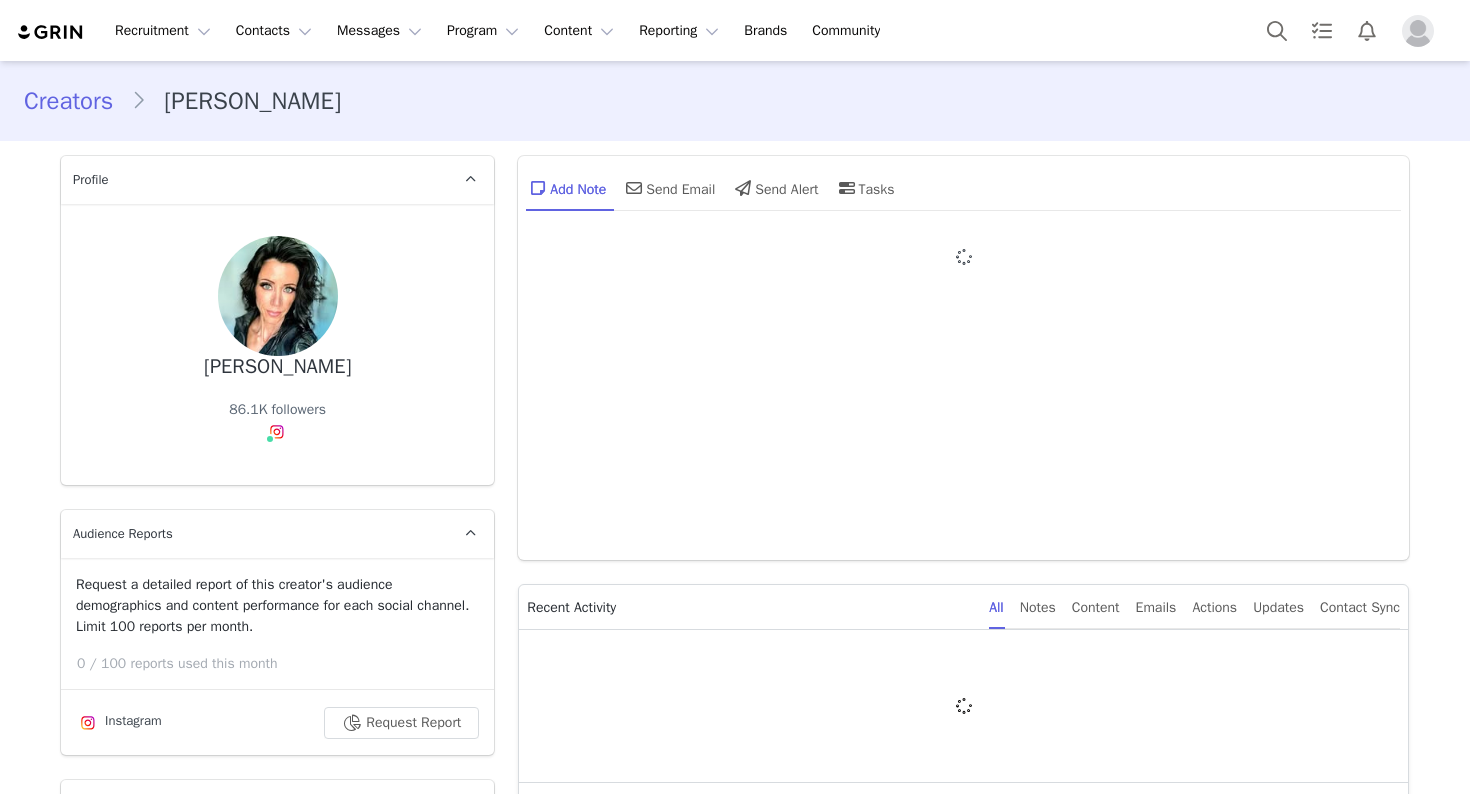 scroll, scrollTop: 0, scrollLeft: 0, axis: both 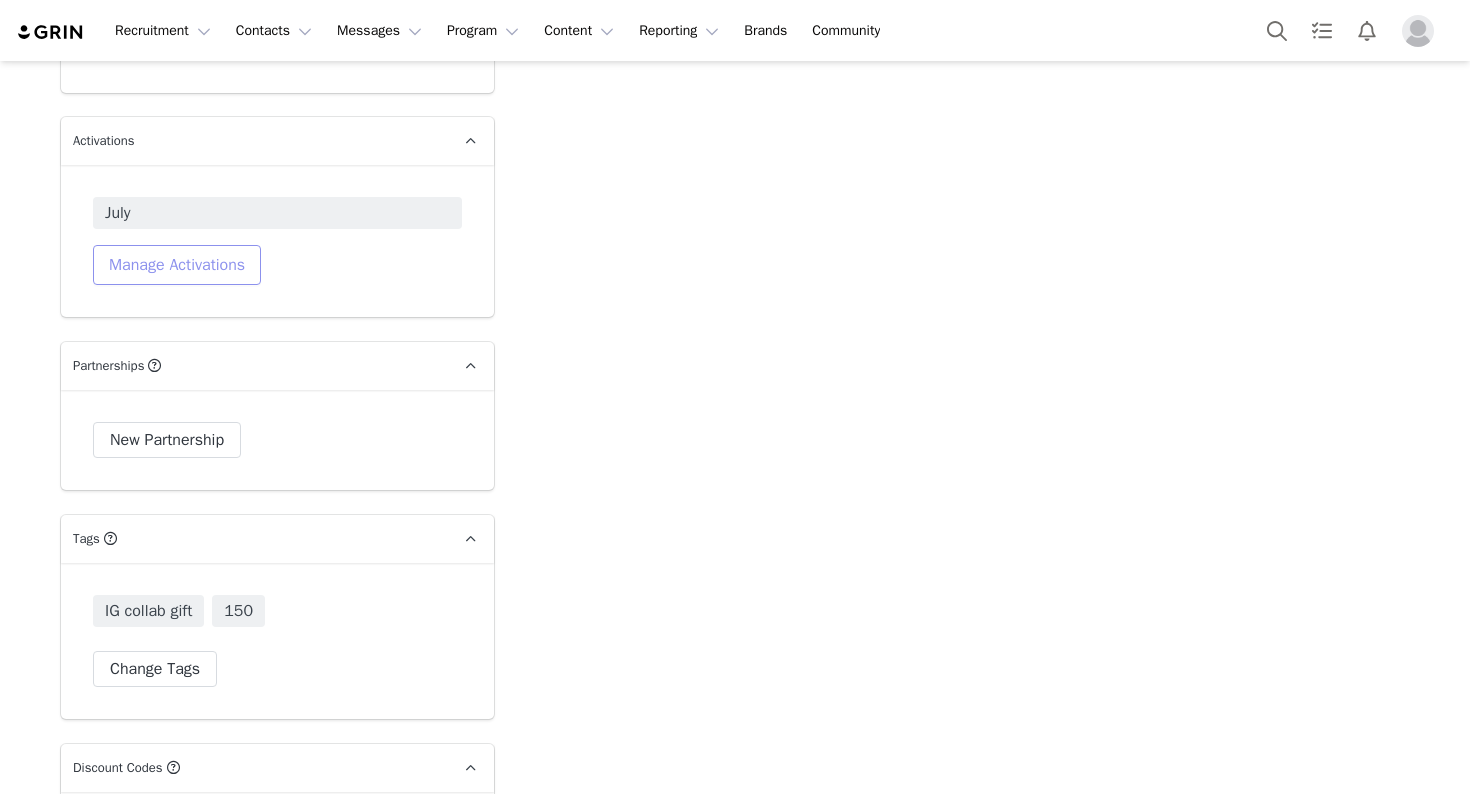 click on "Manage Activations" at bounding box center [177, 265] 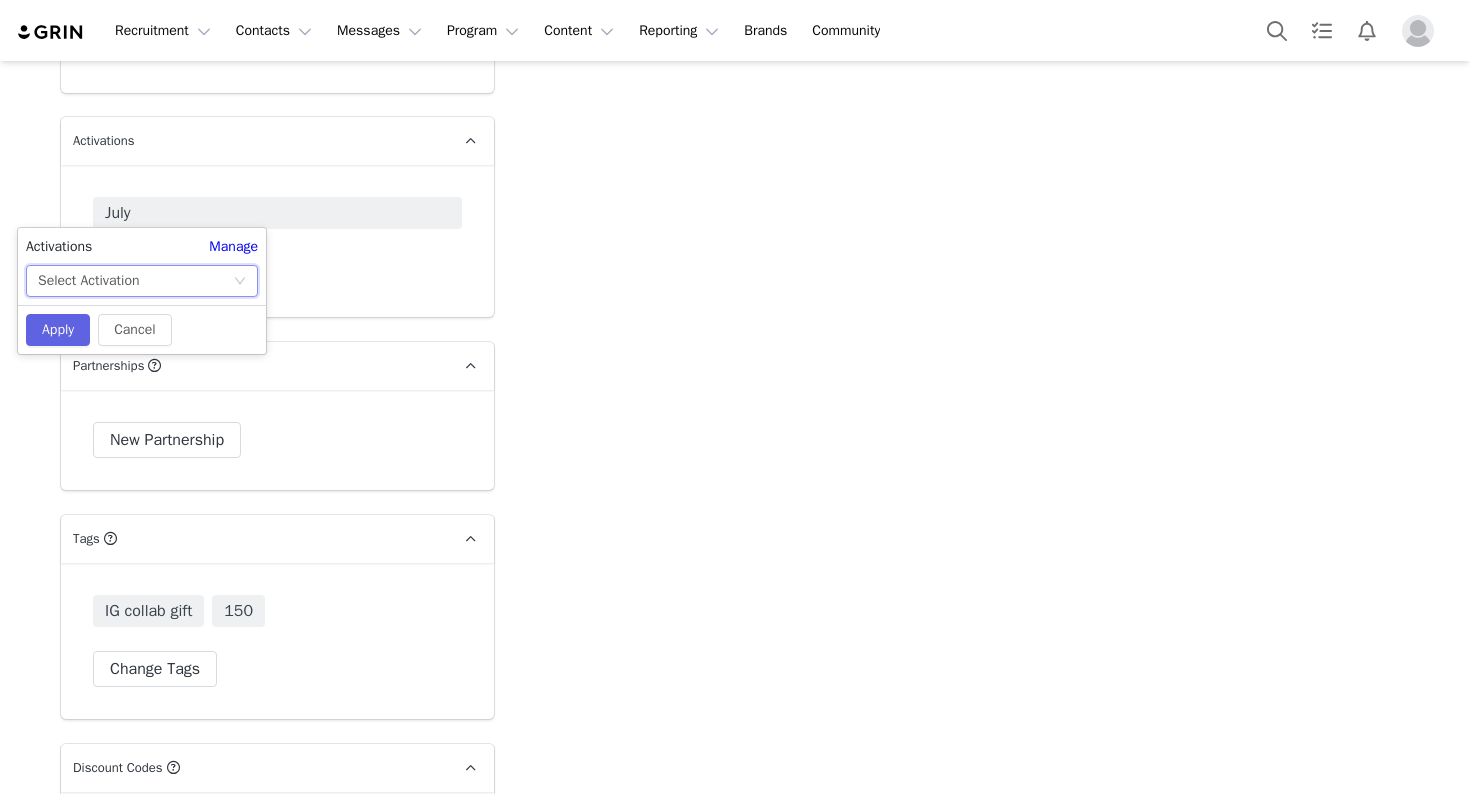 click on "Select Activation" at bounding box center (135, 281) 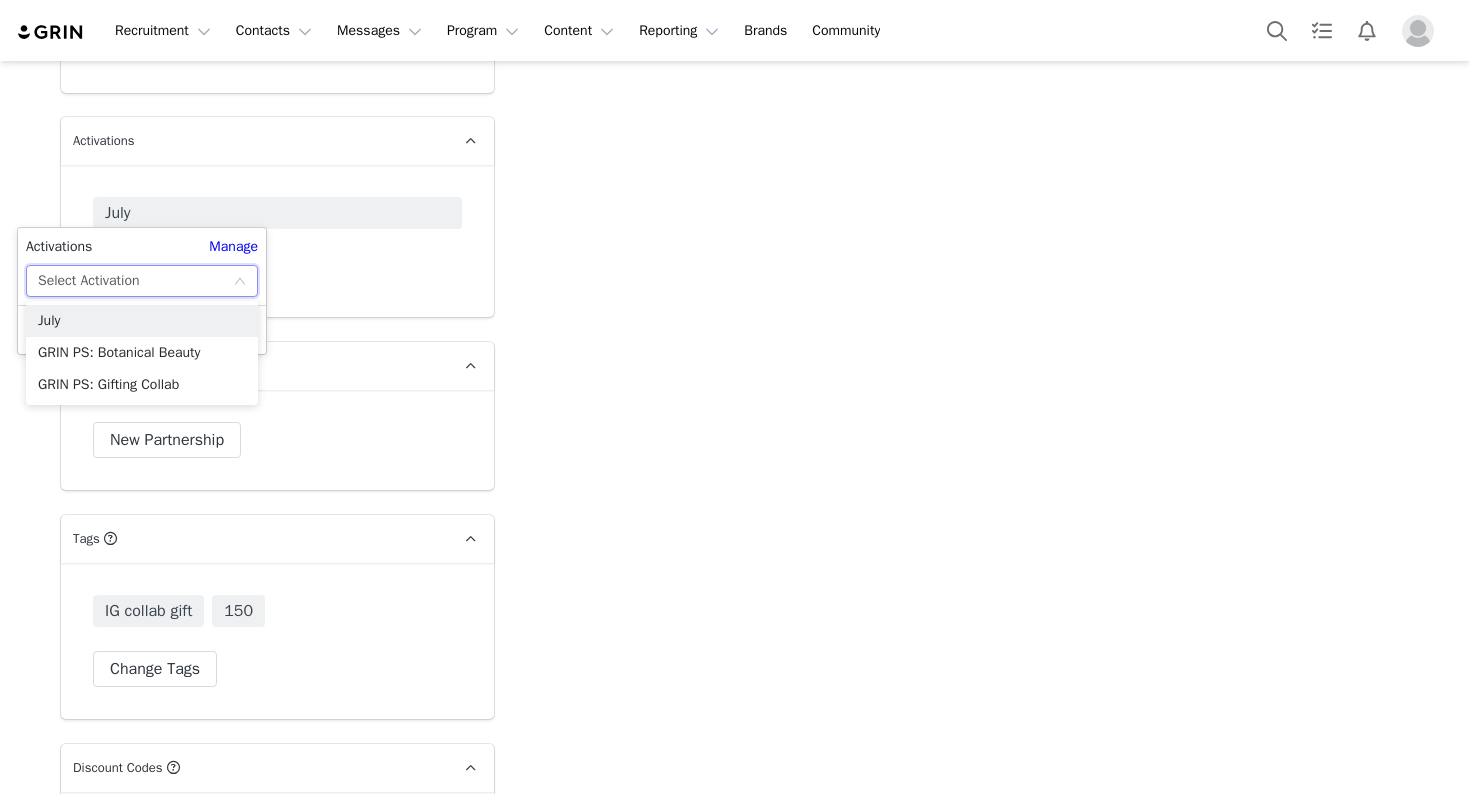 click on "Select Activation" at bounding box center [135, 281] 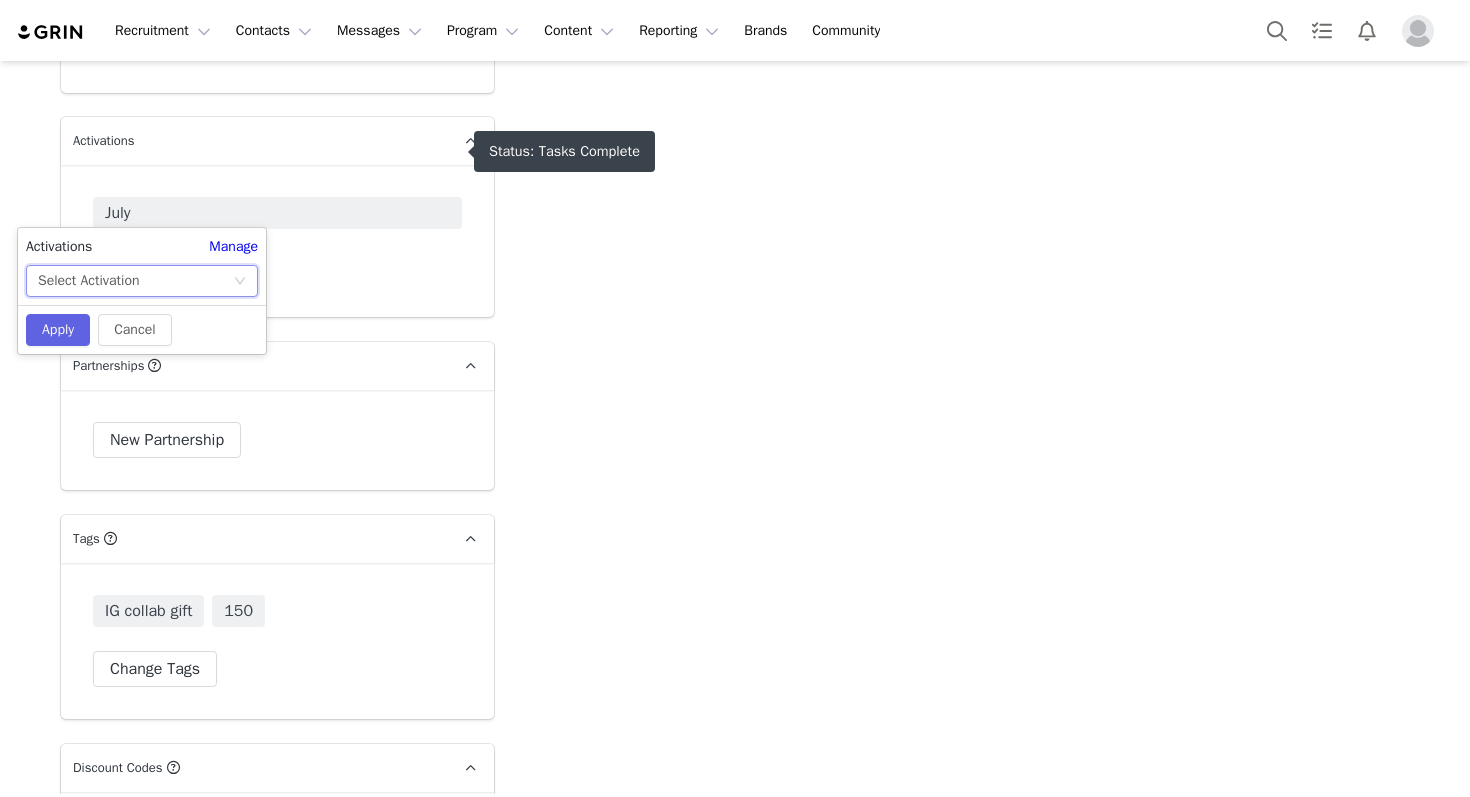 click on "July" at bounding box center (277, 213) 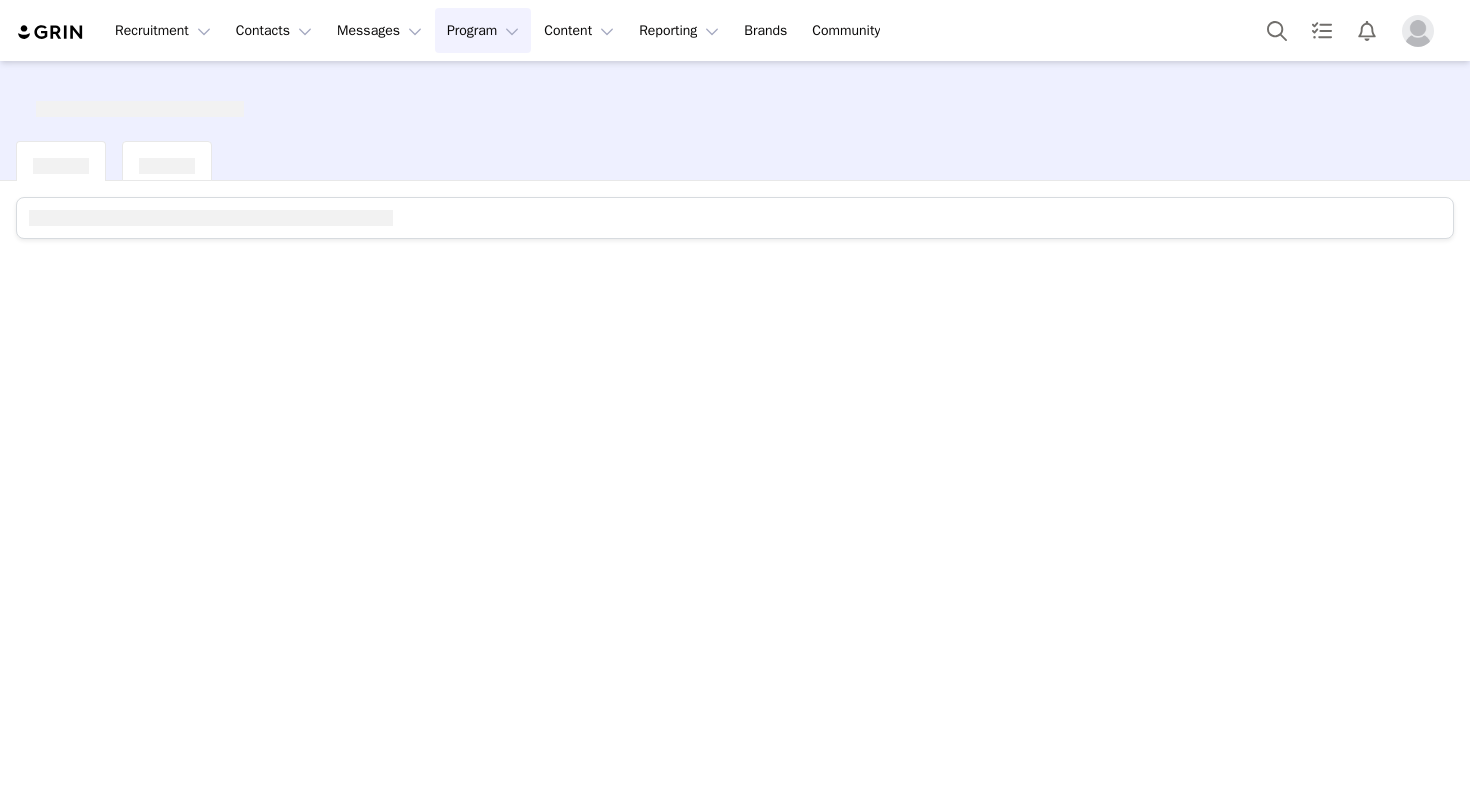 scroll, scrollTop: 0, scrollLeft: 0, axis: both 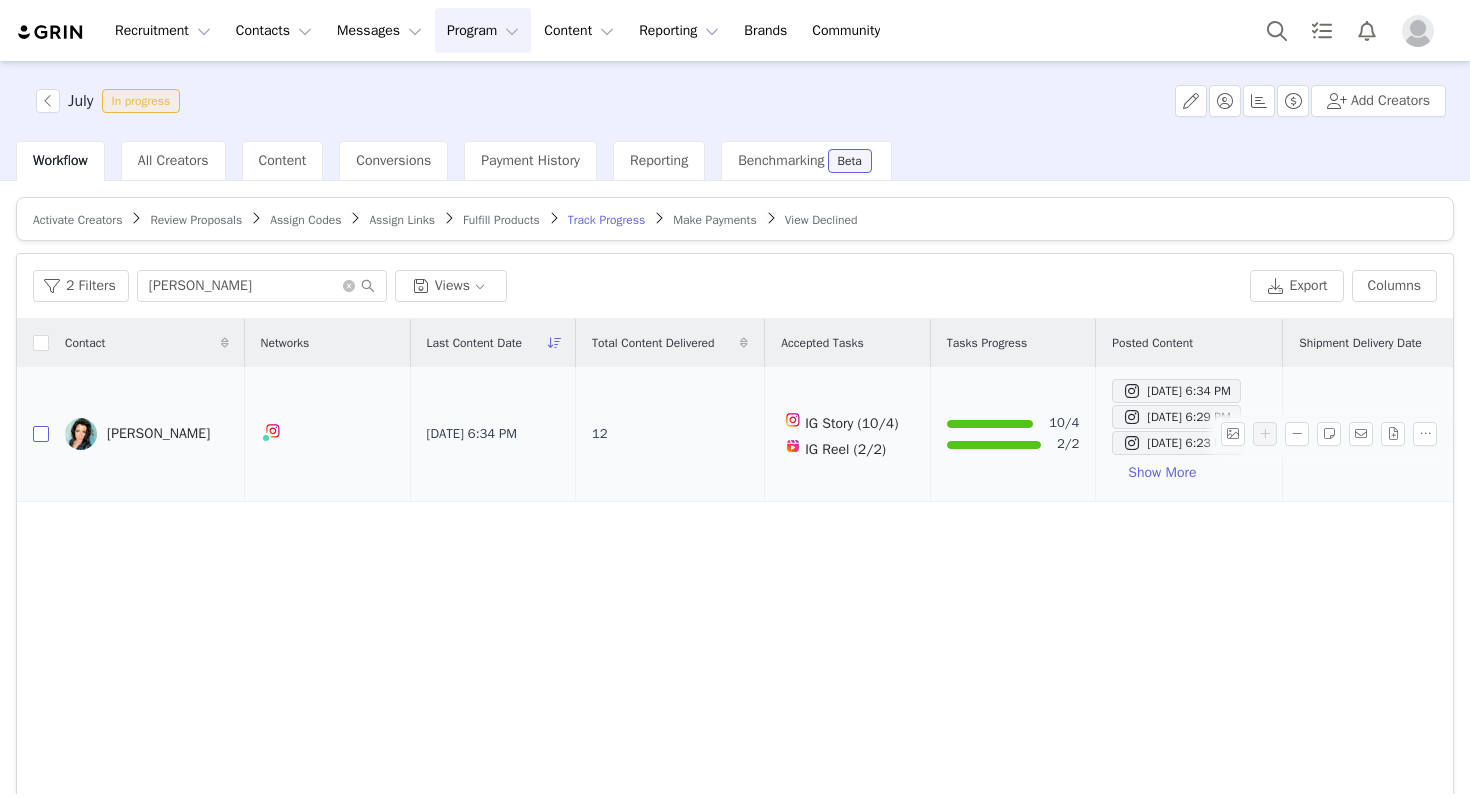 click at bounding box center (41, 434) 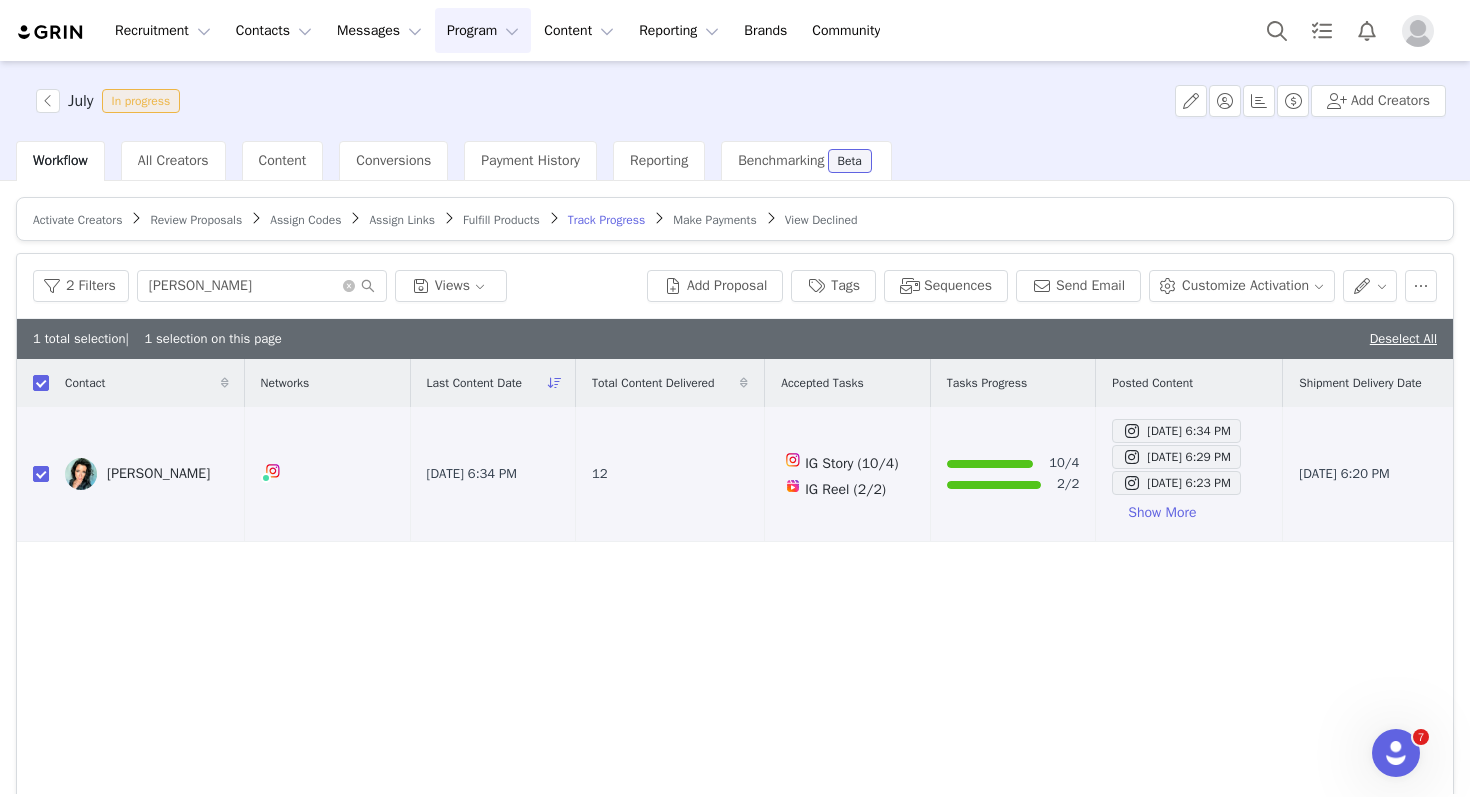 scroll, scrollTop: 0, scrollLeft: 0, axis: both 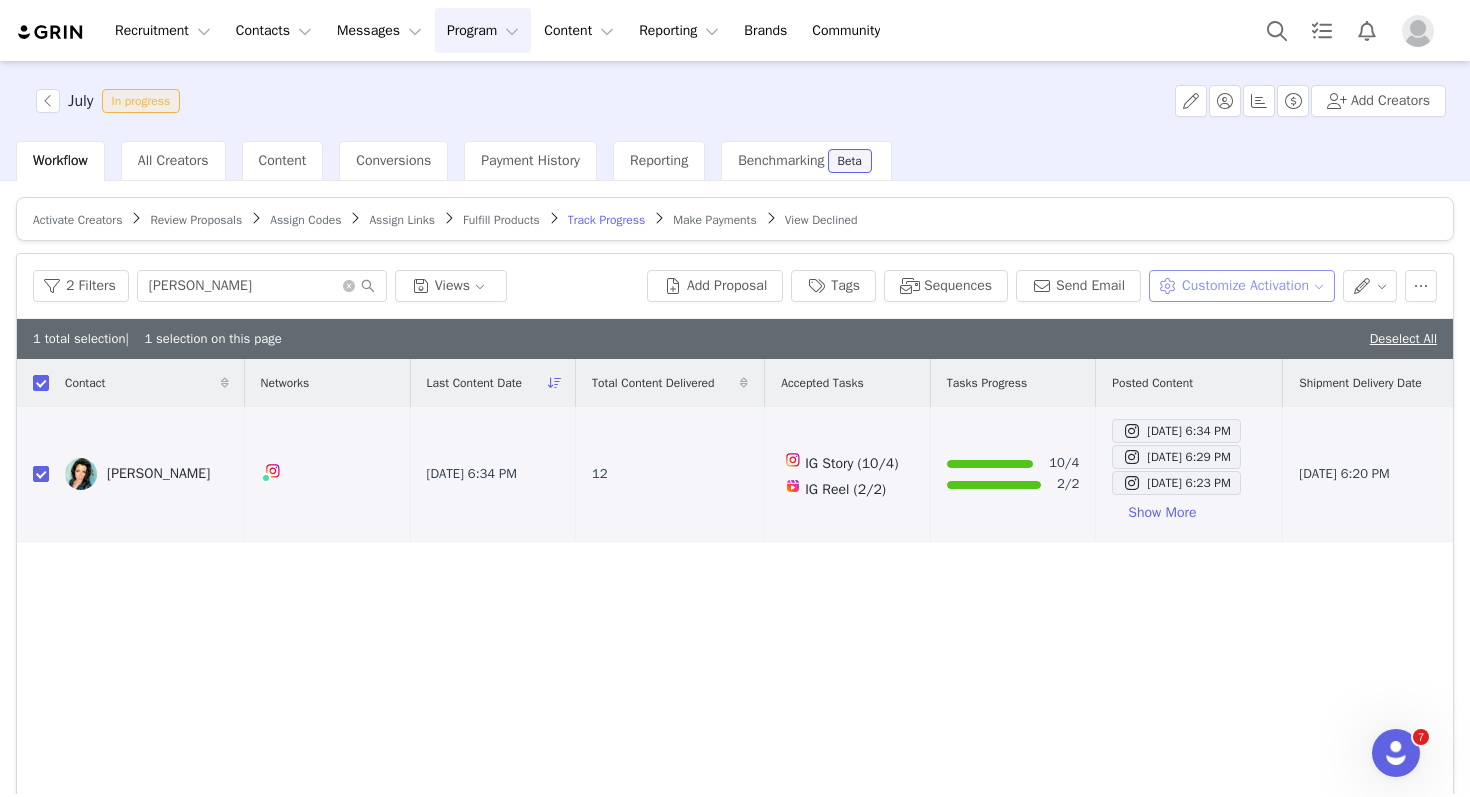 click on "Customize Activation" at bounding box center (1241, 286) 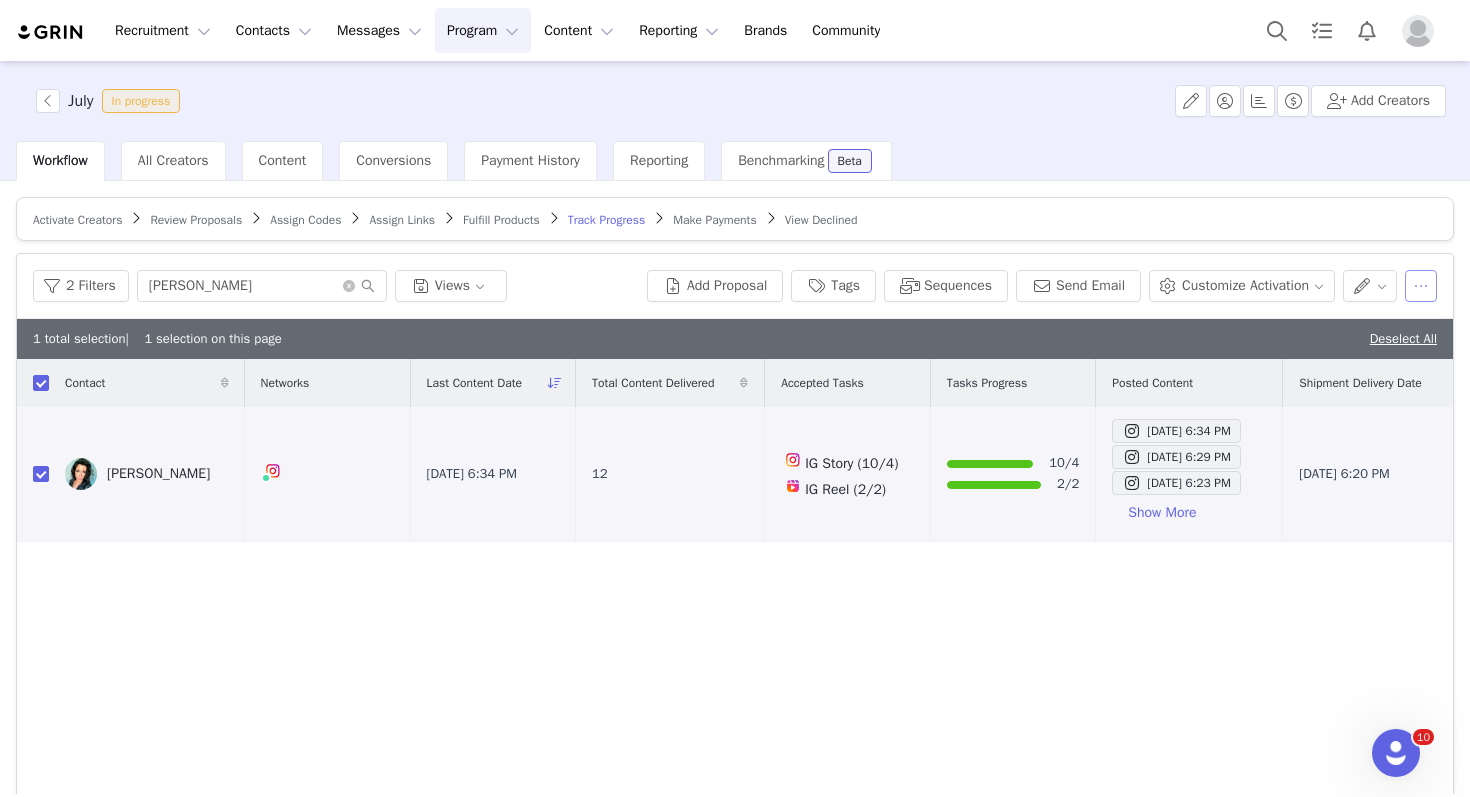 click at bounding box center [1421, 286] 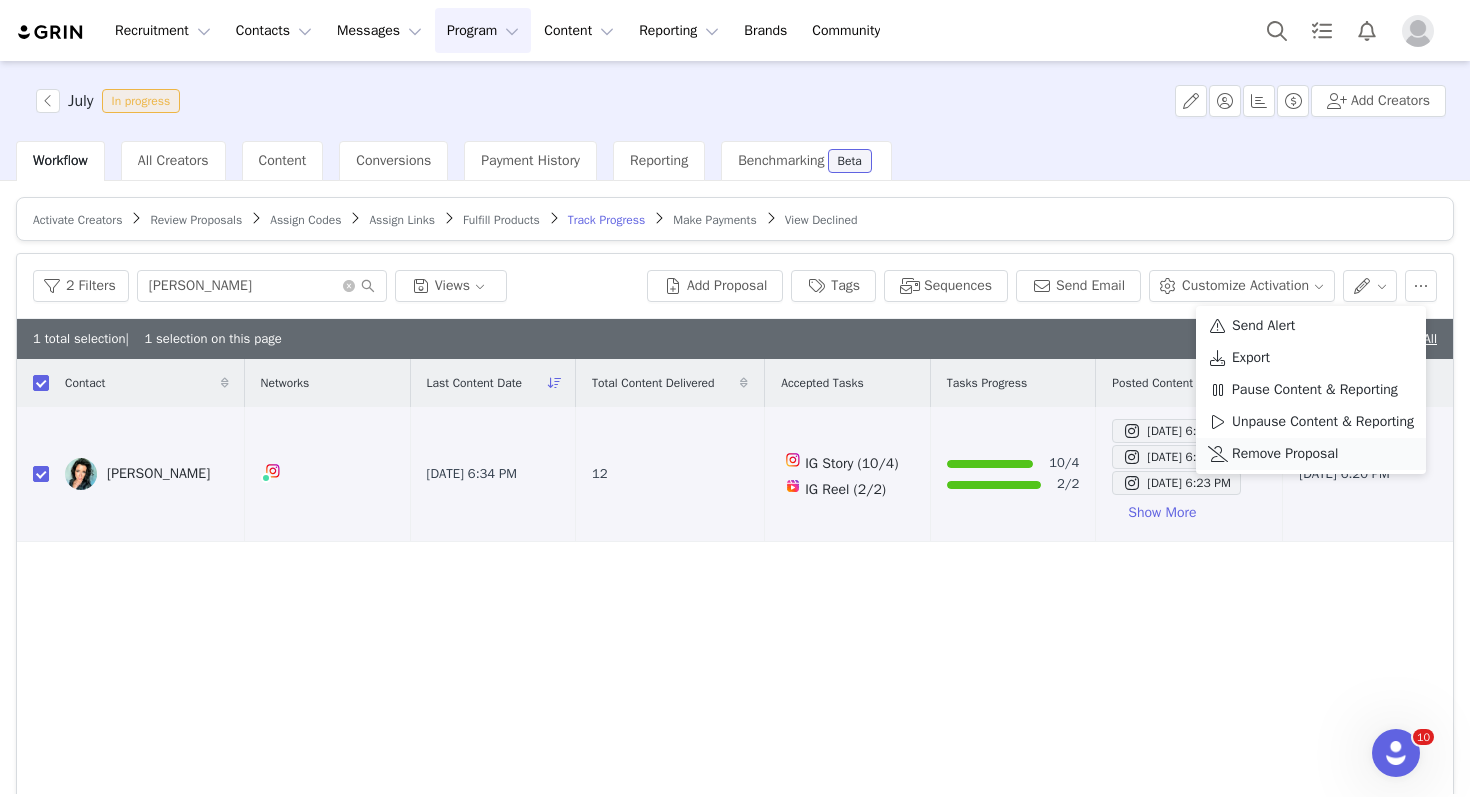 click on "Remove Proposal" at bounding box center [1285, 454] 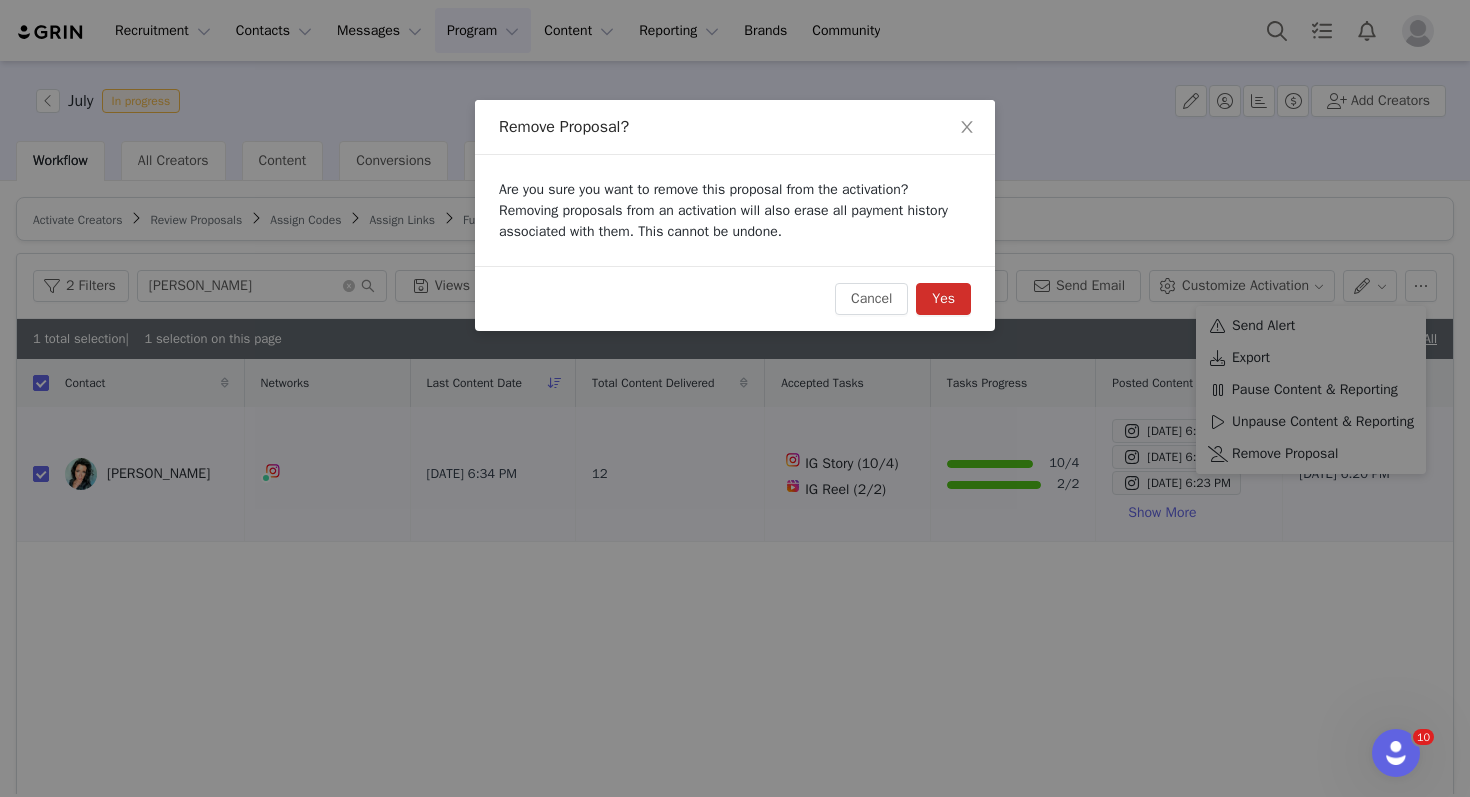 click on "Yes" at bounding box center [943, 299] 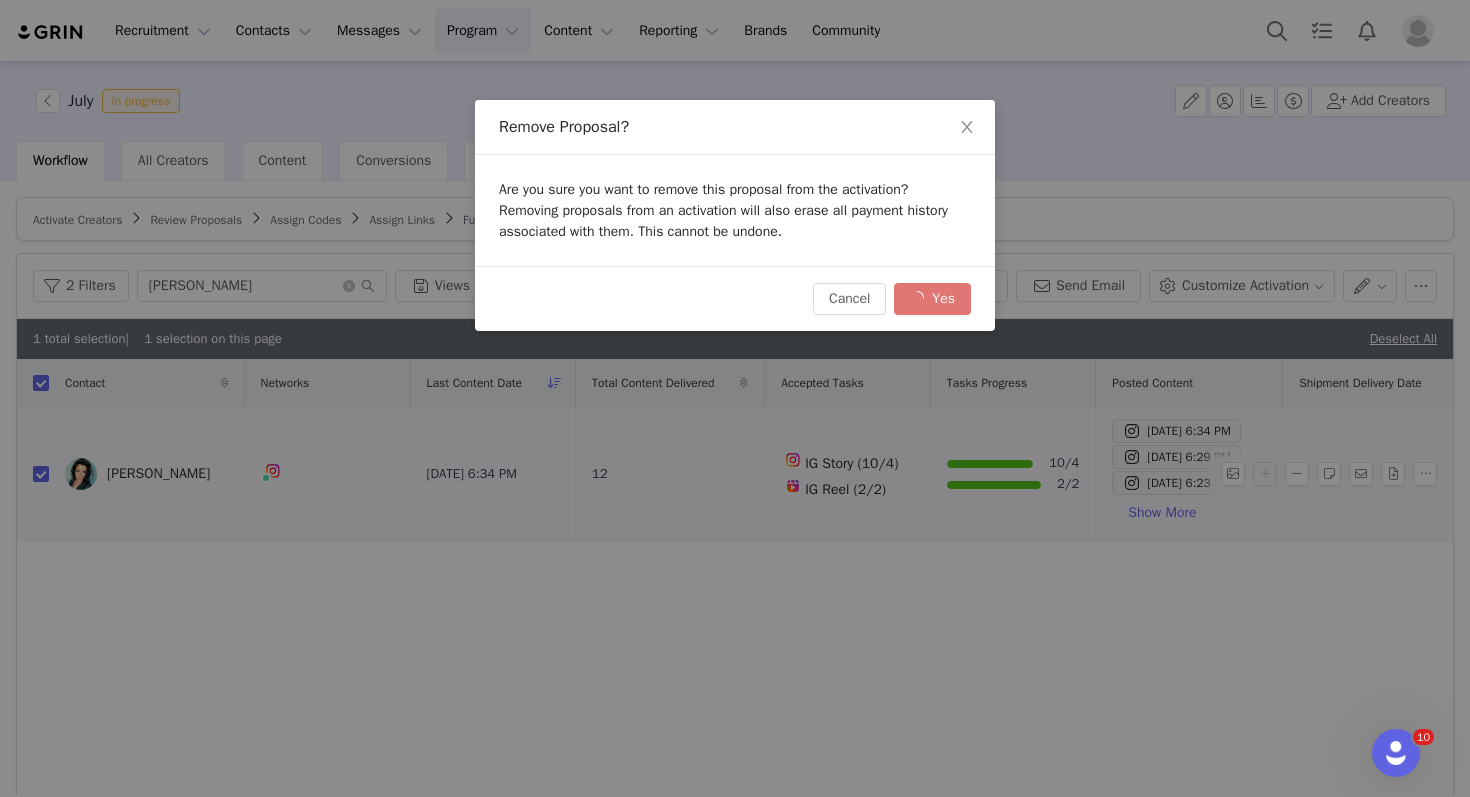 checkbox on "false" 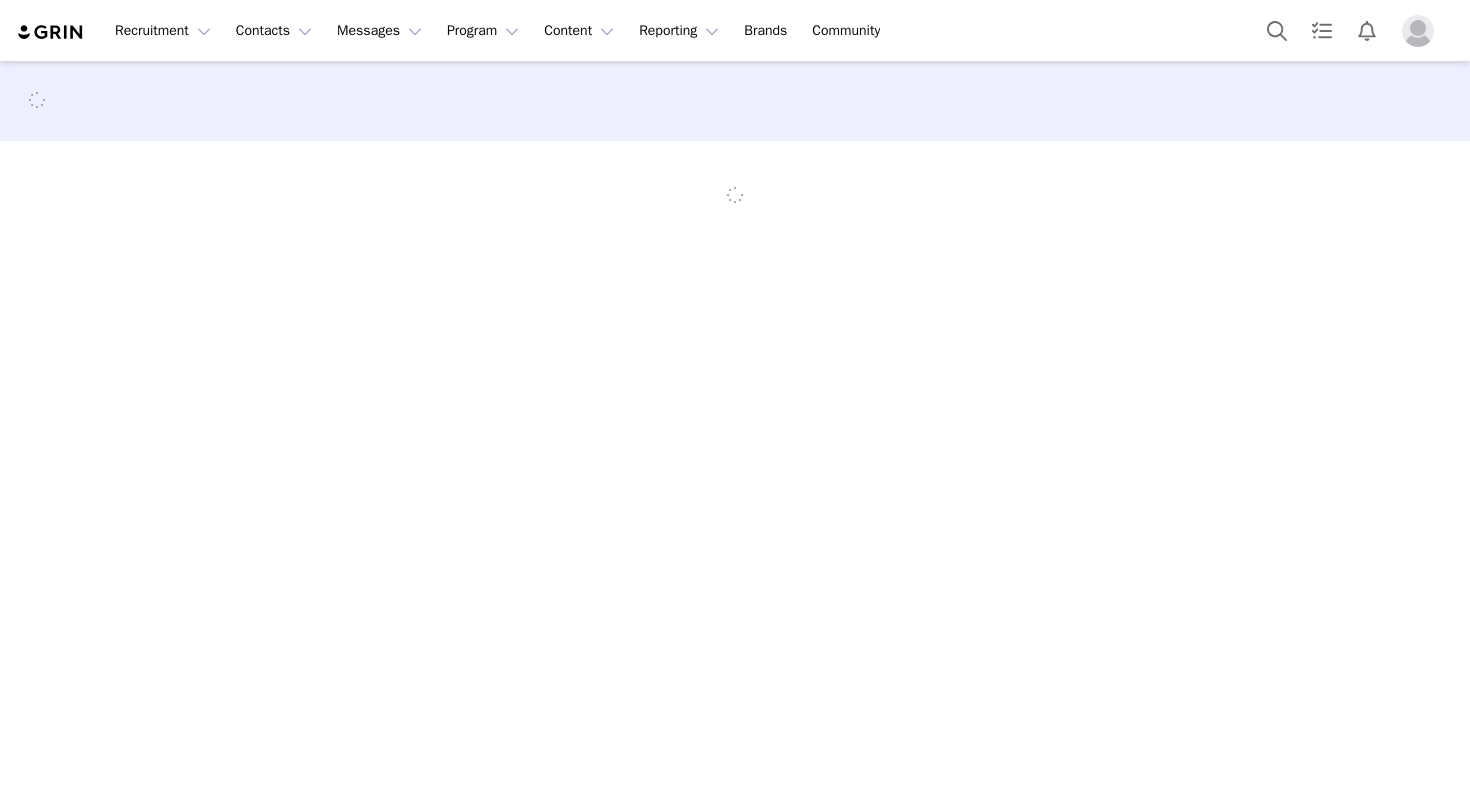 scroll, scrollTop: 0, scrollLeft: 0, axis: both 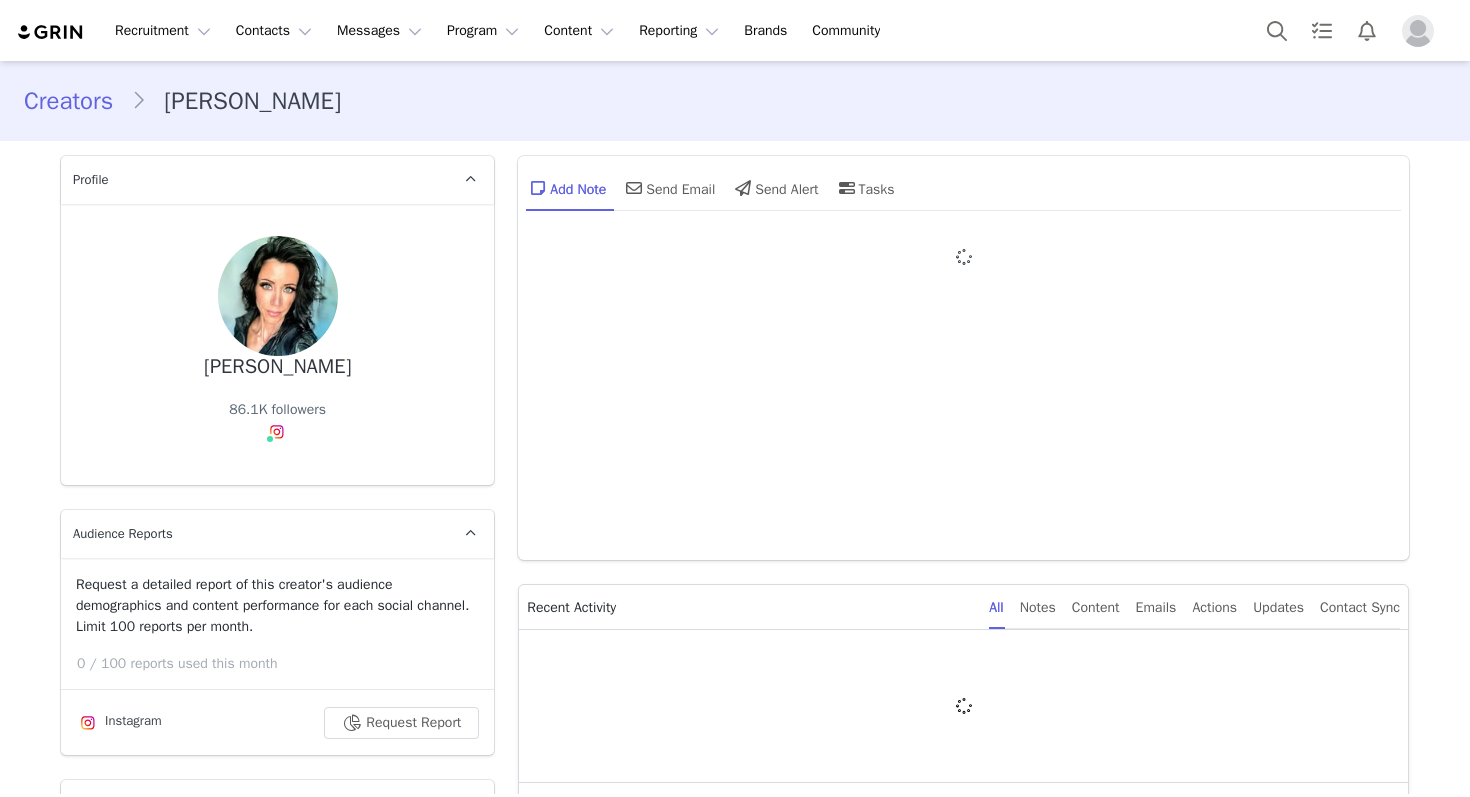type on "+1 ([GEOGRAPHIC_DATA])" 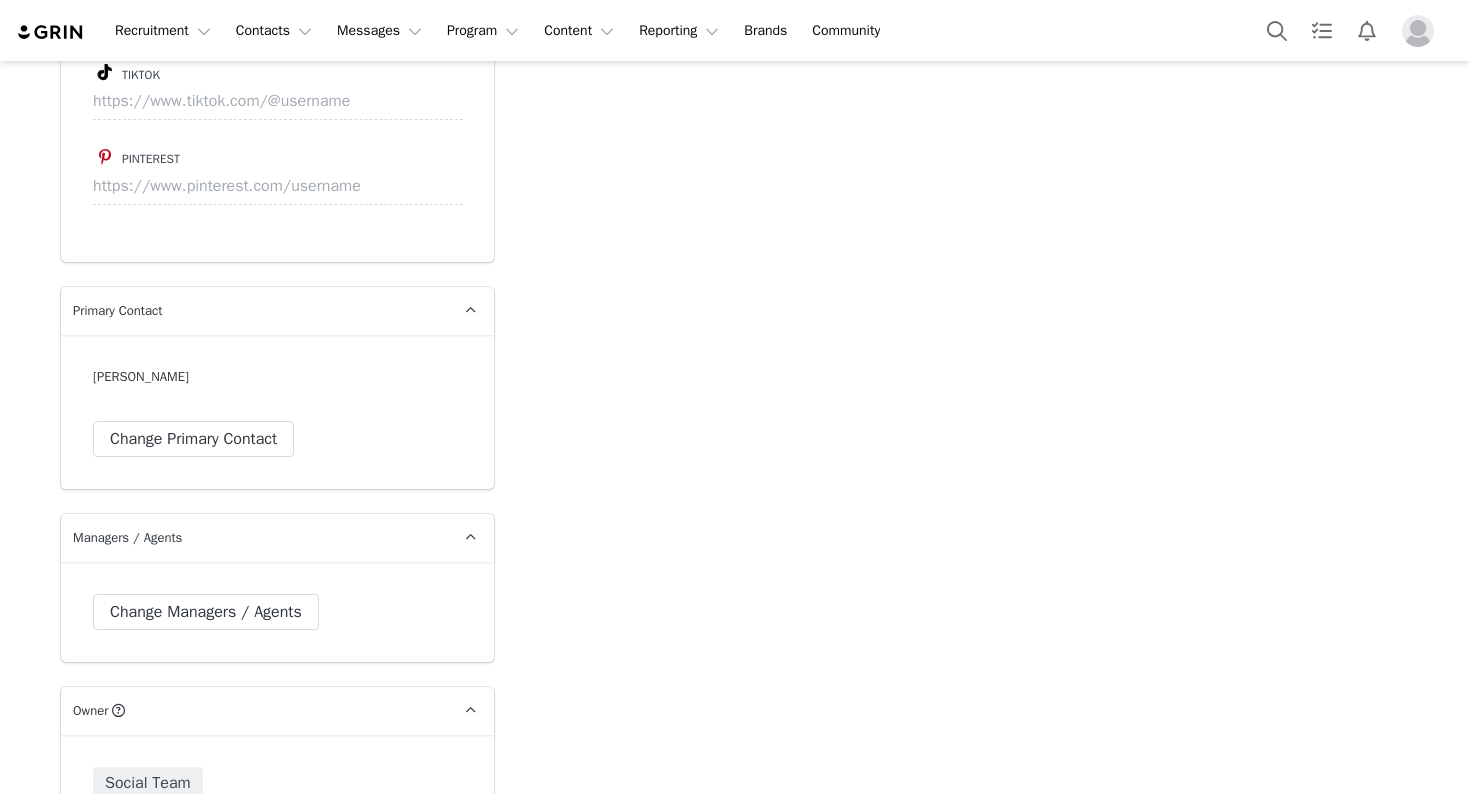 scroll, scrollTop: 4897, scrollLeft: 0, axis: vertical 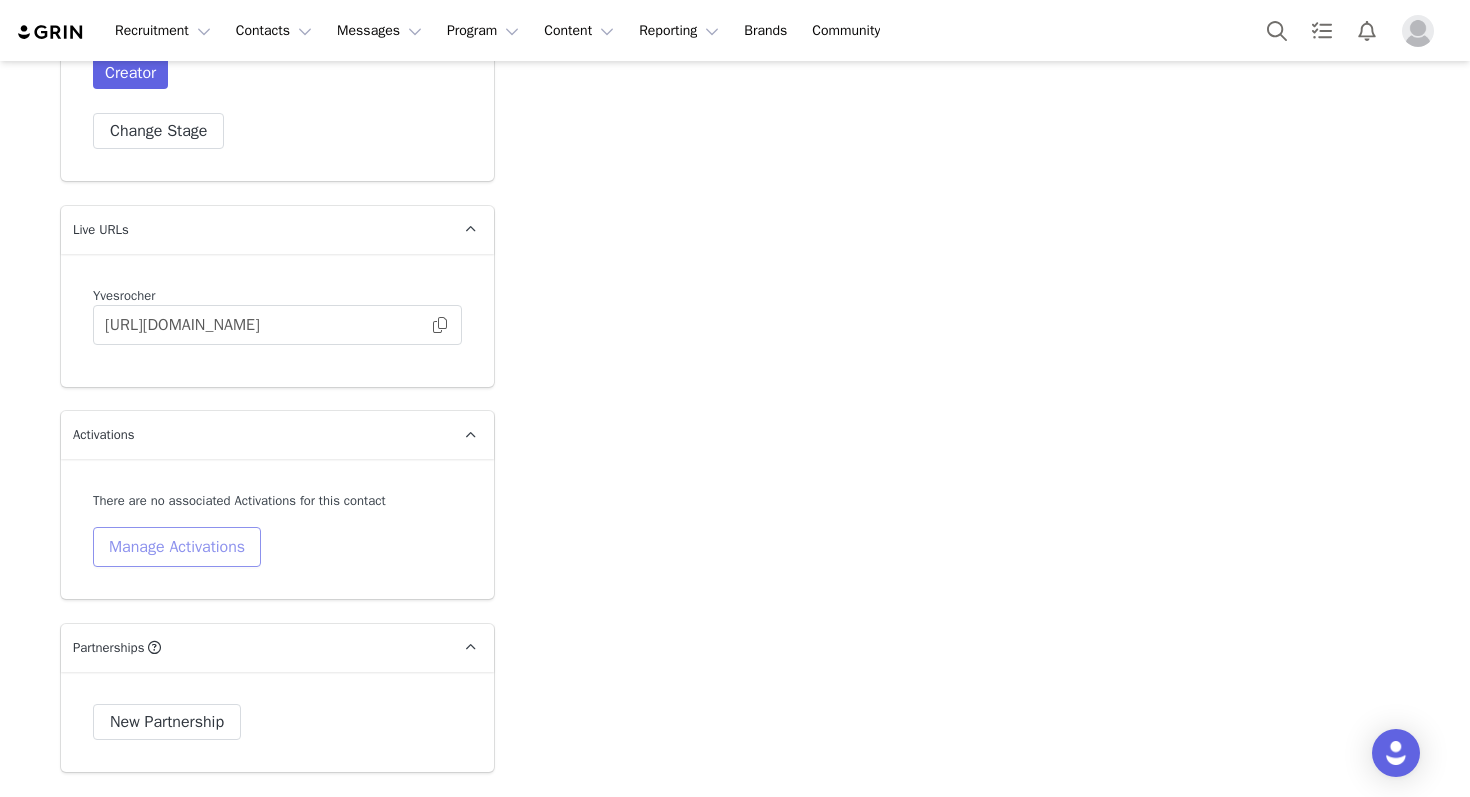 click on "Manage Activations" at bounding box center (177, 547) 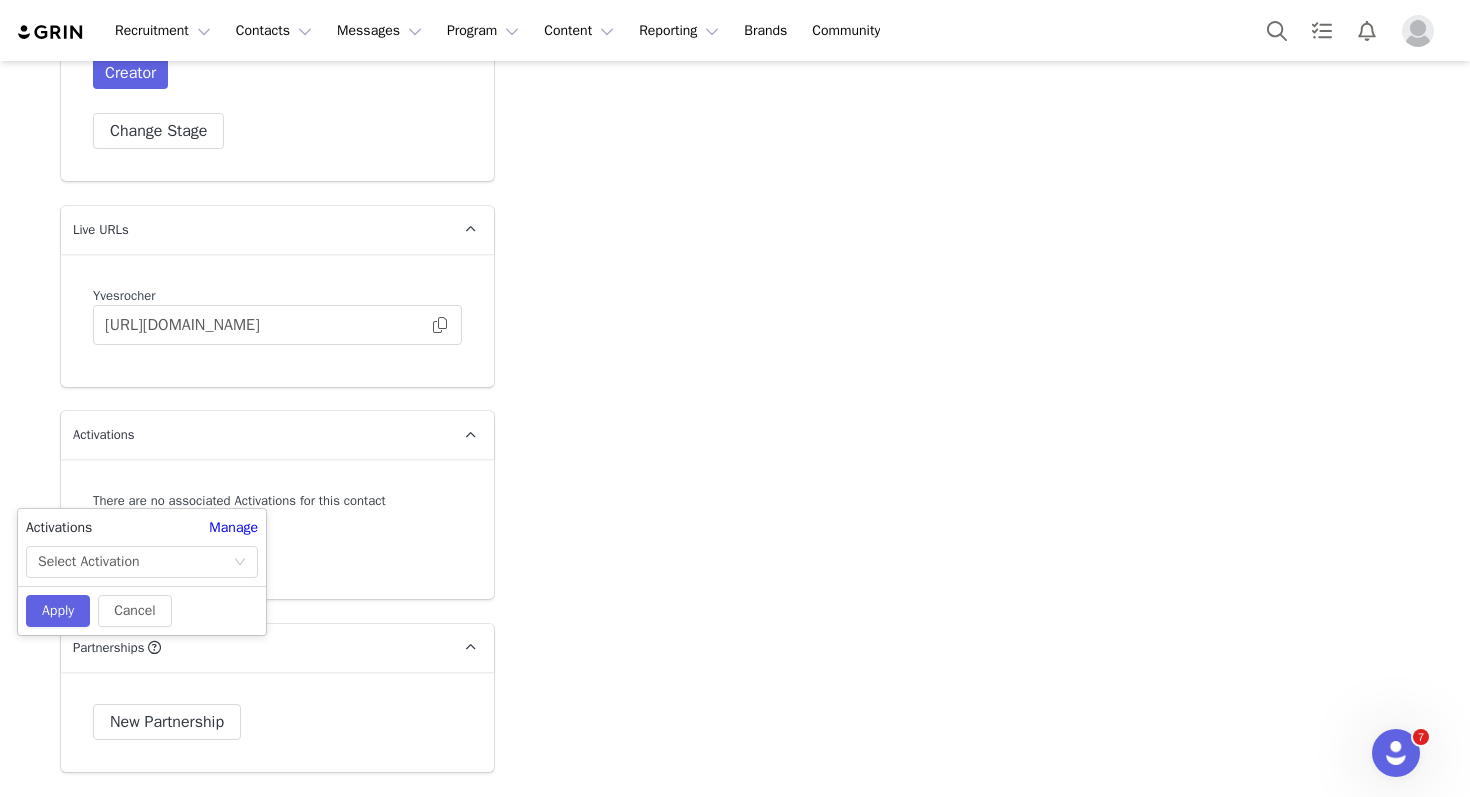 scroll, scrollTop: 0, scrollLeft: 0, axis: both 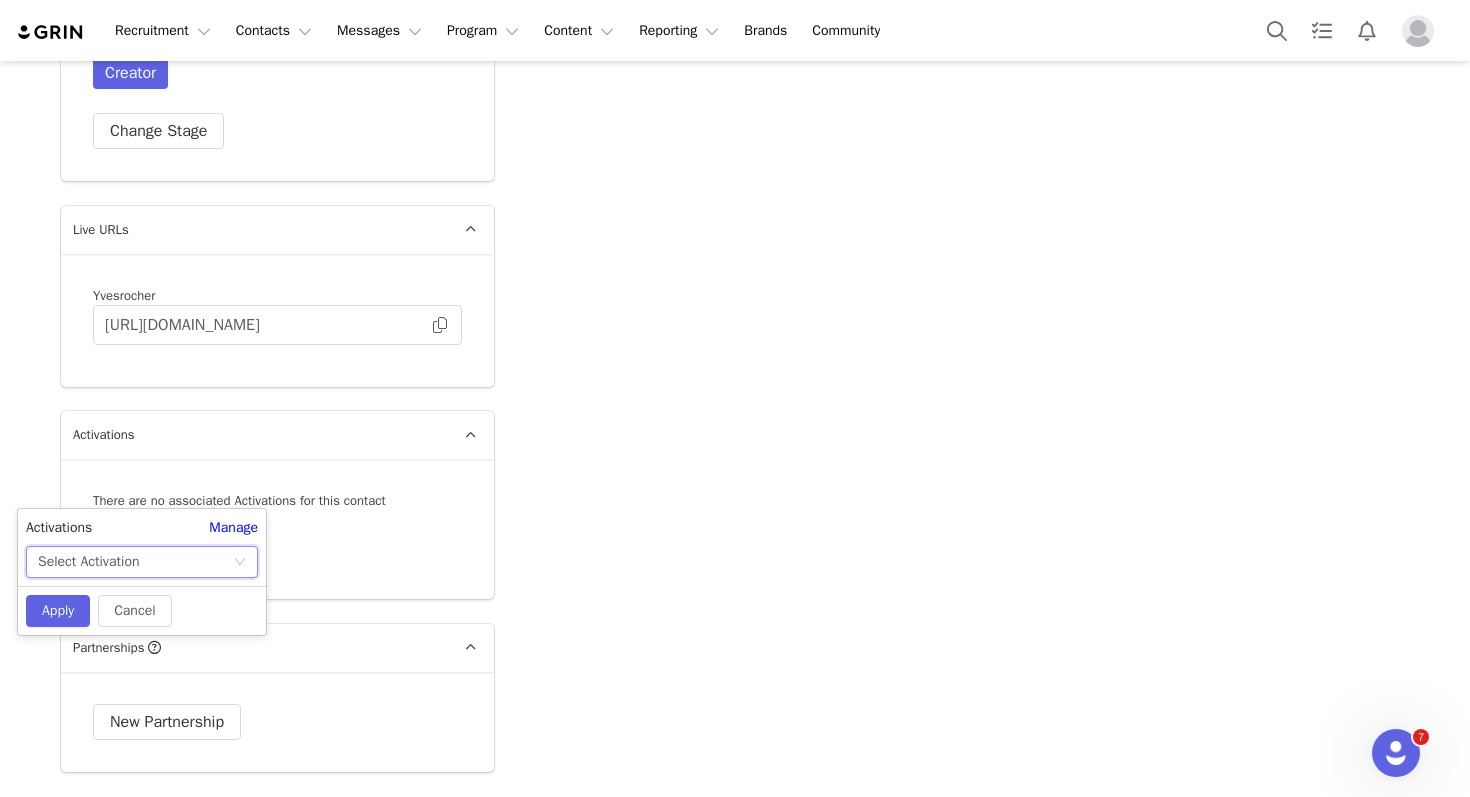 click on "Select Activation" at bounding box center [135, 562] 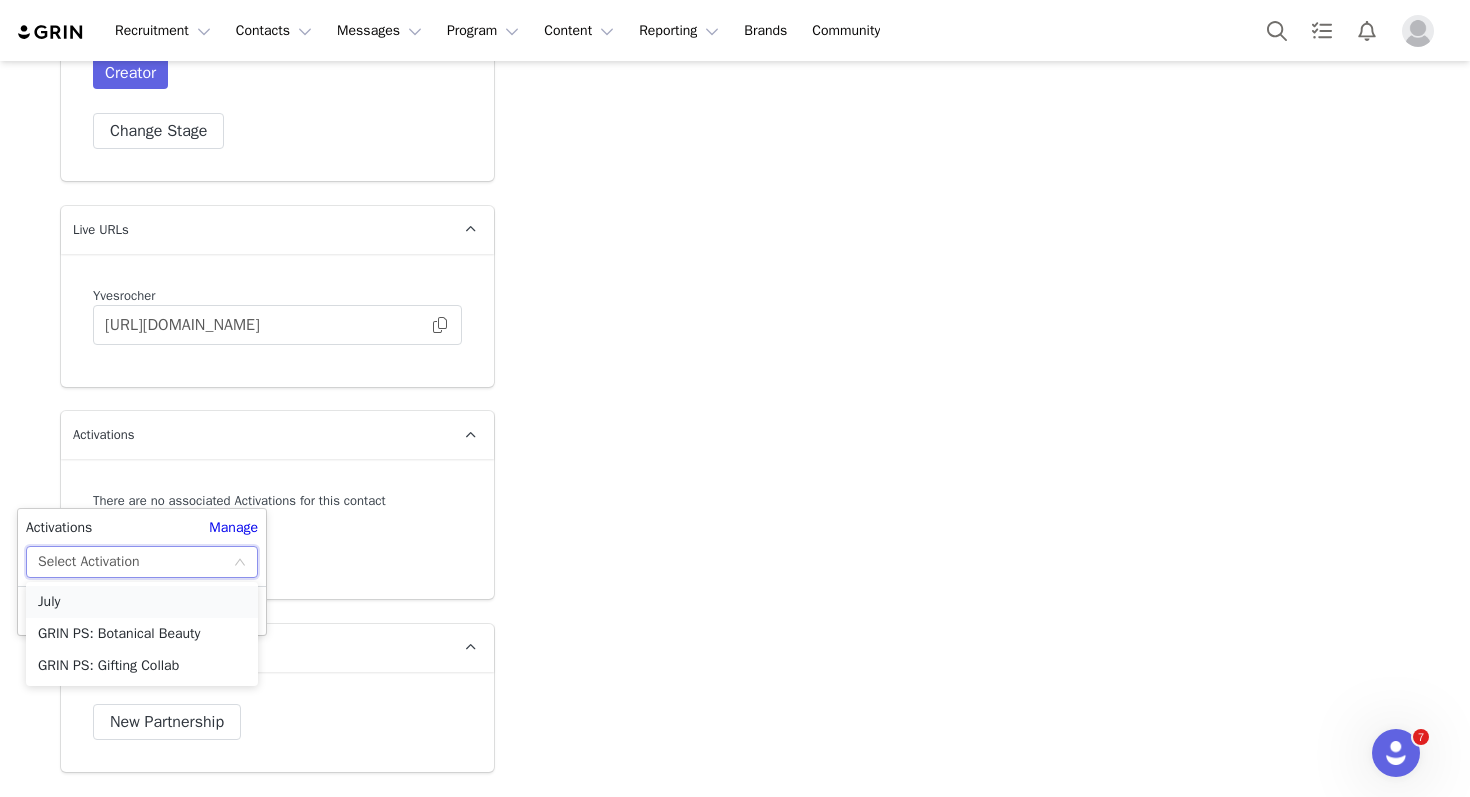 click on "July" at bounding box center (142, 602) 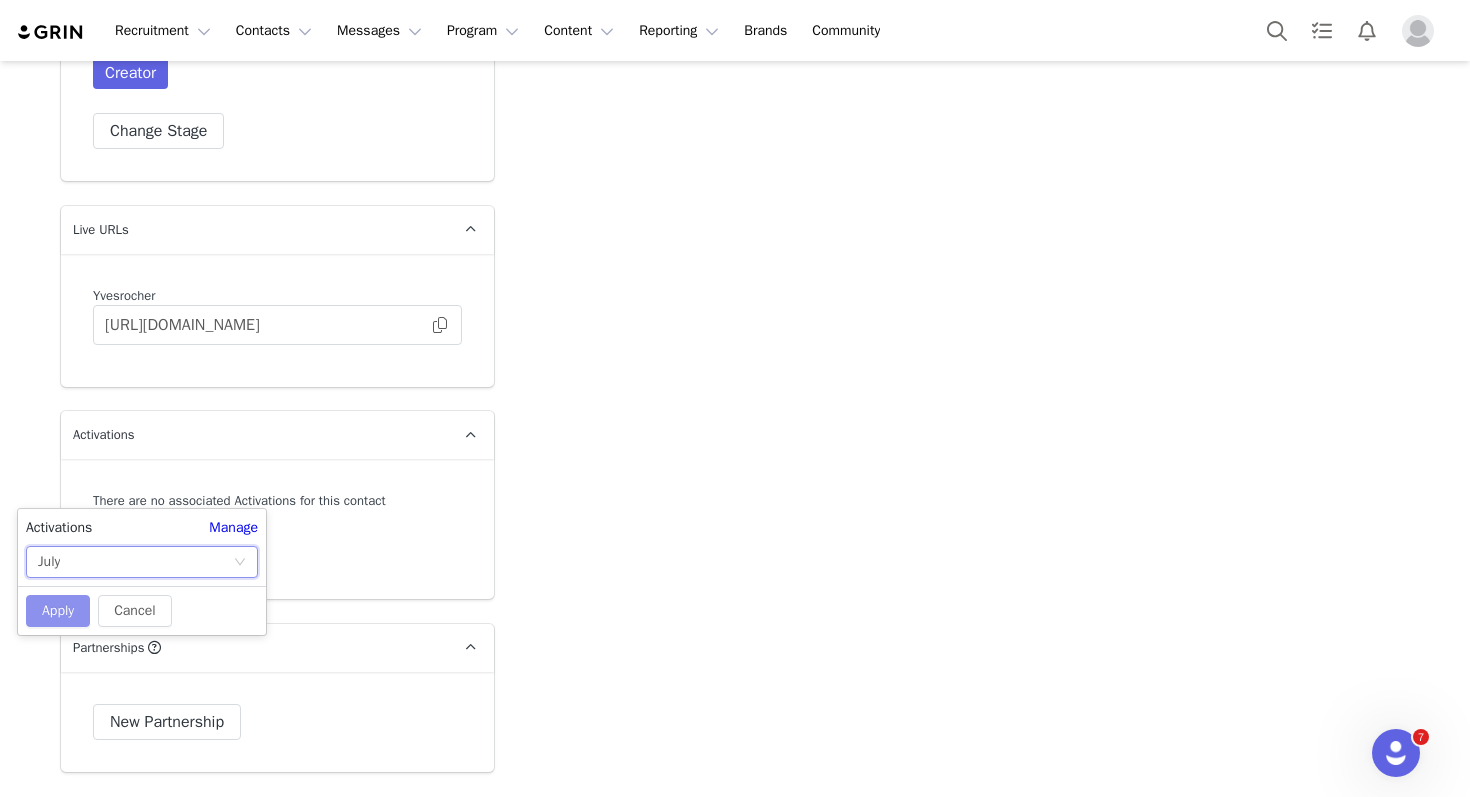 click on "Apply" at bounding box center (58, 611) 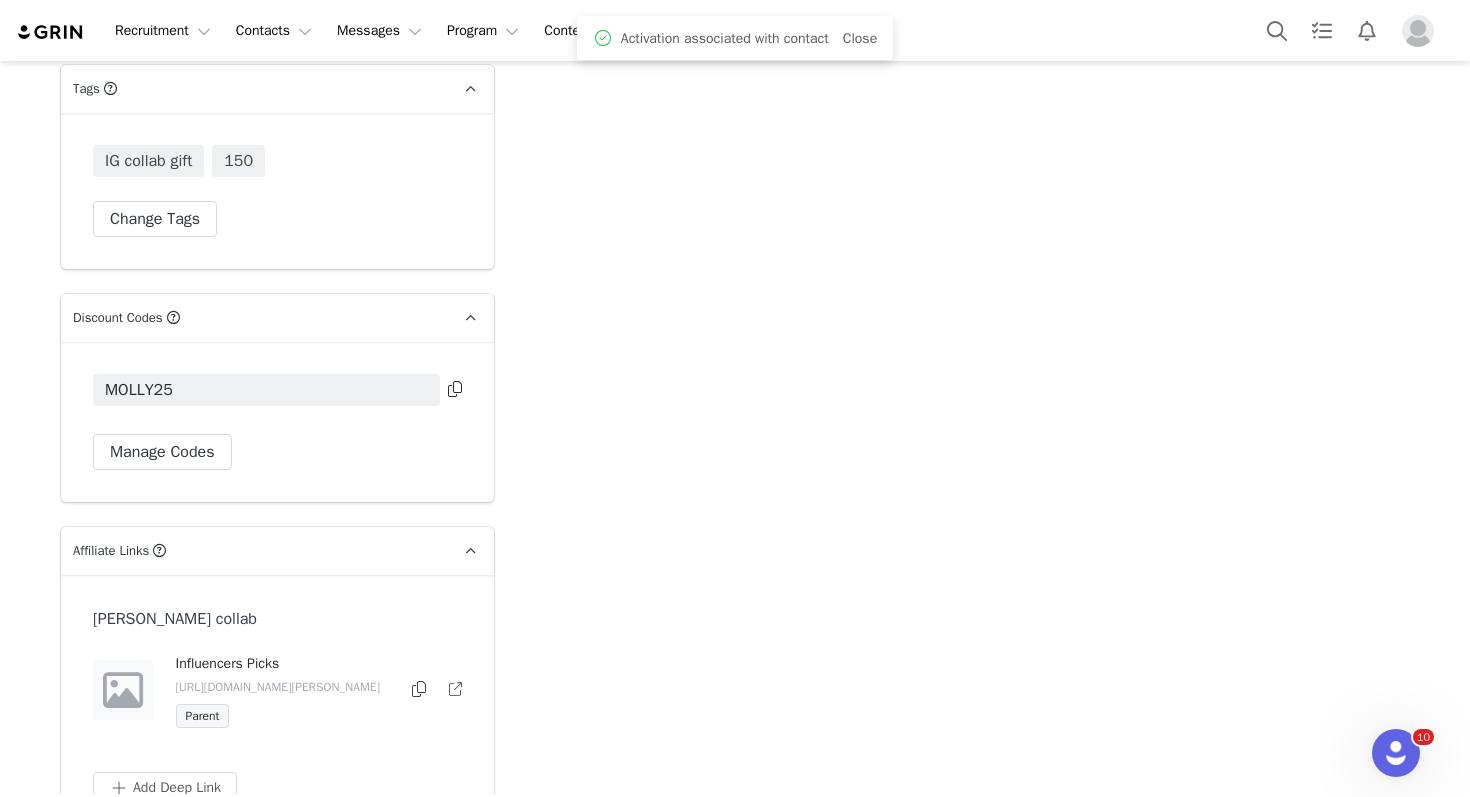 scroll, scrollTop: 4768, scrollLeft: 0, axis: vertical 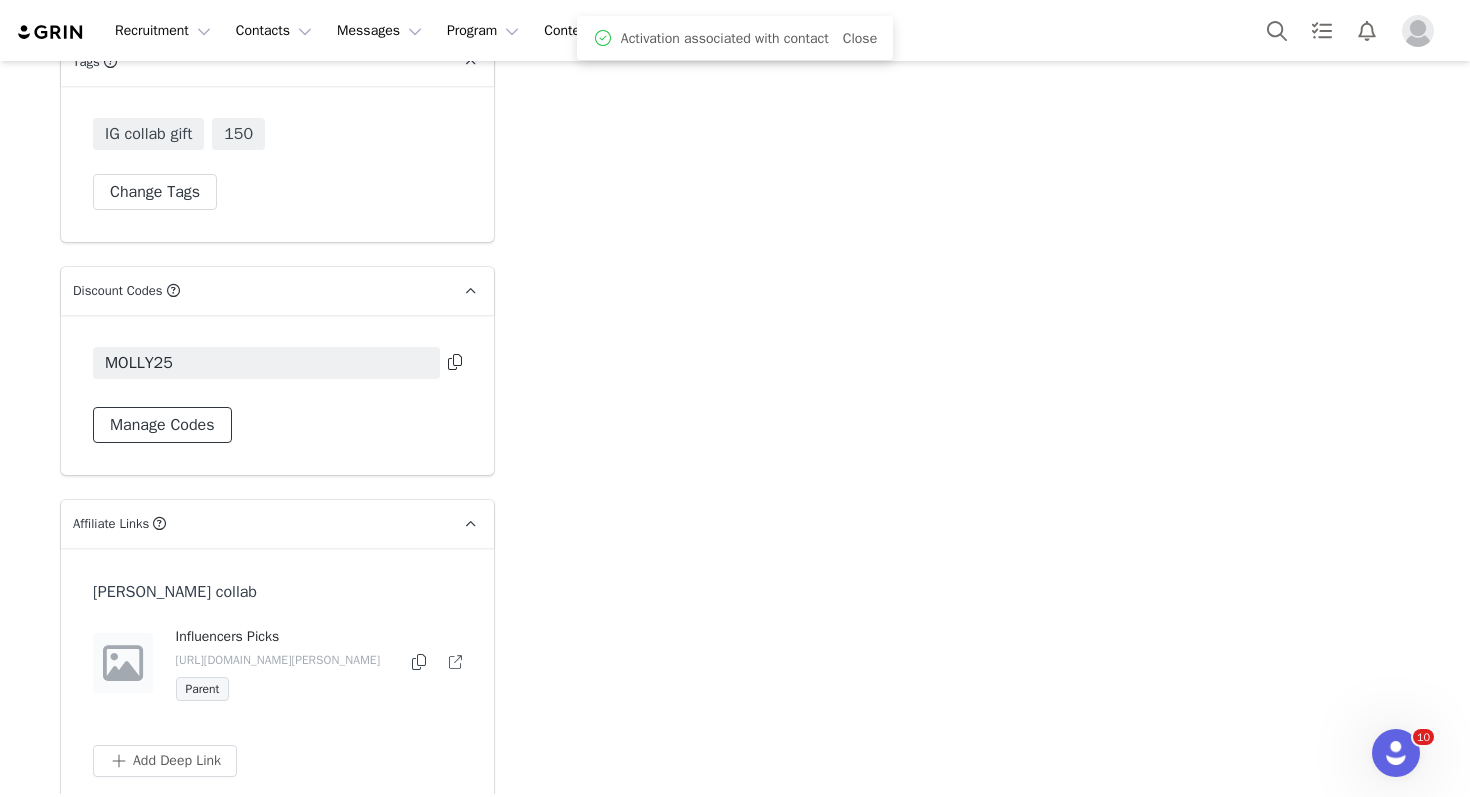 click on "Manage Codes" at bounding box center (162, 425) 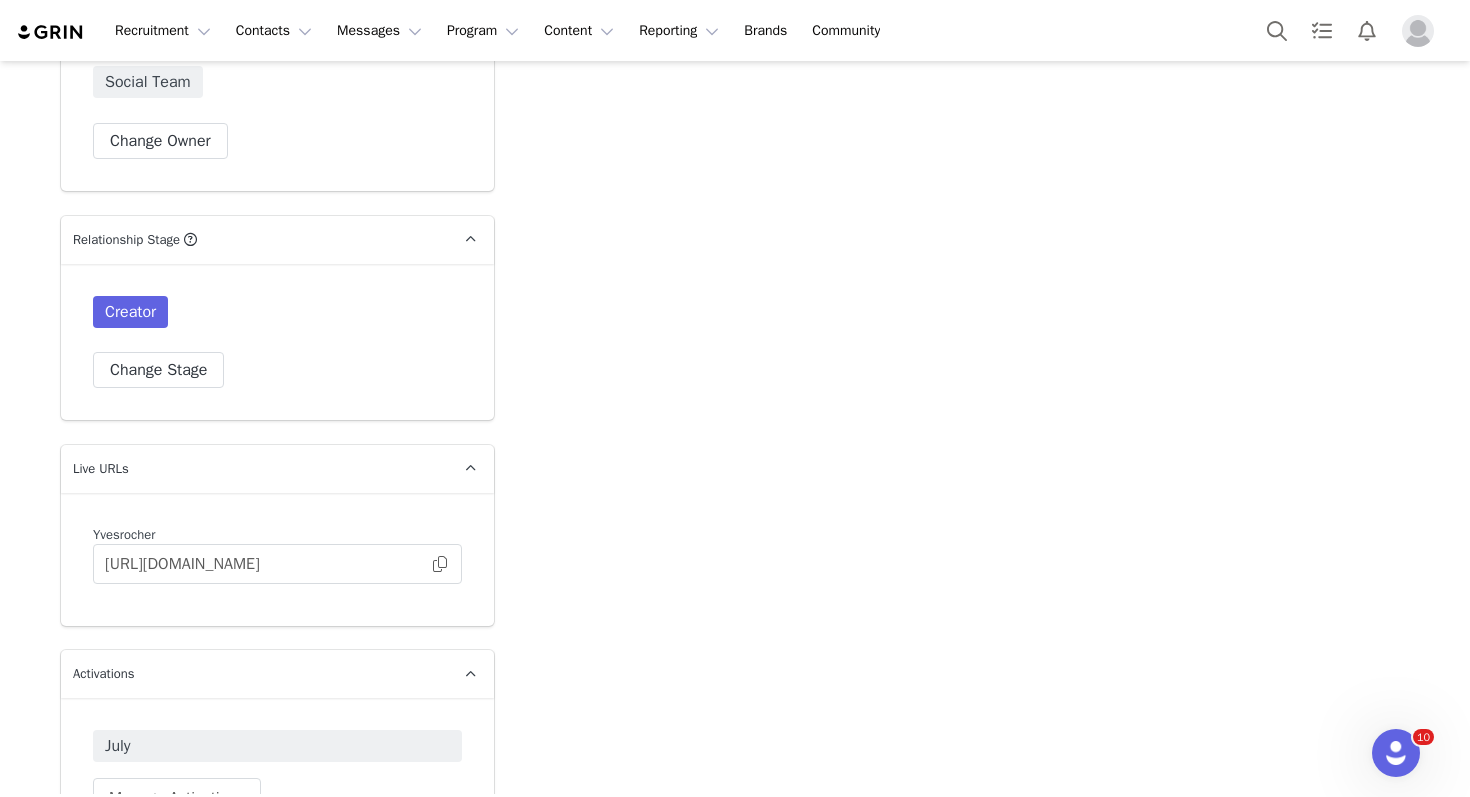 scroll, scrollTop: 3754, scrollLeft: 0, axis: vertical 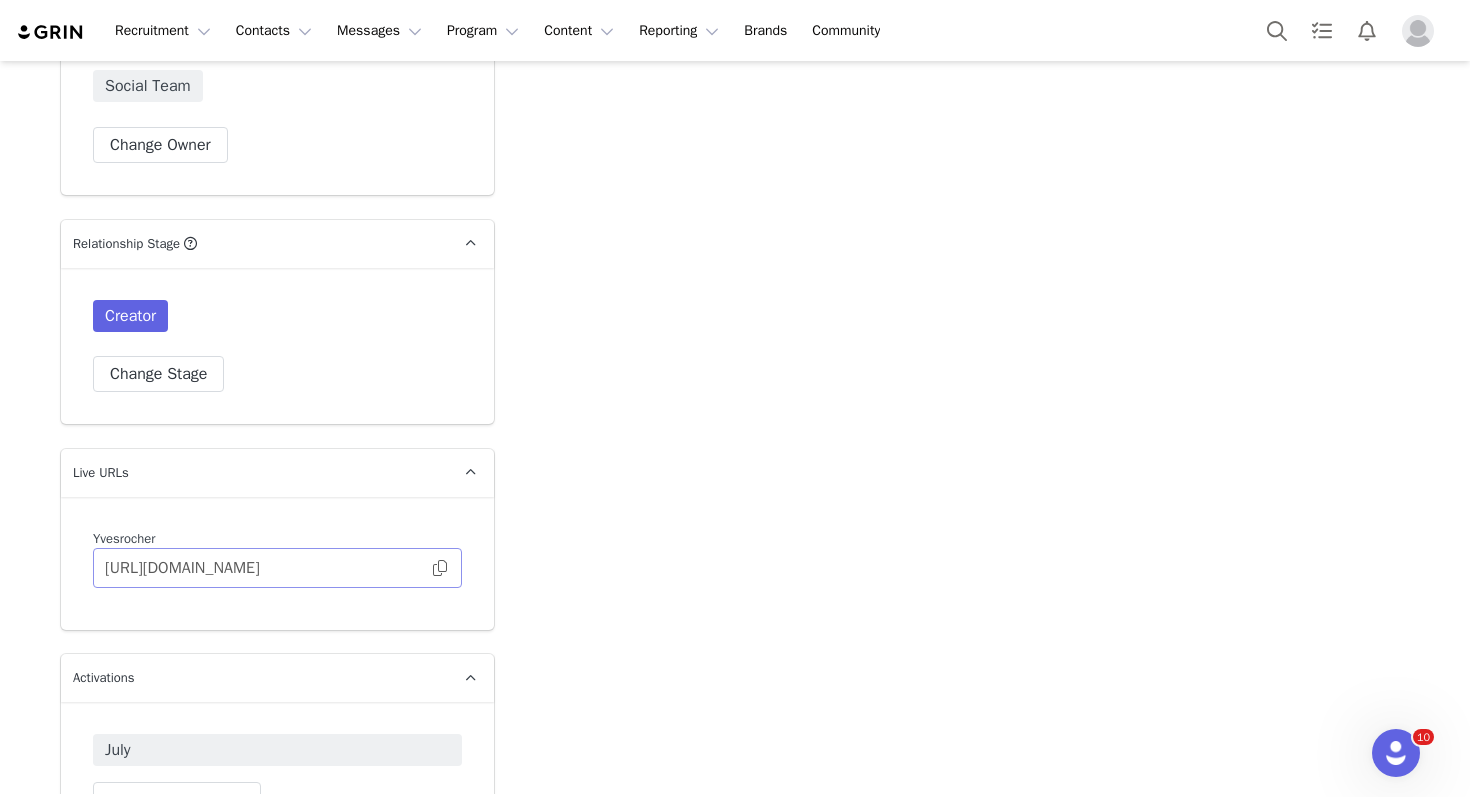 click at bounding box center (440, 568) 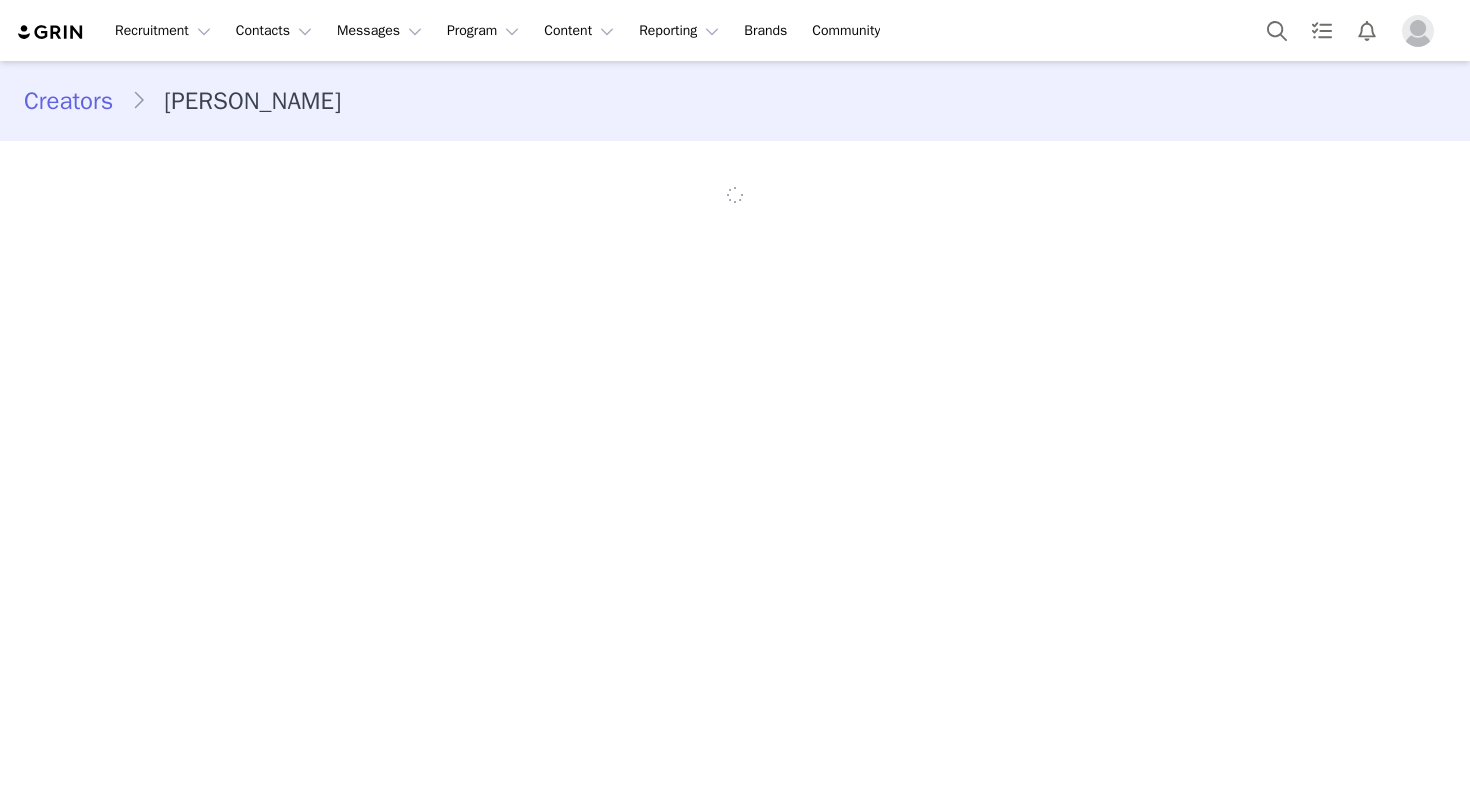 scroll, scrollTop: 0, scrollLeft: 0, axis: both 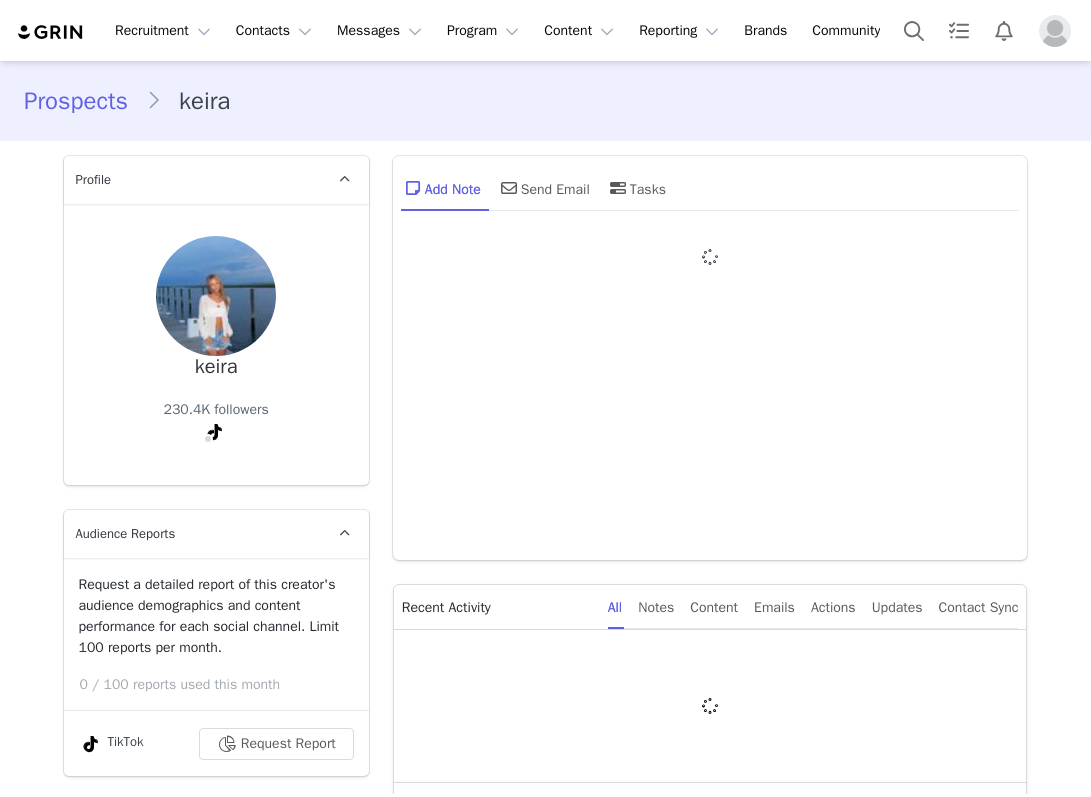 type on "+1 ([GEOGRAPHIC_DATA])" 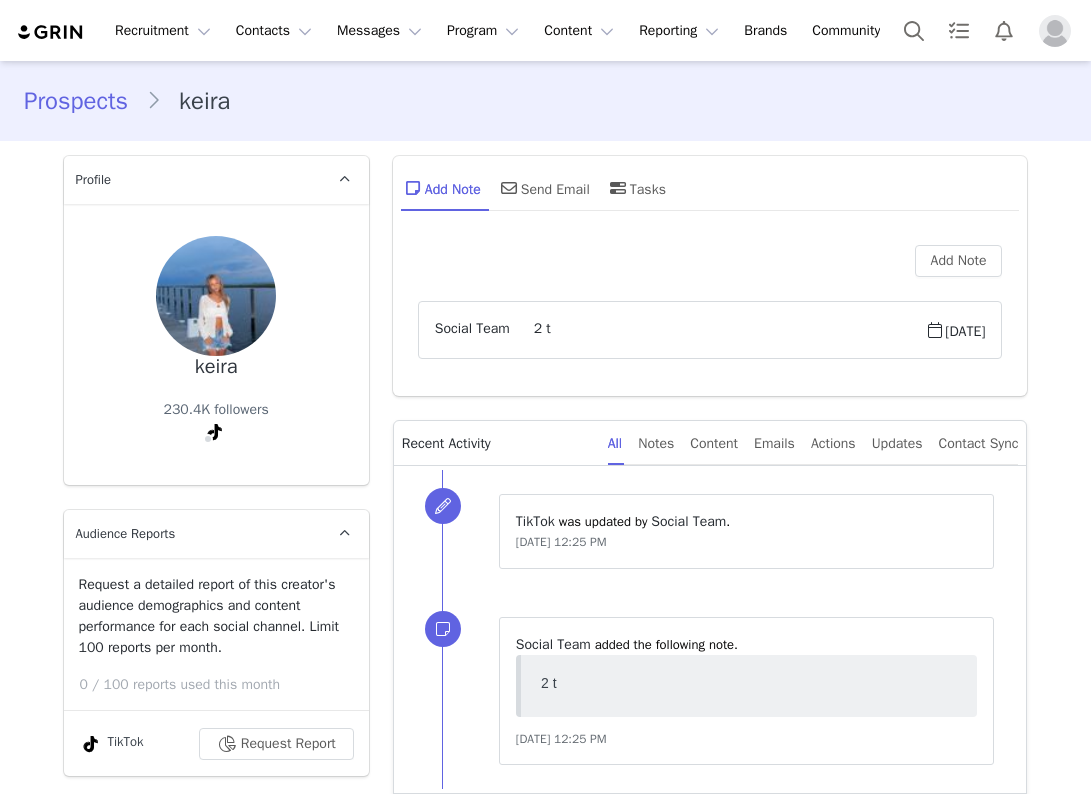 scroll, scrollTop: 0, scrollLeft: 0, axis: both 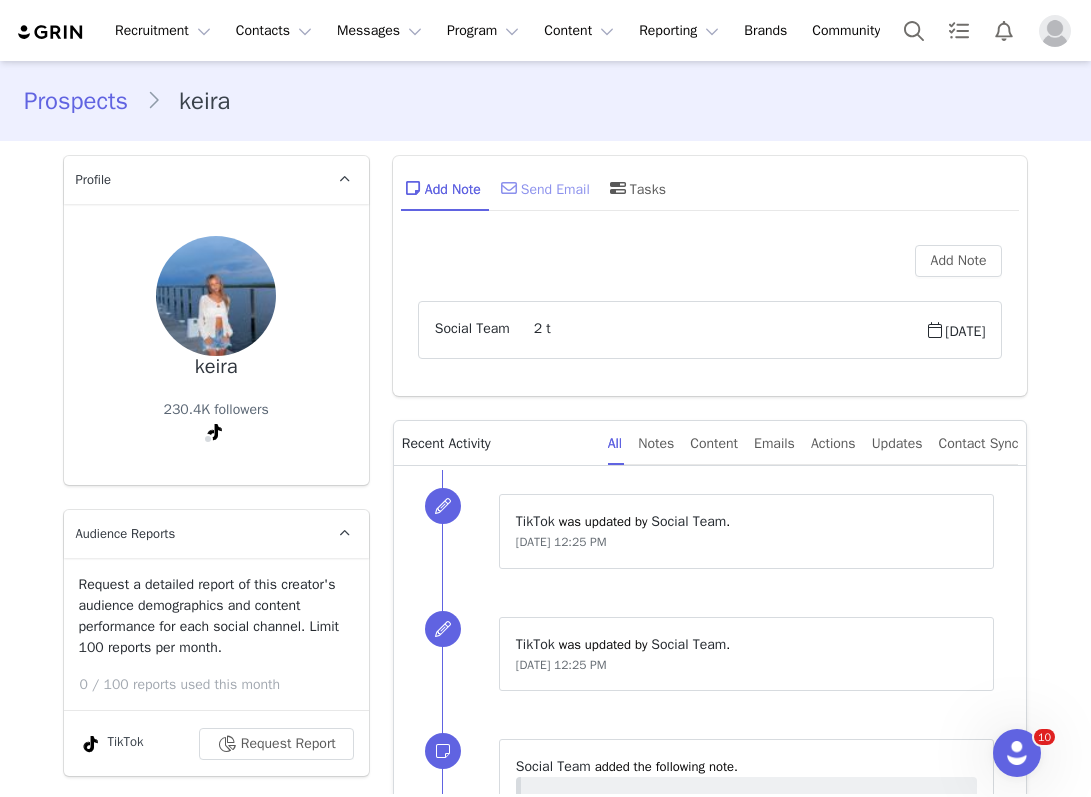 click on "Send Email" at bounding box center [543, 188] 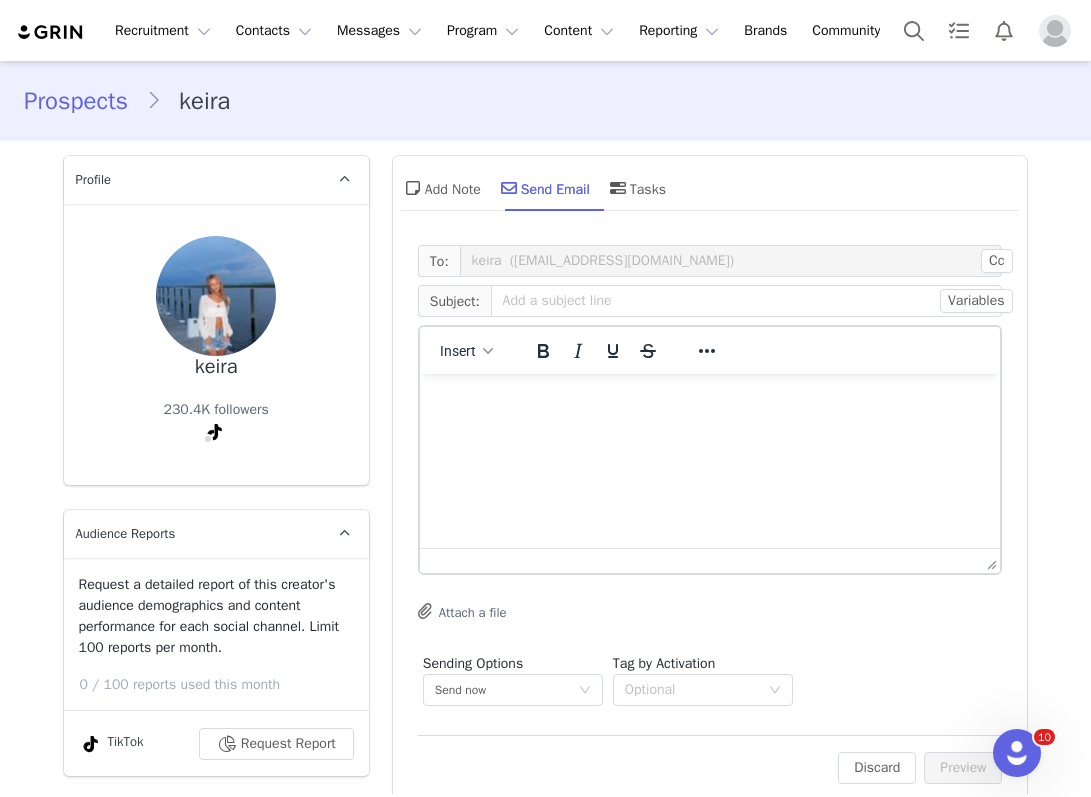 scroll, scrollTop: 0, scrollLeft: 0, axis: both 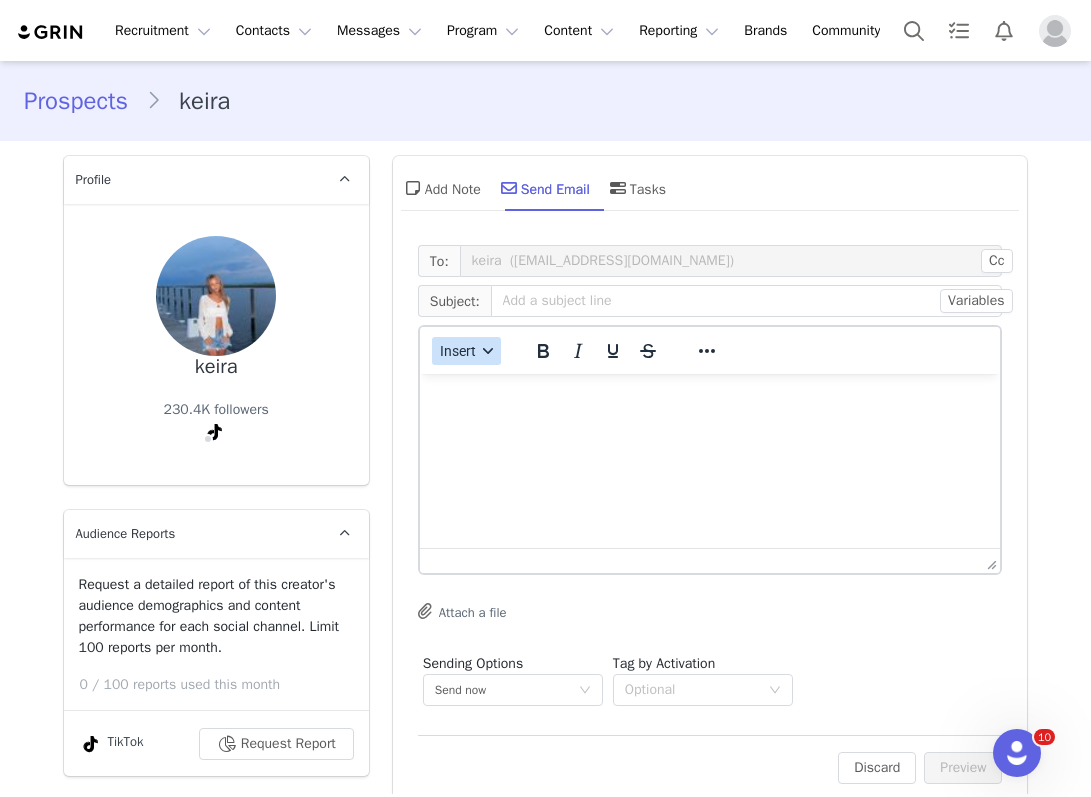 click on "Insert" at bounding box center (458, 351) 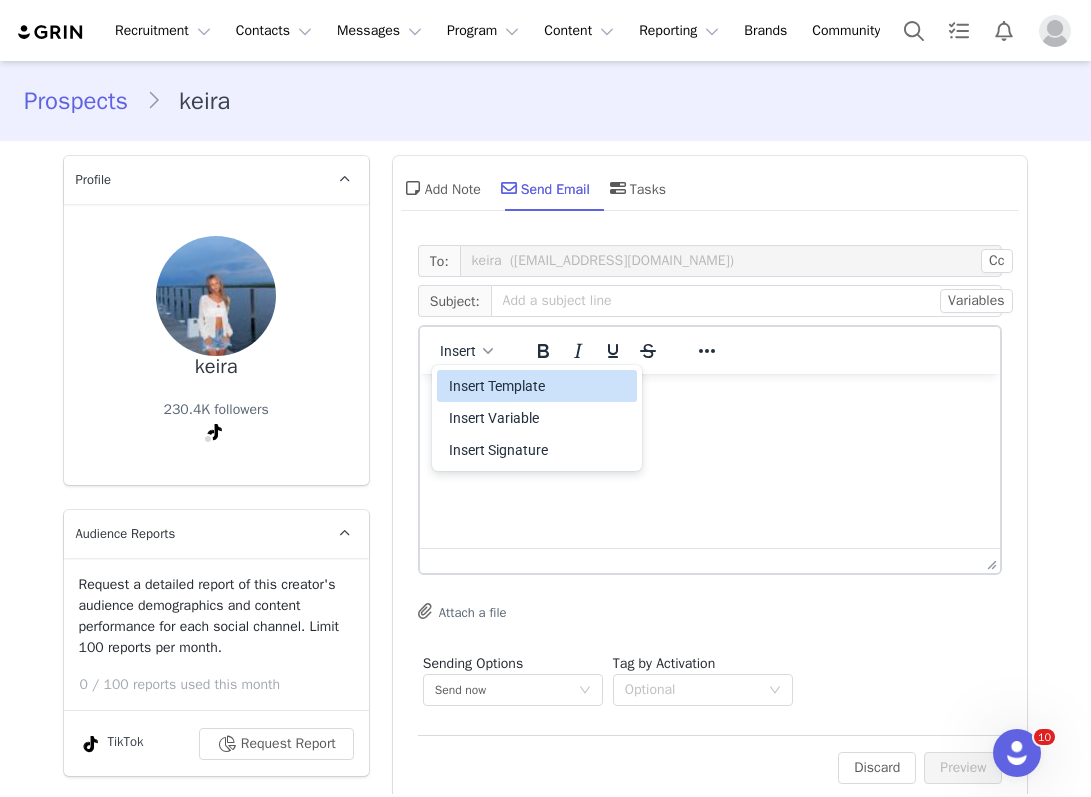 click on "Insert Template" at bounding box center [539, 386] 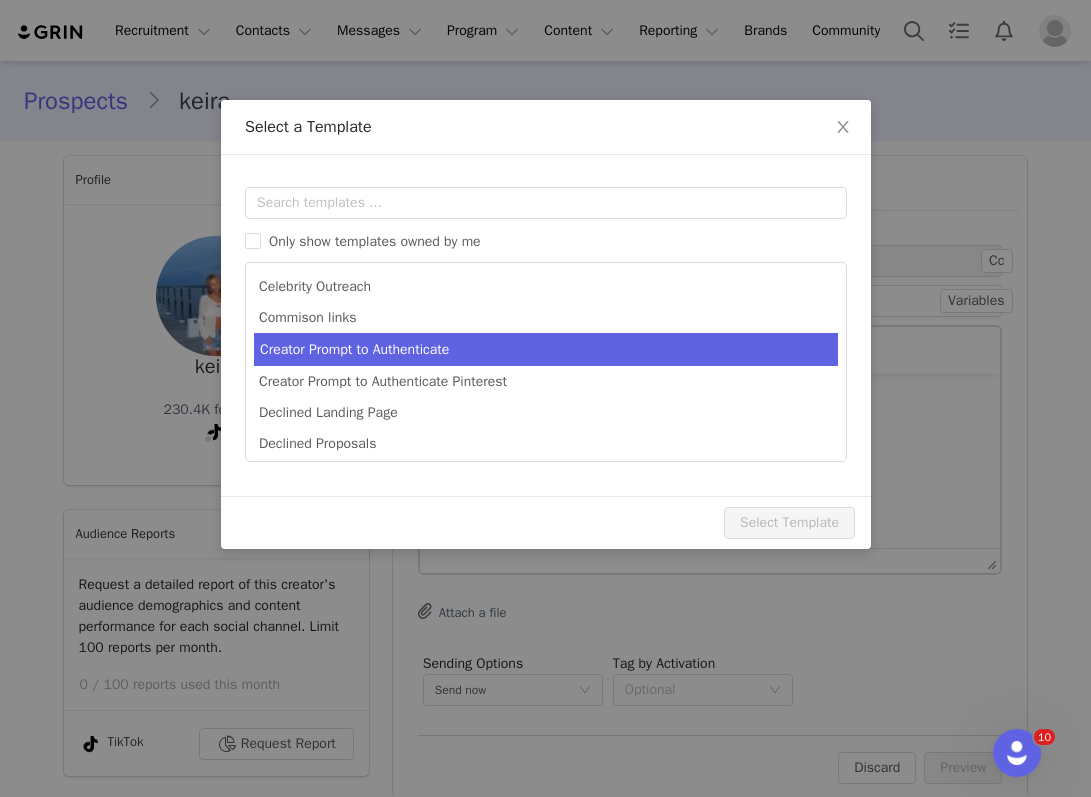 scroll, scrollTop: 0, scrollLeft: 0, axis: both 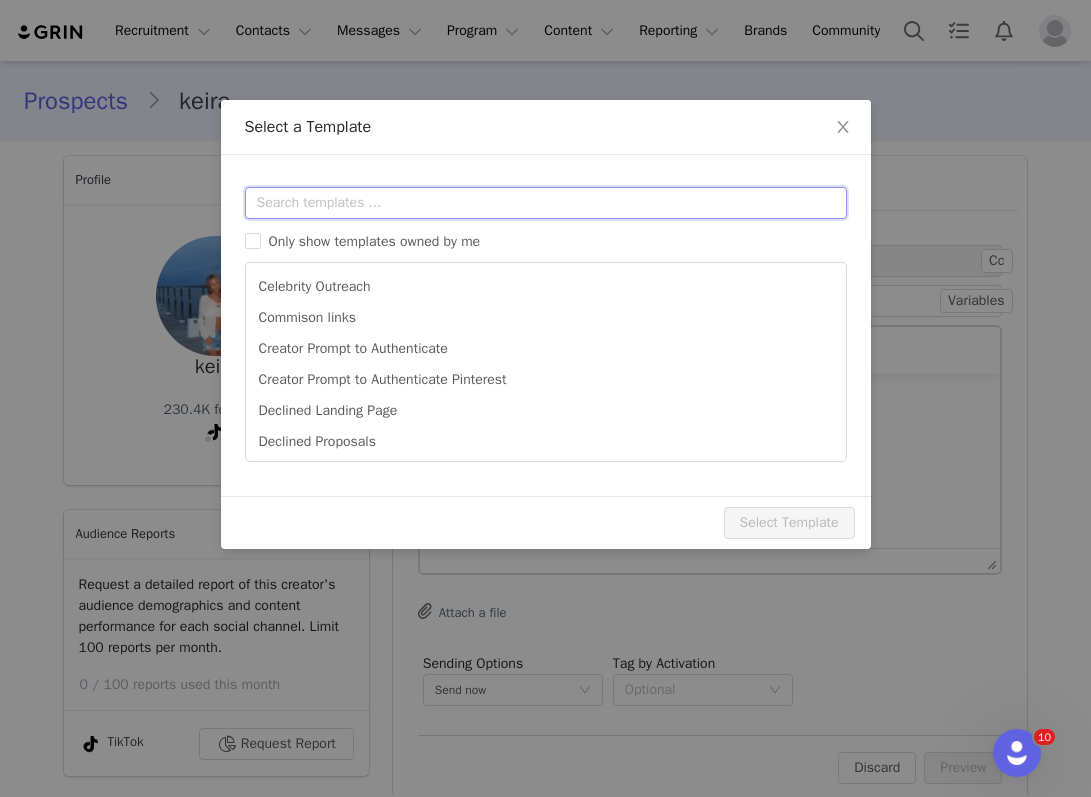 click at bounding box center [546, 203] 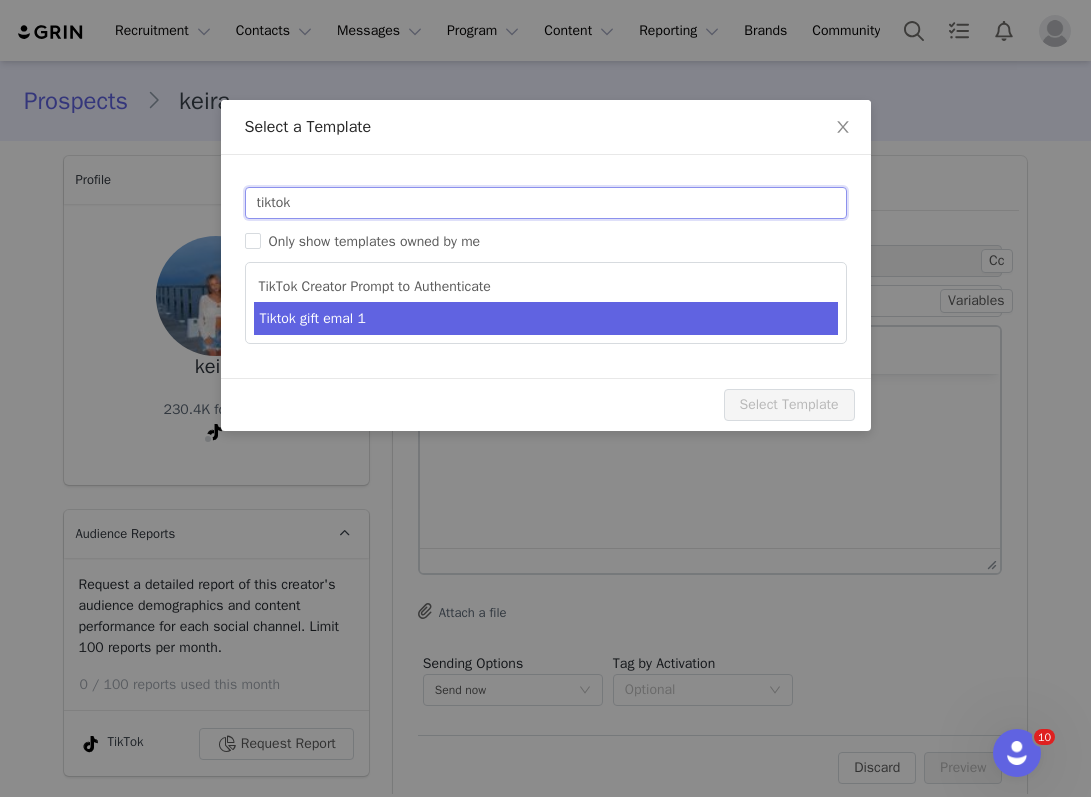 type on "tiktok" 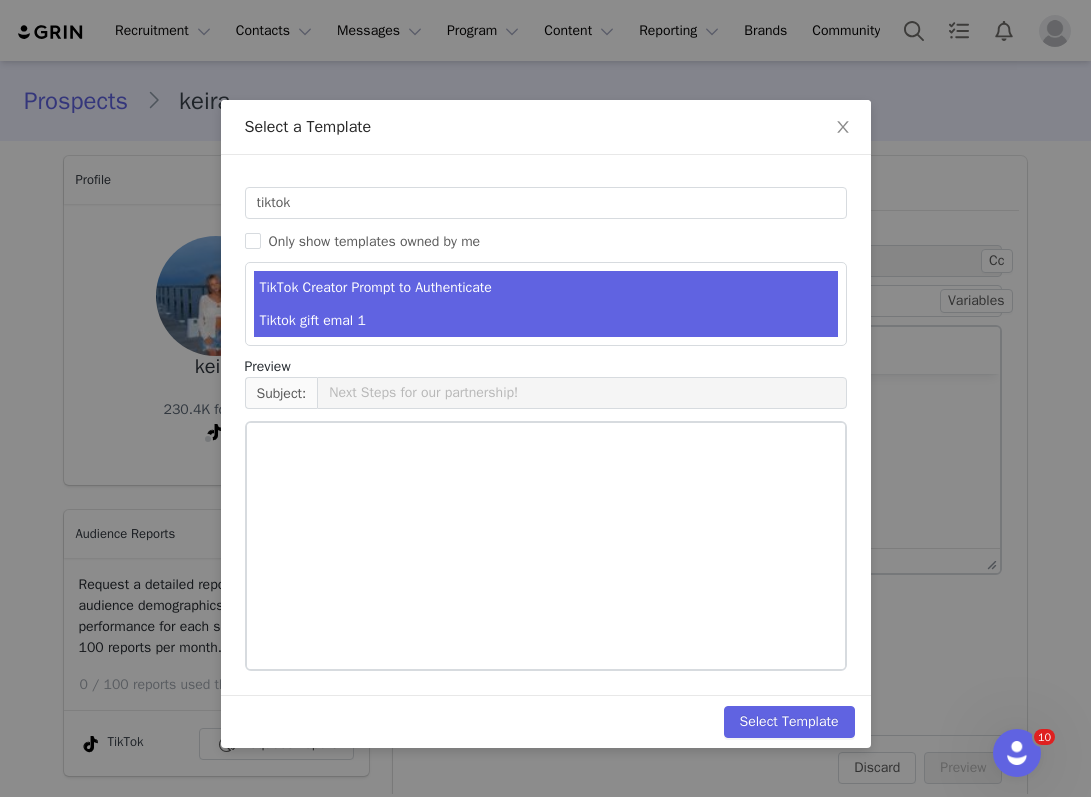 click on "Tiktok gift emal 1" at bounding box center [546, 320] 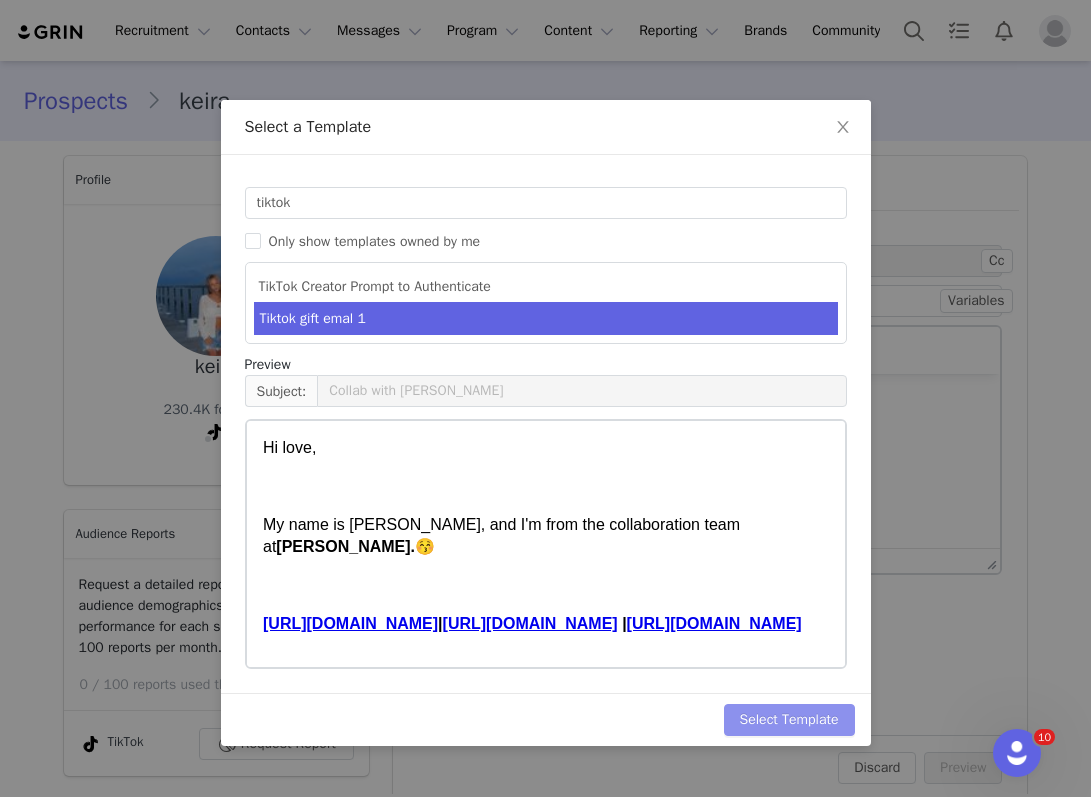 click on "Select Template" at bounding box center (789, 720) 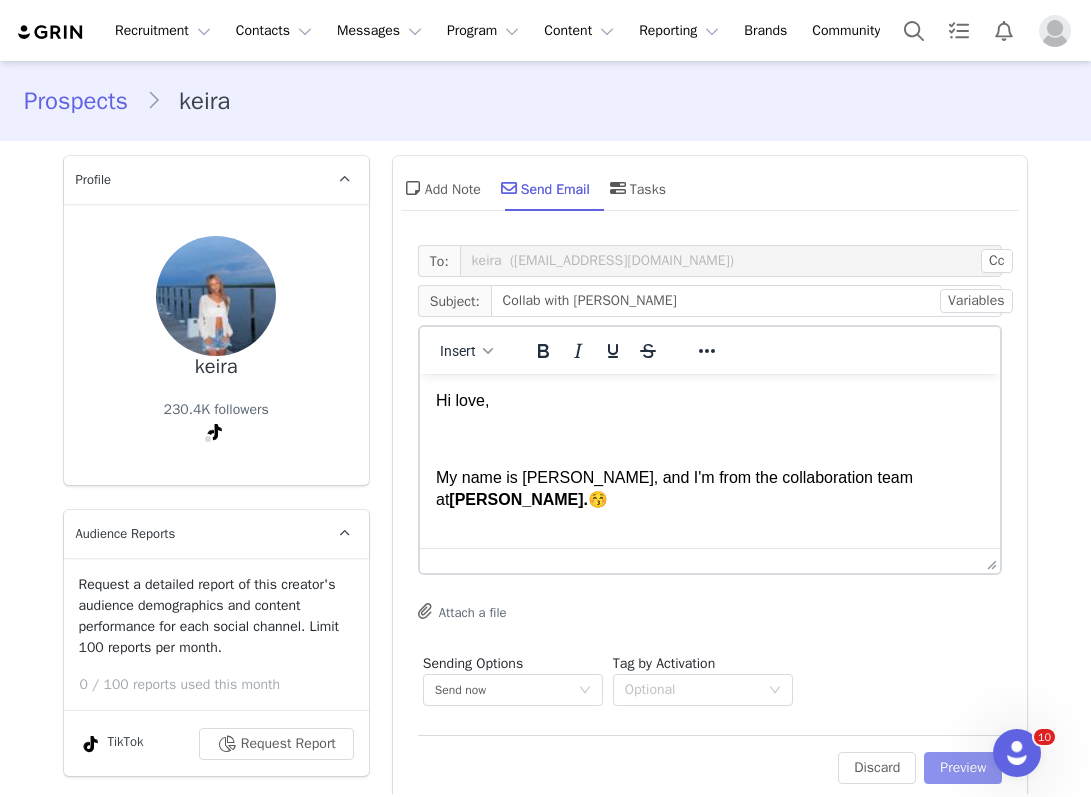 click on "Preview" at bounding box center (963, 768) 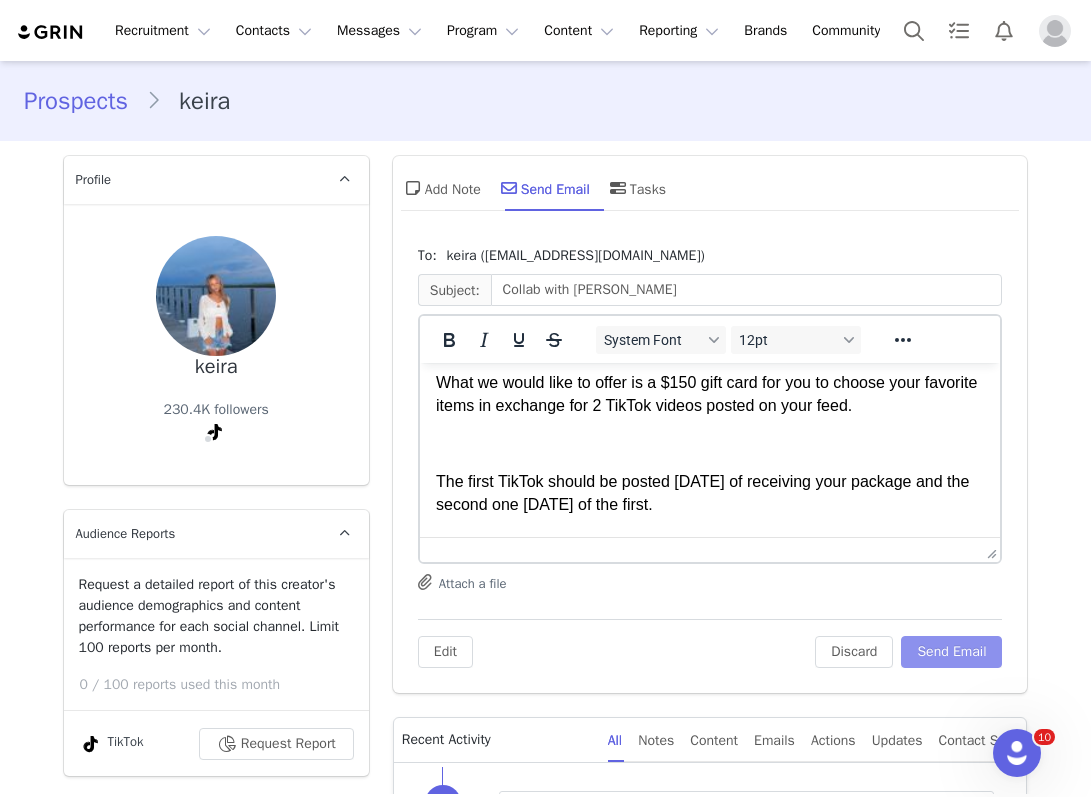 scroll, scrollTop: 401, scrollLeft: 0, axis: vertical 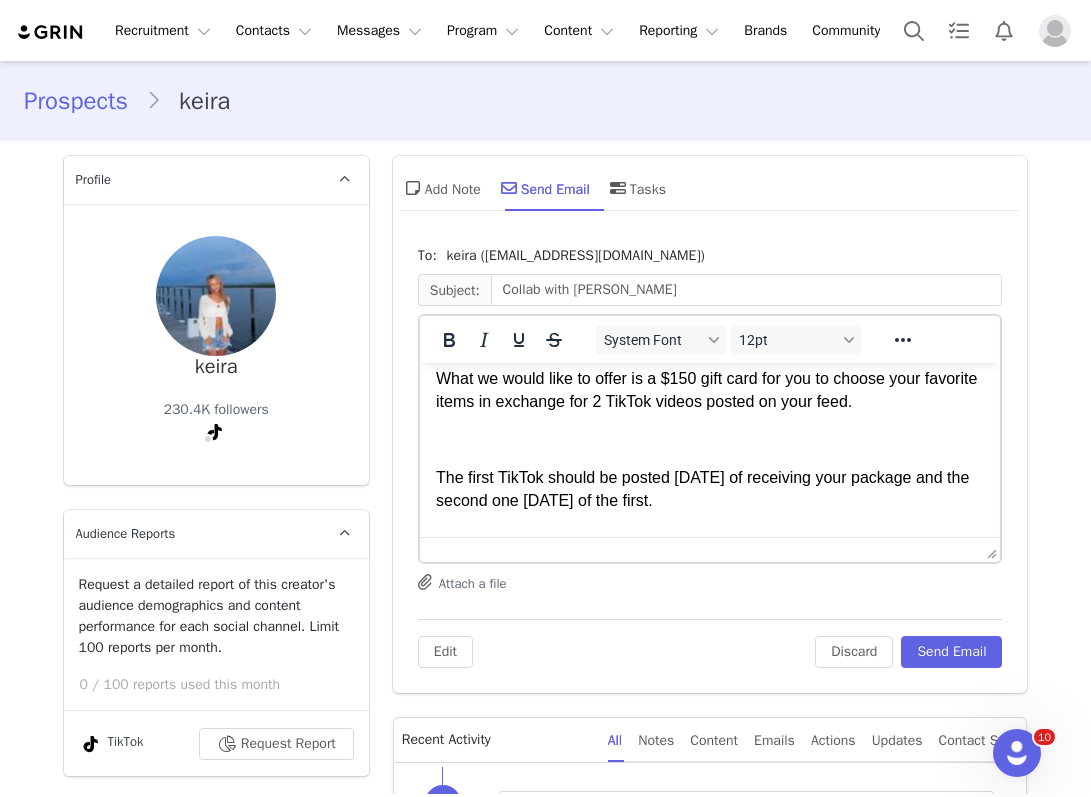 click on "What we would like to offer is a $150 gift card for you to choose your favorite items in exchange for 2 TikTok videos posted on your feed." at bounding box center (705, 389) 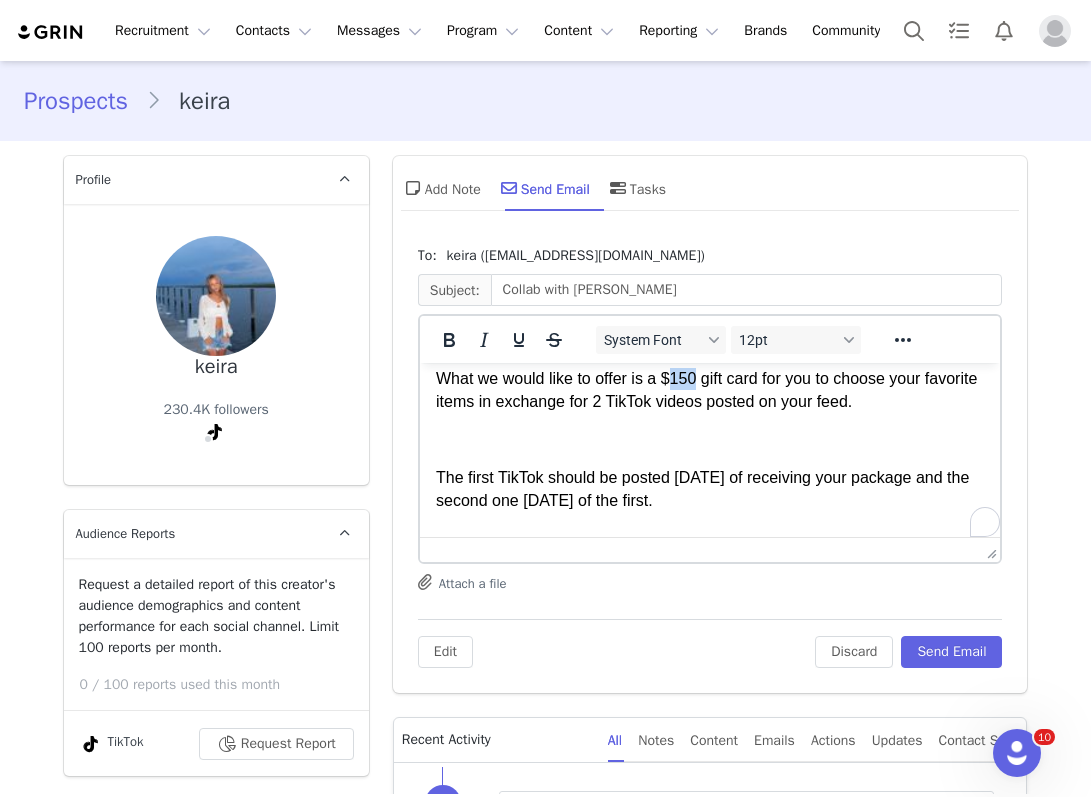 click on "What we would like to offer is a $150 gift card for you to choose your favorite items in exchange for 2 TikTok videos posted on your feed." at bounding box center [705, 389] 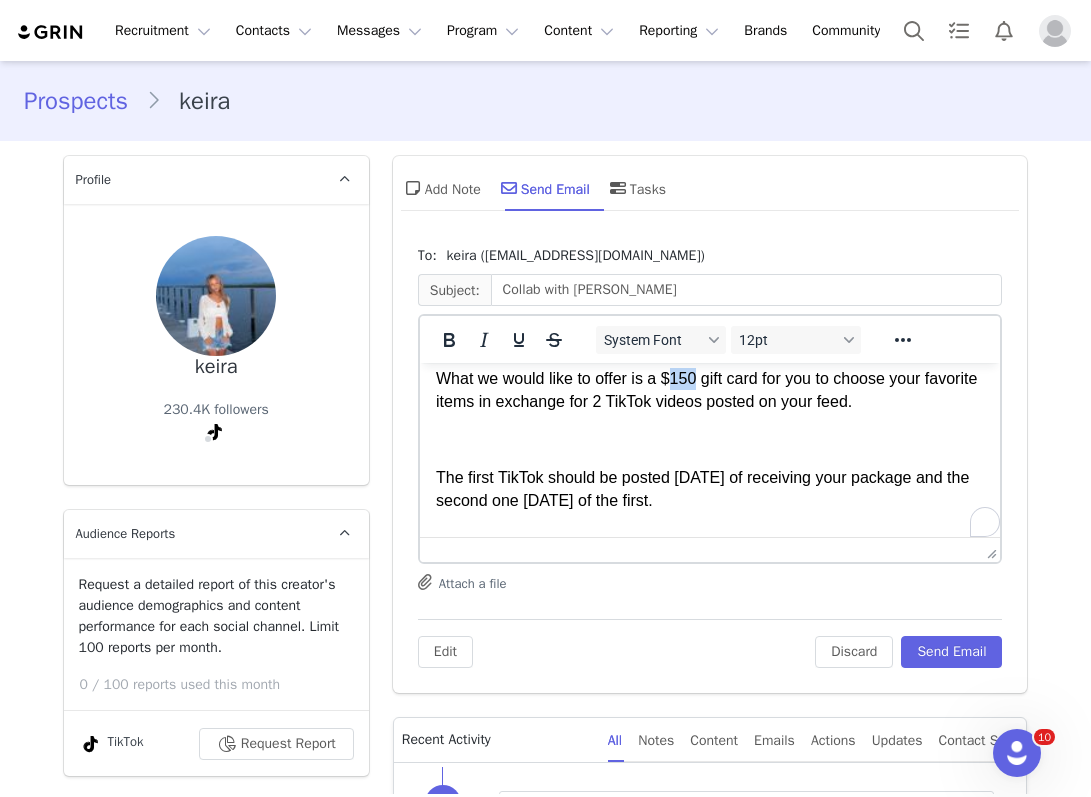 type 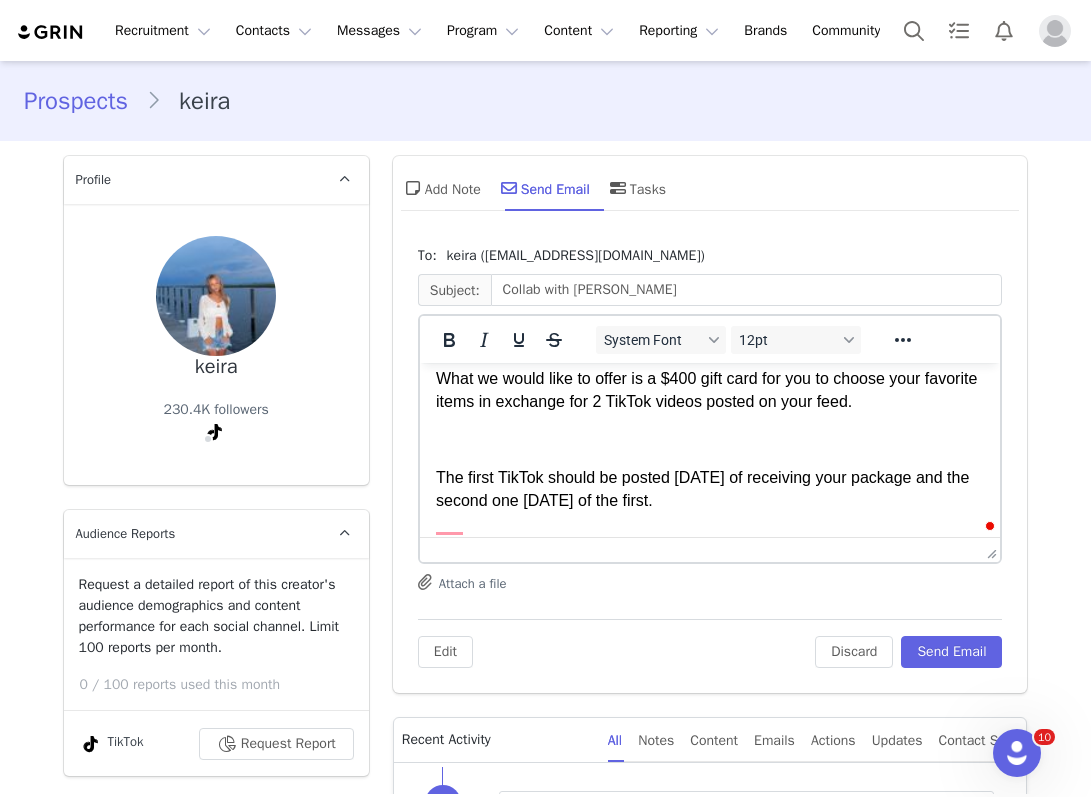 scroll, scrollTop: 401, scrollLeft: 0, axis: vertical 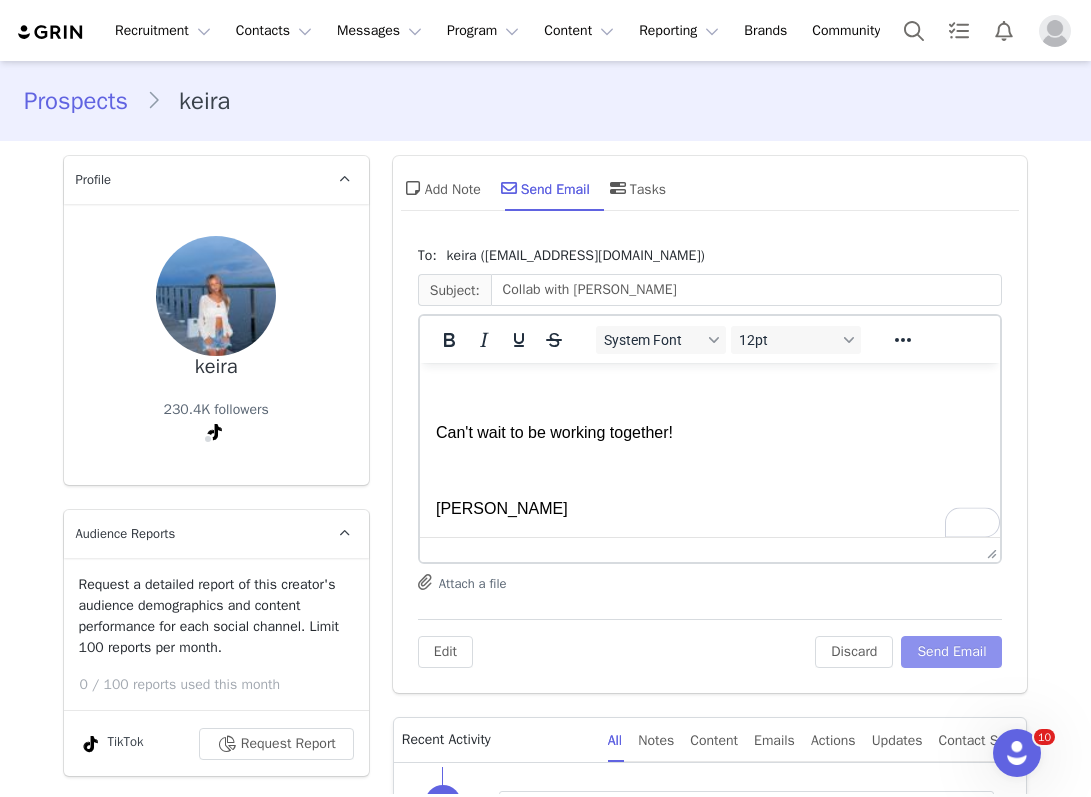 click on "Send Email" at bounding box center [951, 652] 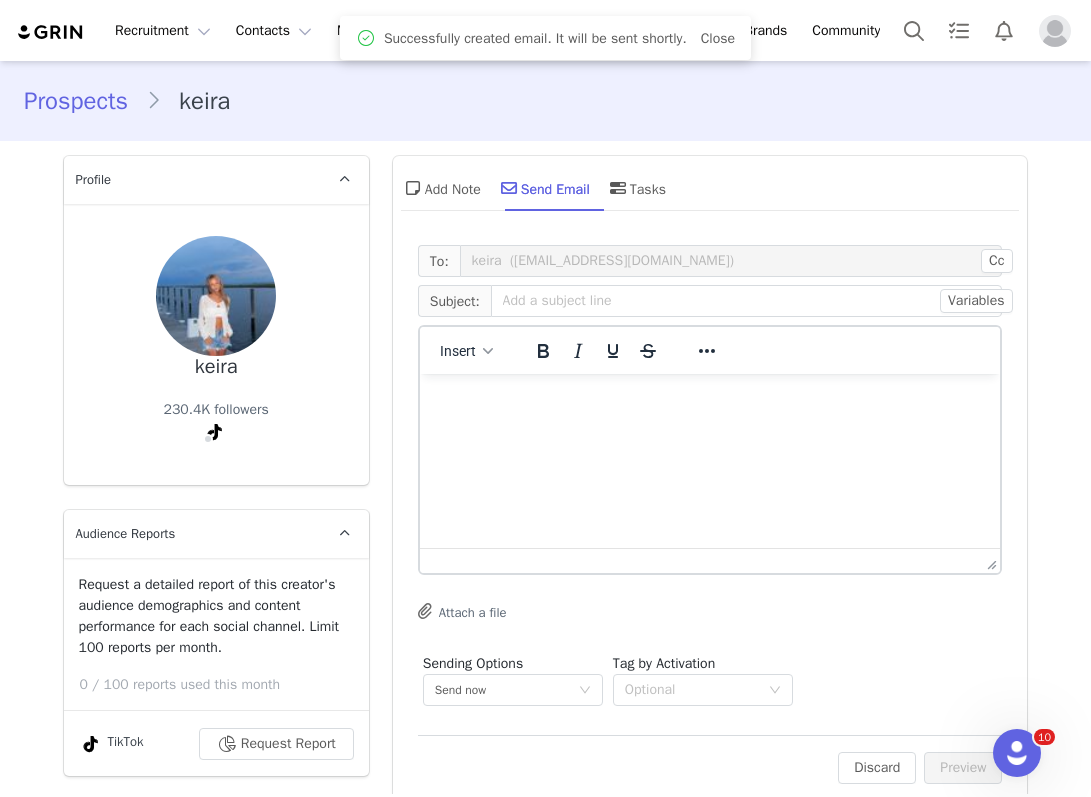 scroll, scrollTop: 0, scrollLeft: 0, axis: both 